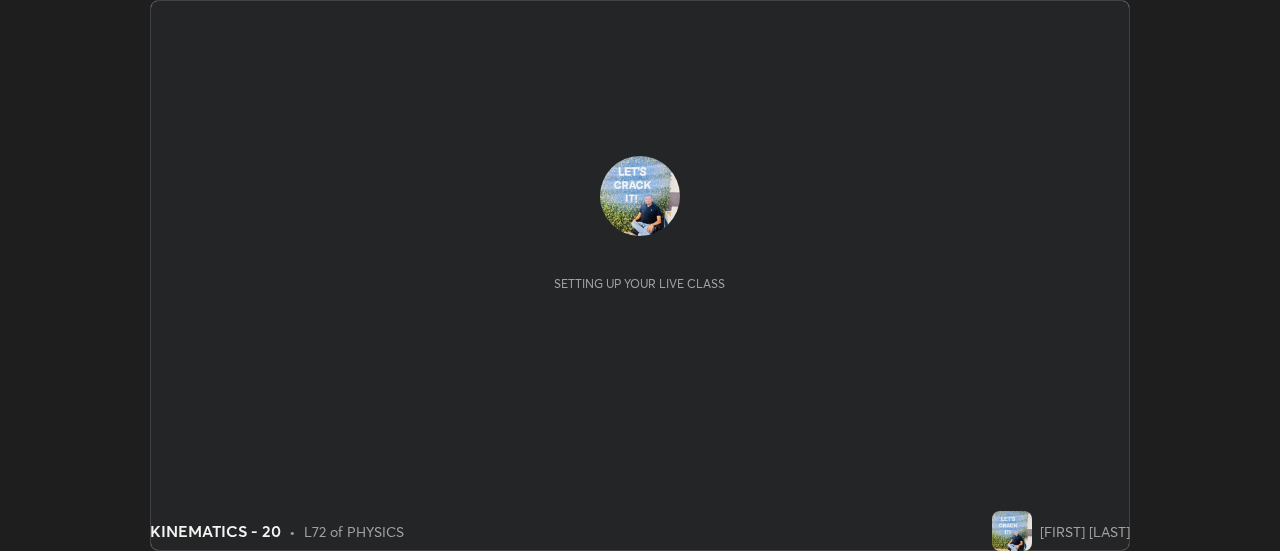 scroll, scrollTop: 0, scrollLeft: 0, axis: both 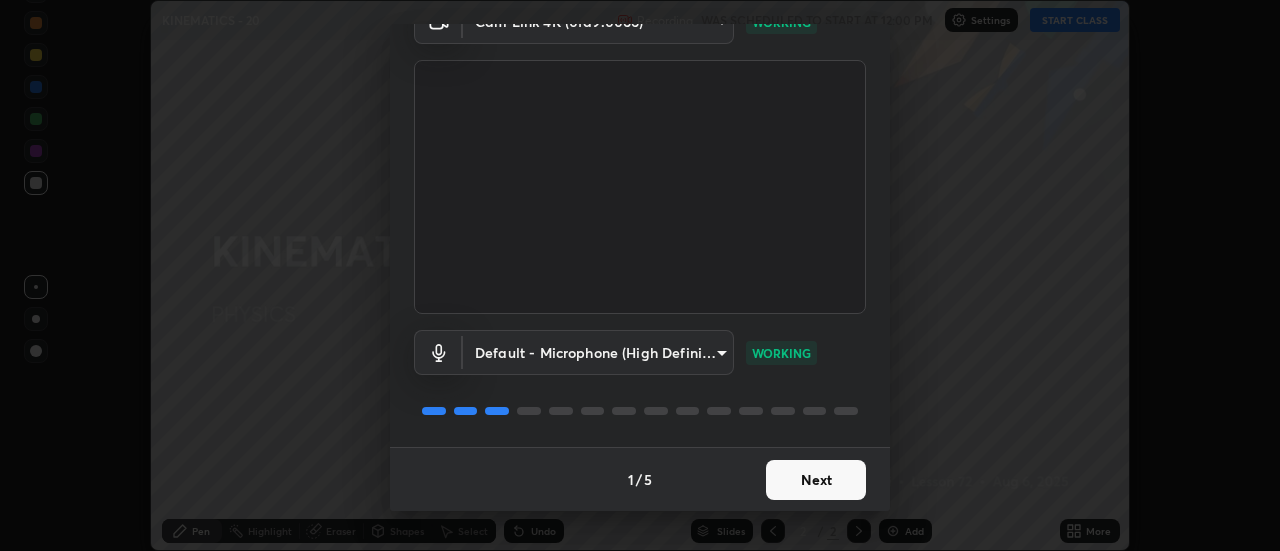 click on "Next" at bounding box center [816, 480] 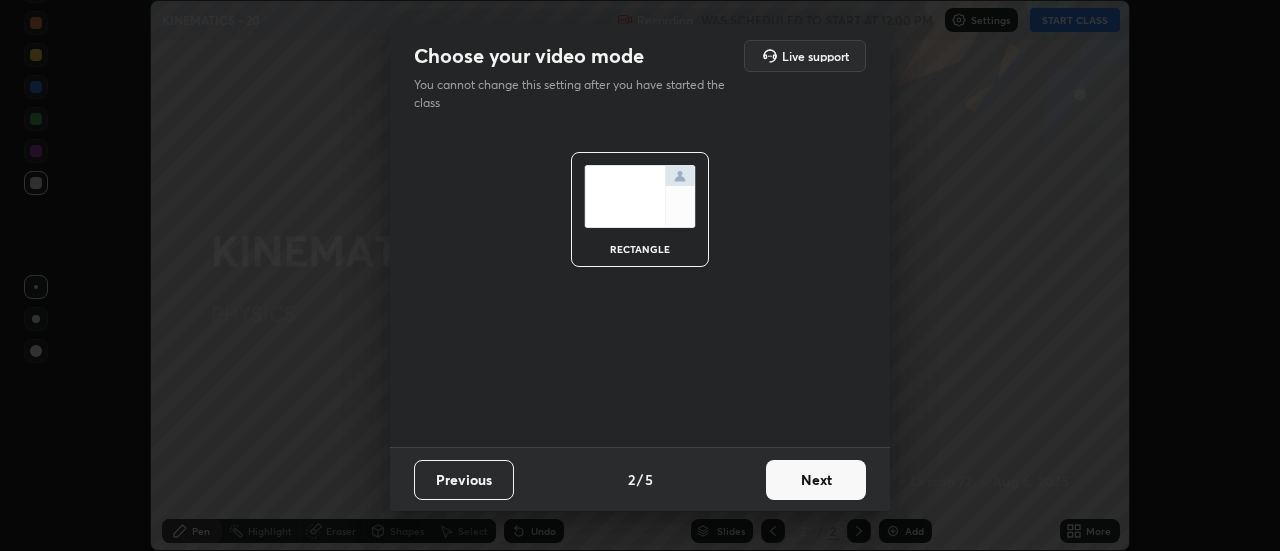 click on "Next" at bounding box center (816, 480) 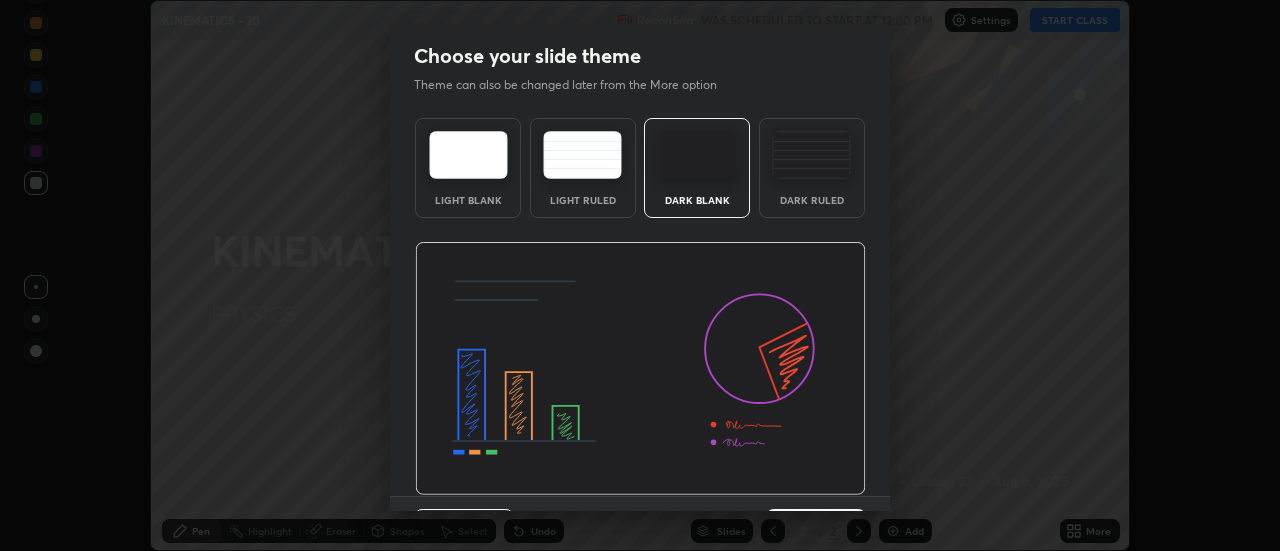 scroll, scrollTop: 49, scrollLeft: 0, axis: vertical 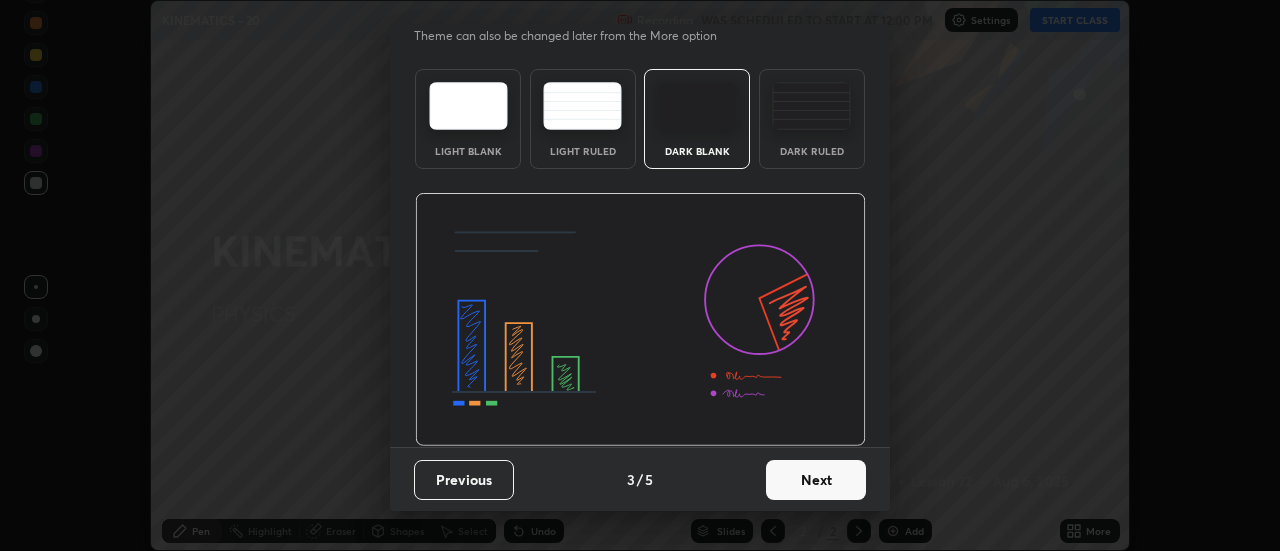 click on "Next" at bounding box center [816, 480] 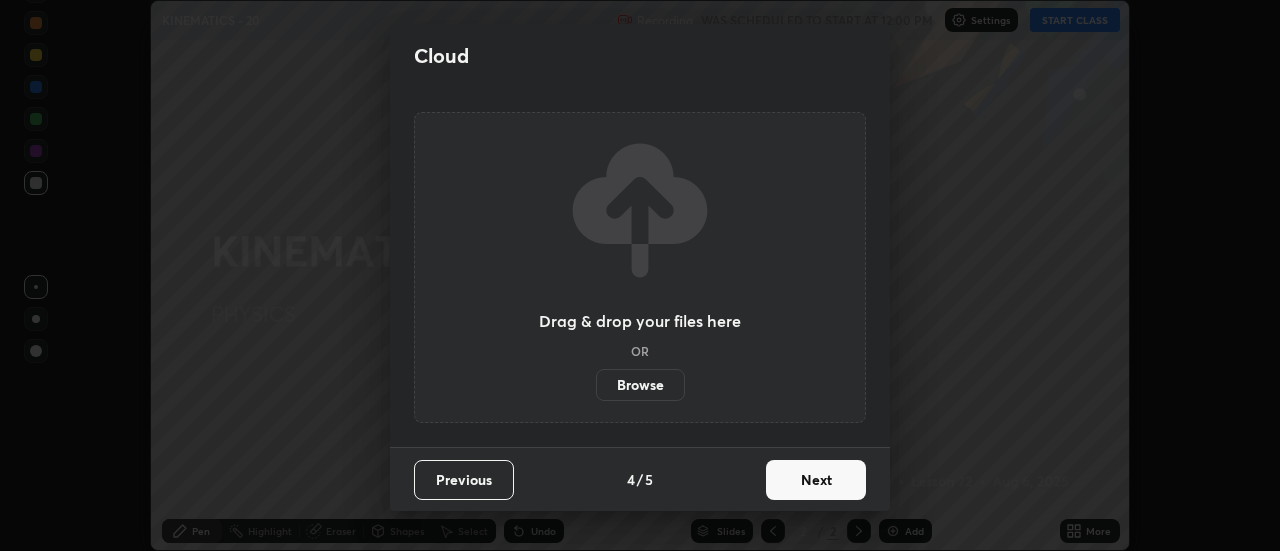 click on "Browse" at bounding box center (640, 385) 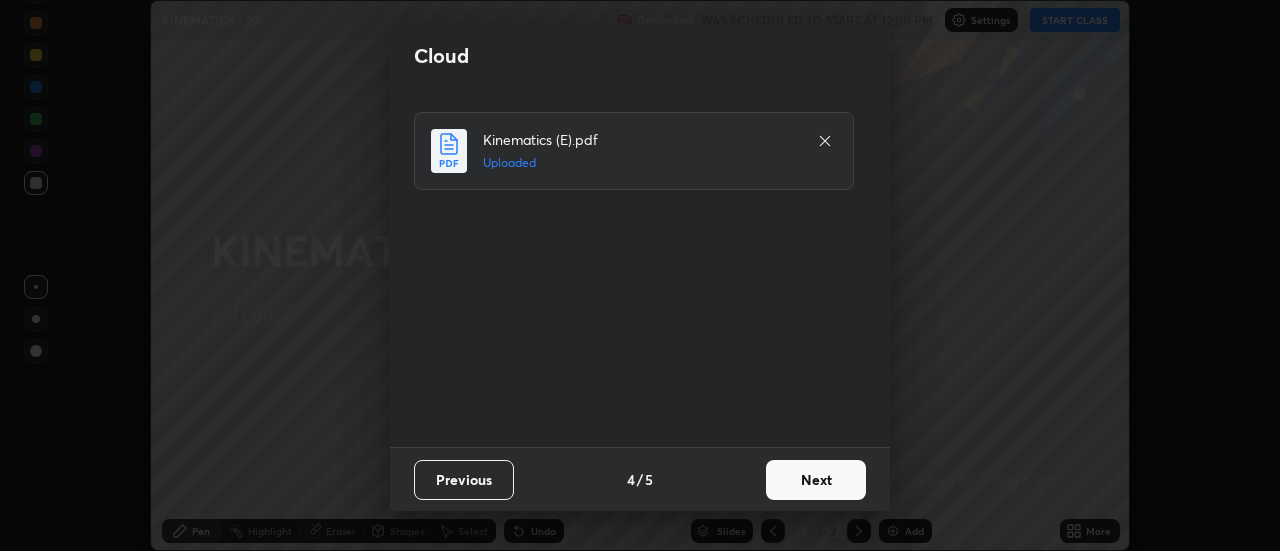 click on "Next" at bounding box center [816, 480] 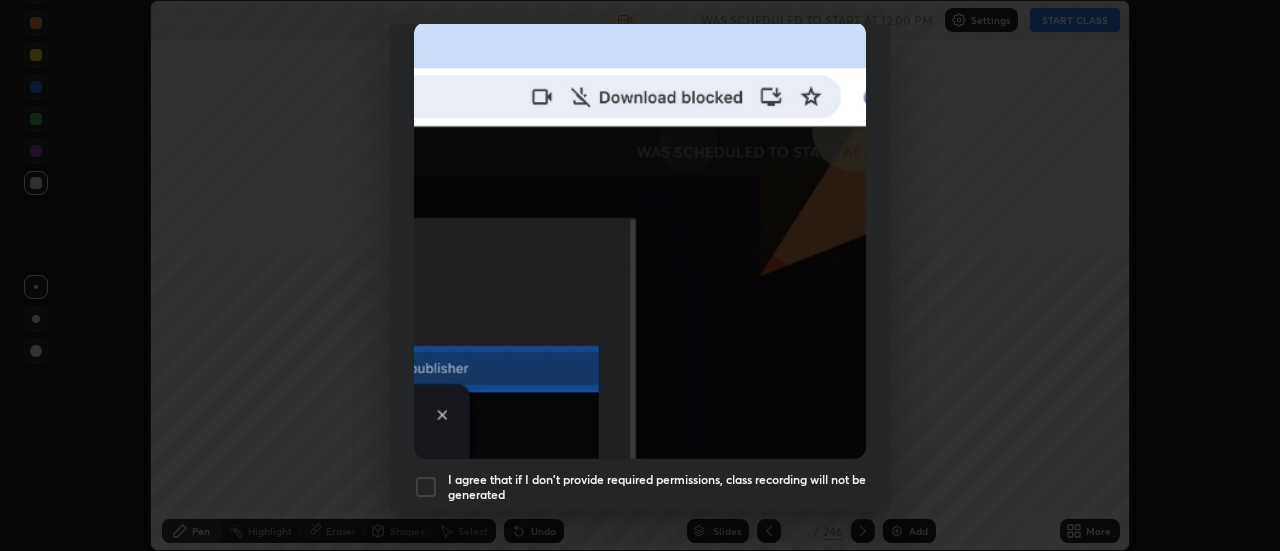 scroll, scrollTop: 513, scrollLeft: 0, axis: vertical 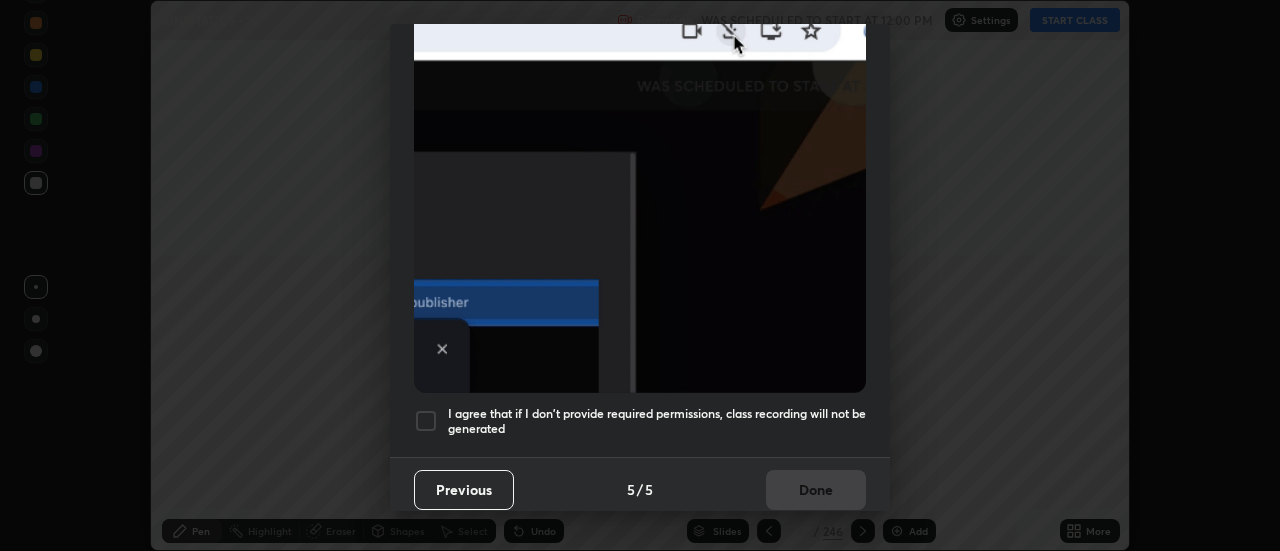 click on "I agree that if I don't provide required permissions, class recording will not be generated" at bounding box center [657, 421] 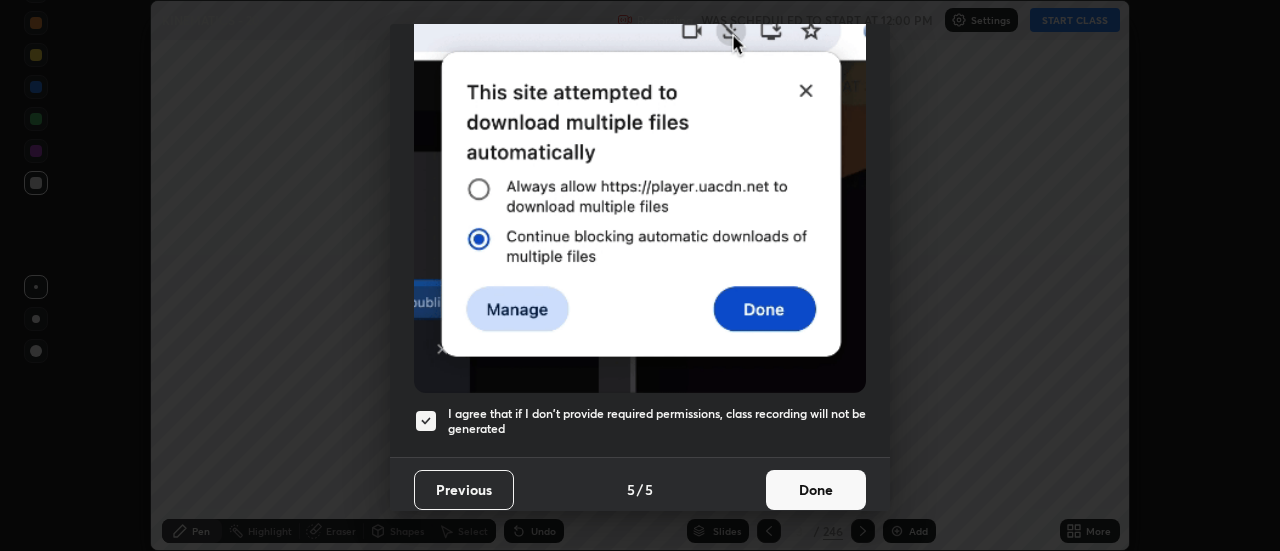 click on "Done" at bounding box center (816, 490) 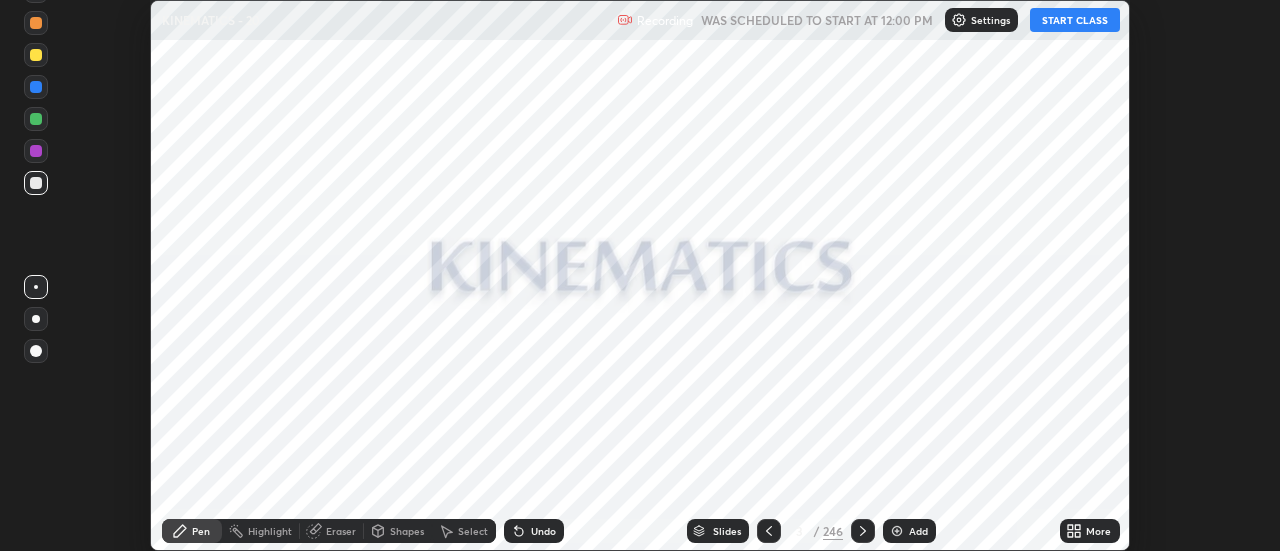 click on "Slides" at bounding box center (727, 531) 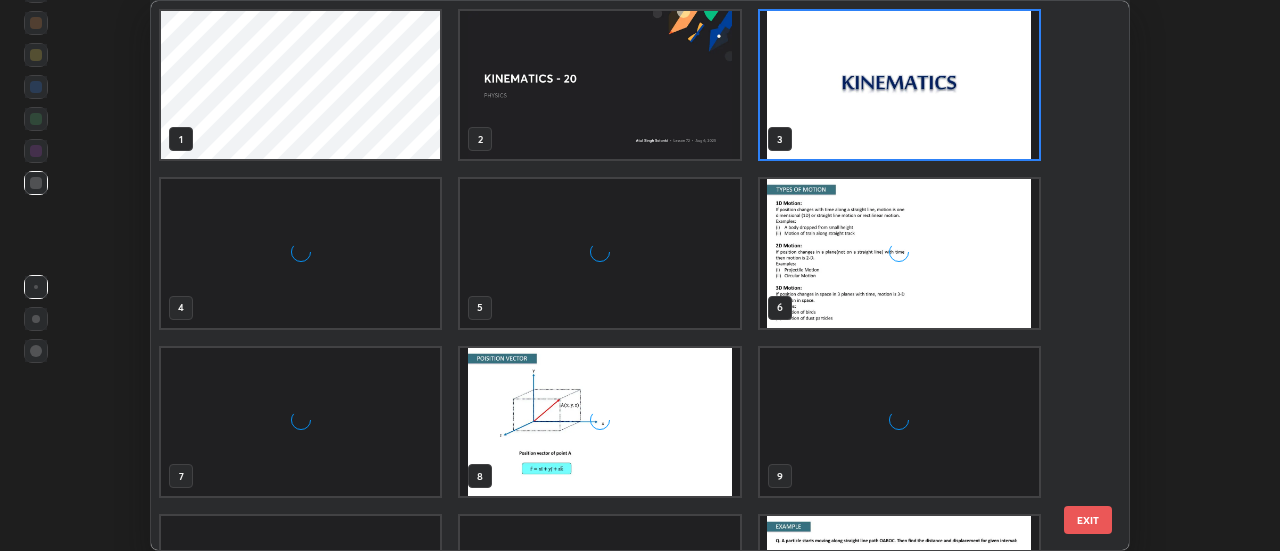scroll, scrollTop: 7, scrollLeft: 11, axis: both 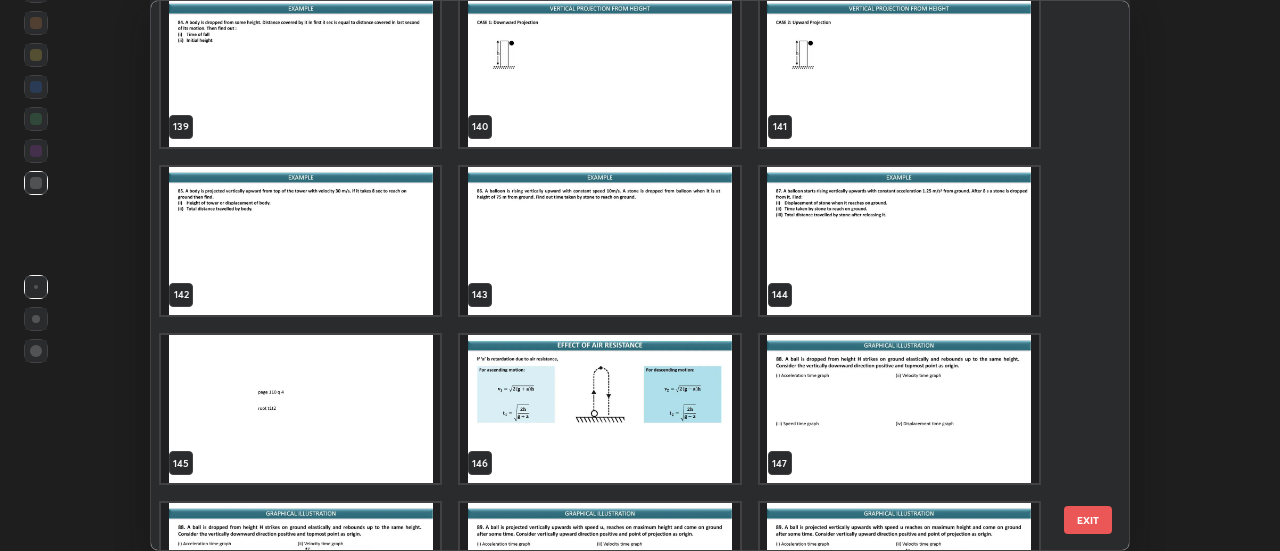 click at bounding box center [600, 241] 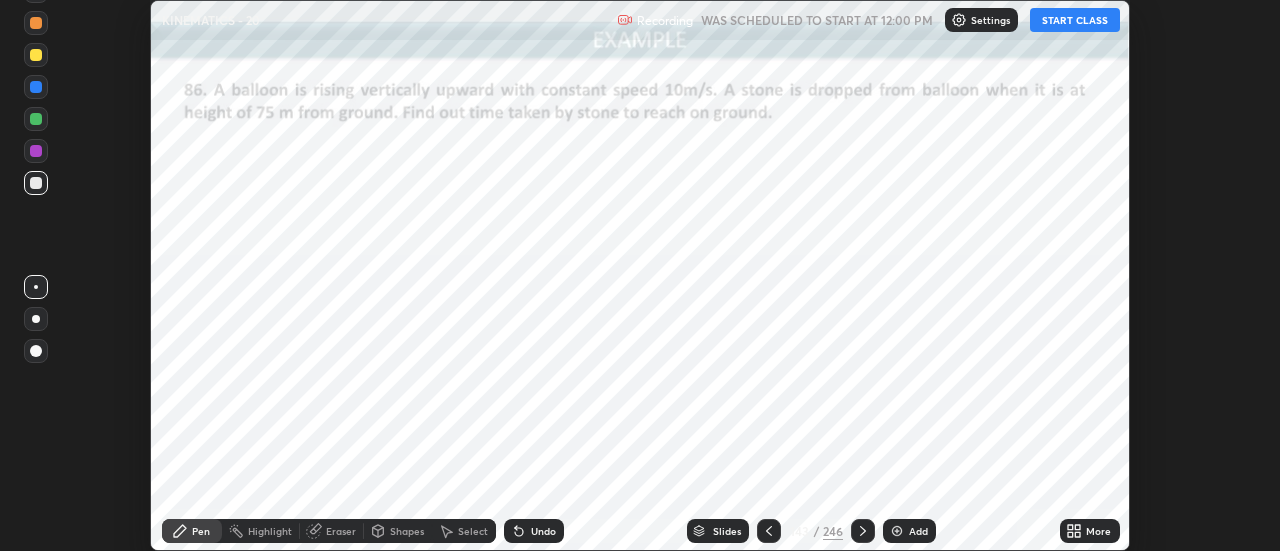 click 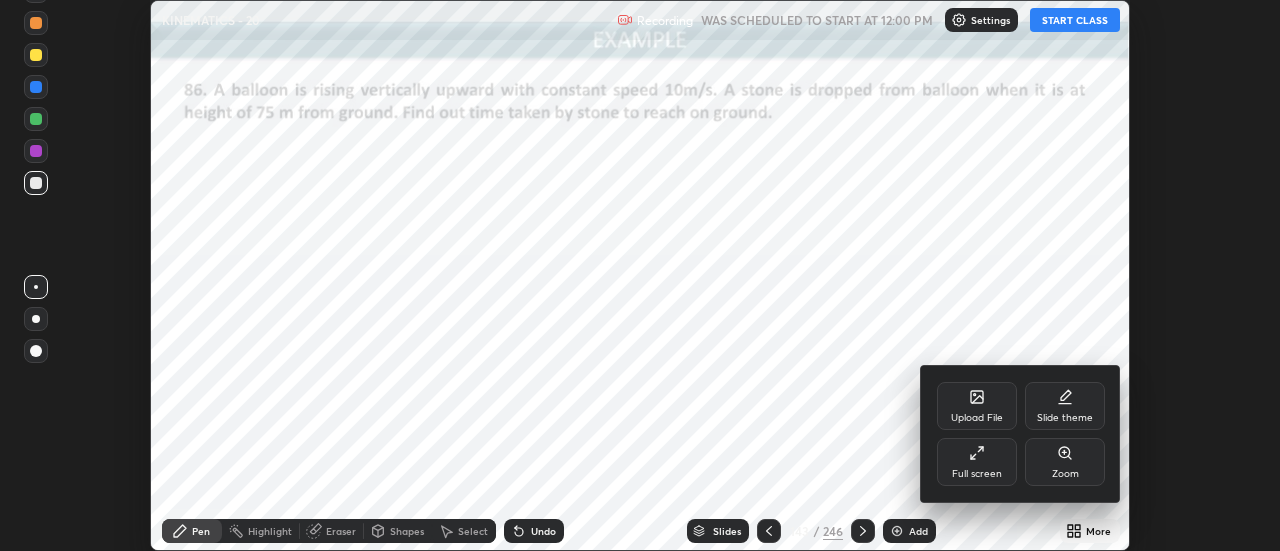 click on "Full screen" at bounding box center (977, 474) 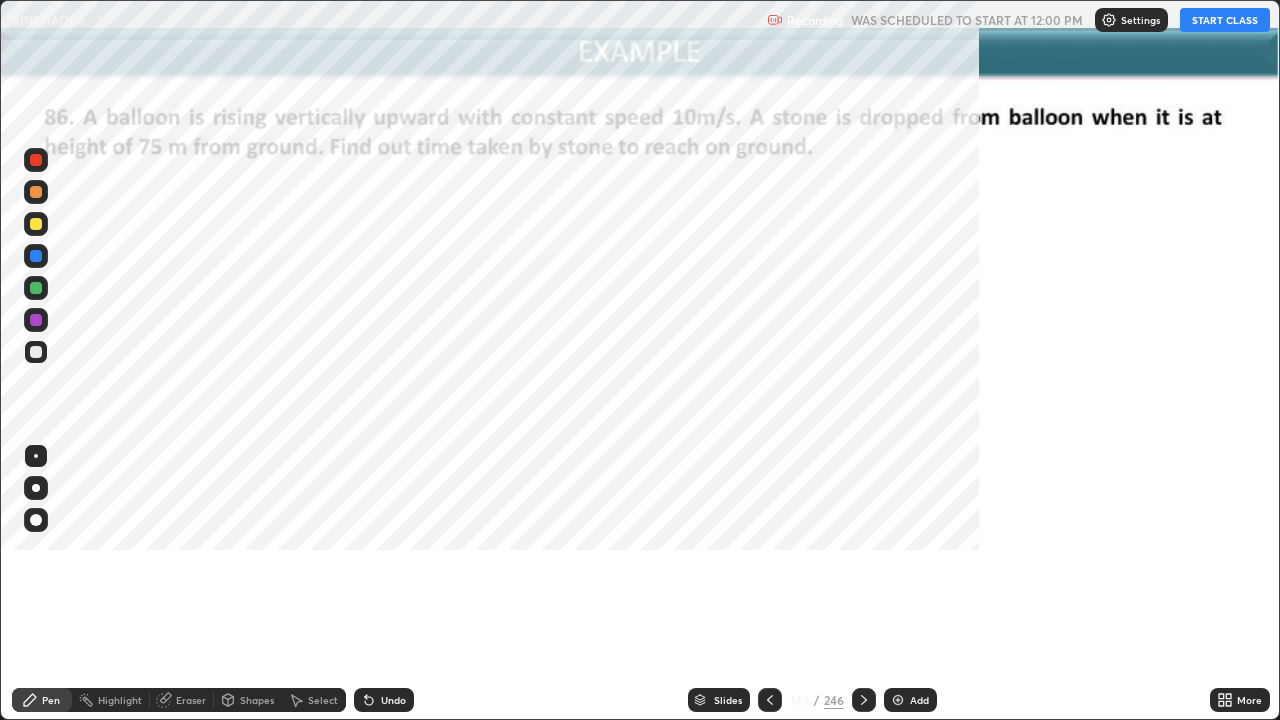 scroll, scrollTop: 99280, scrollLeft: 98720, axis: both 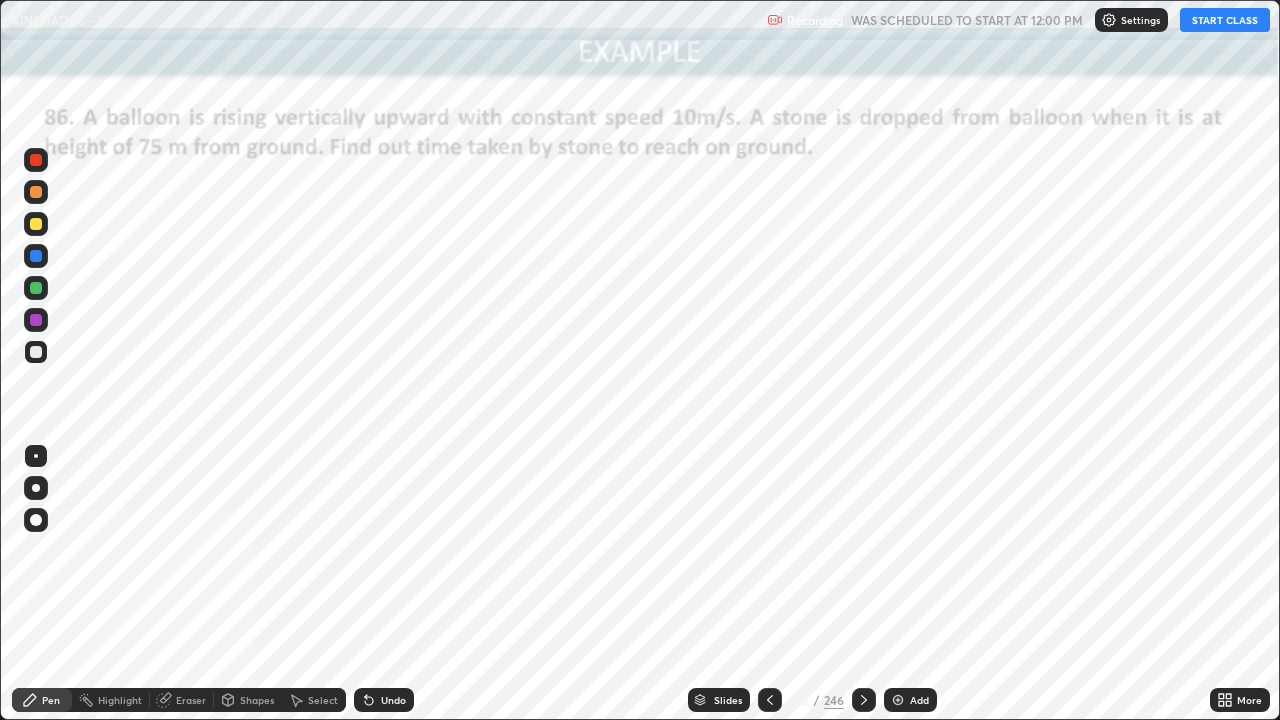click on "START CLASS" at bounding box center (1225, 20) 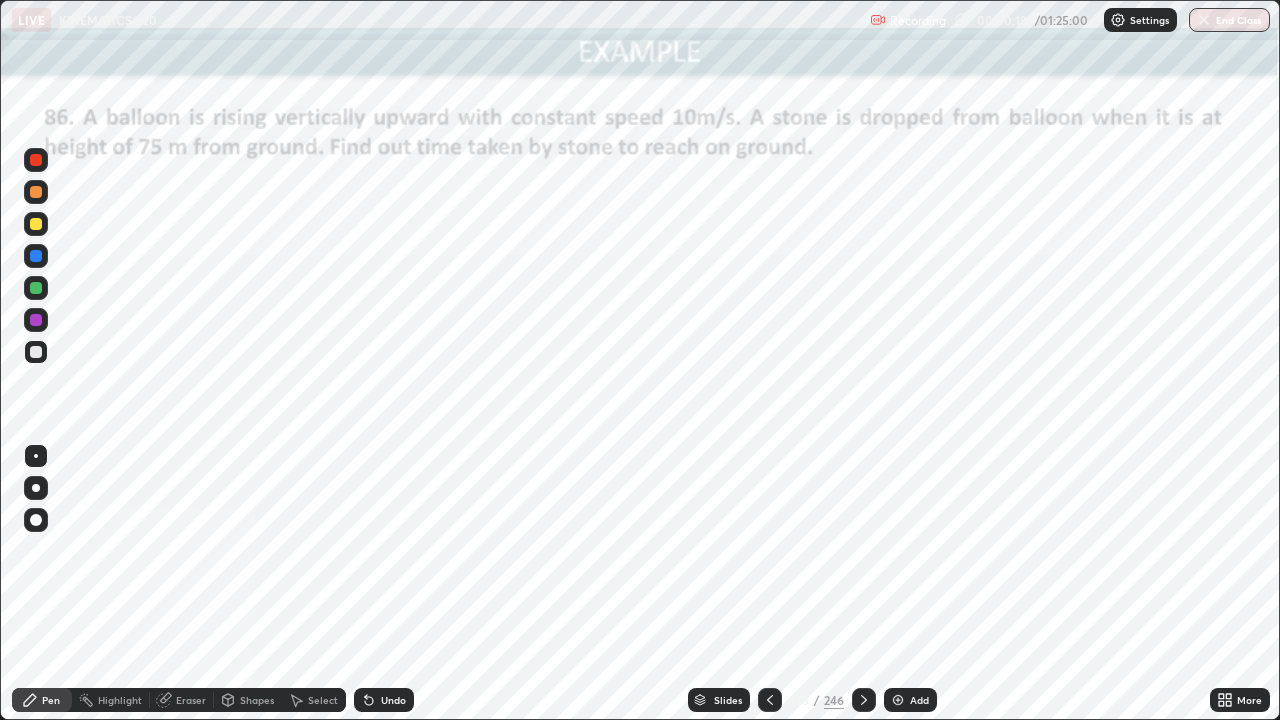 click 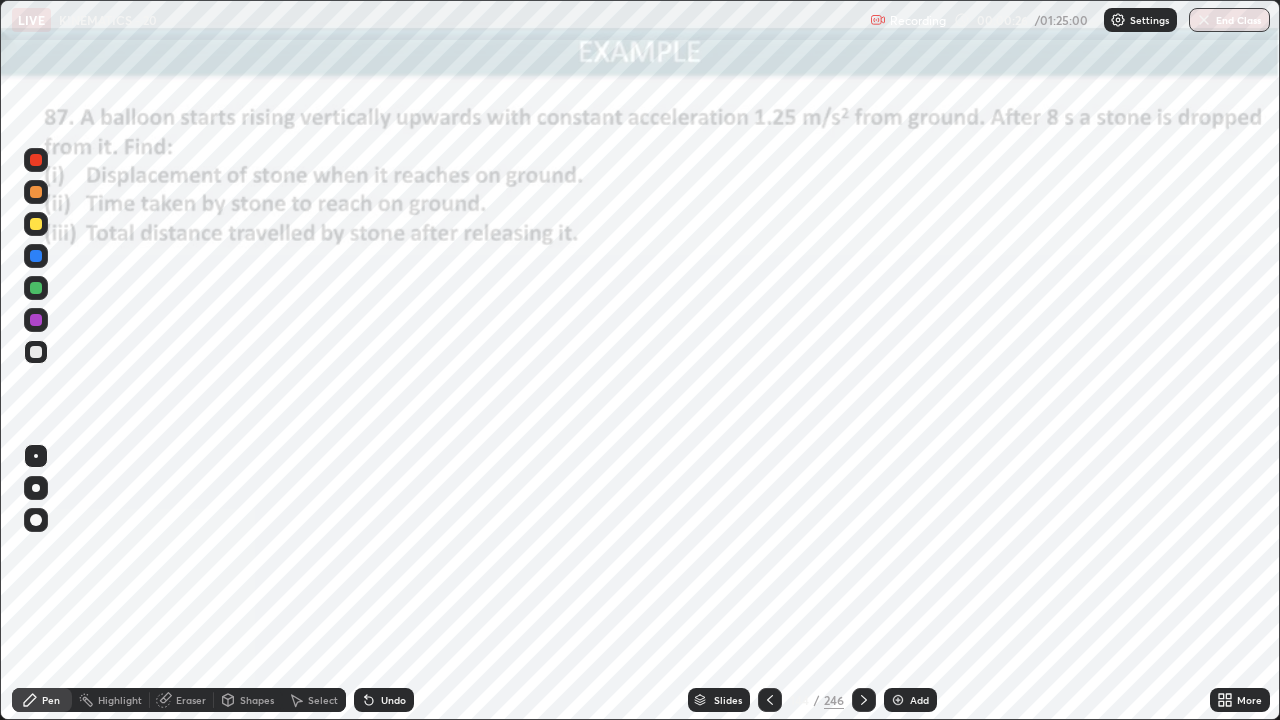 click at bounding box center [36, 160] 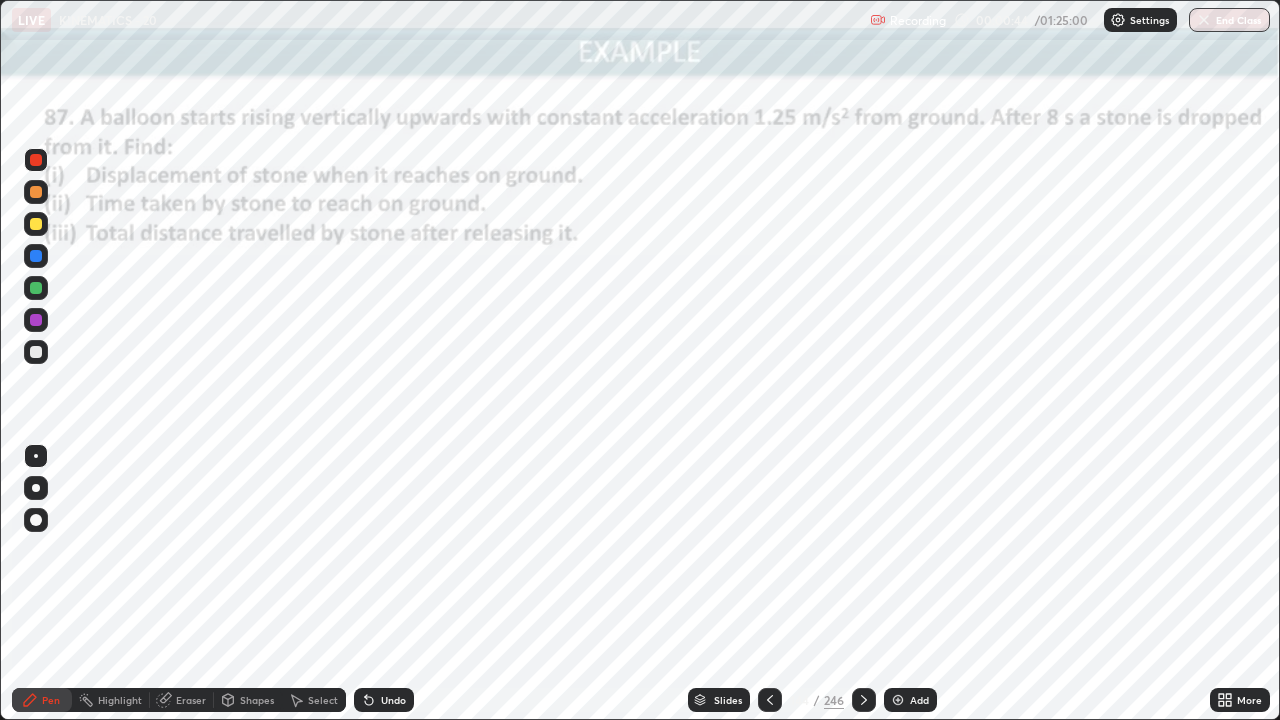 click on "Shapes" at bounding box center (257, 700) 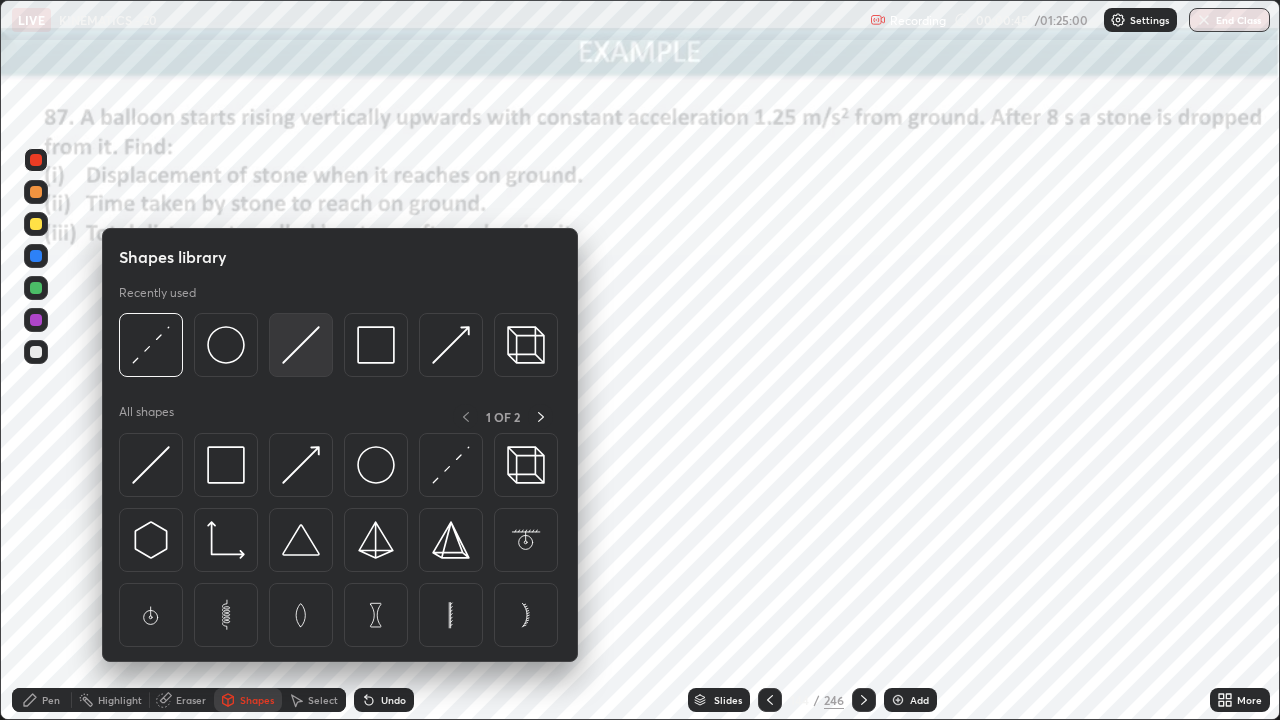 click at bounding box center [301, 345] 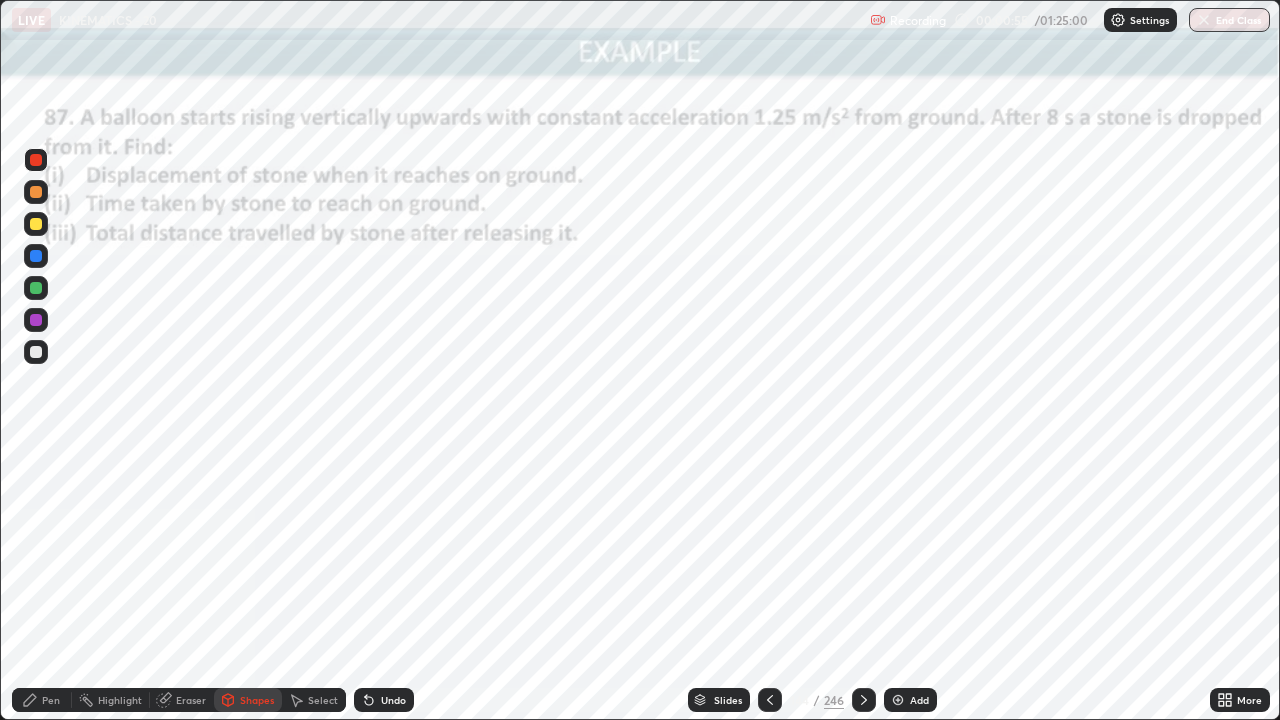 click on "Pen" at bounding box center (51, 700) 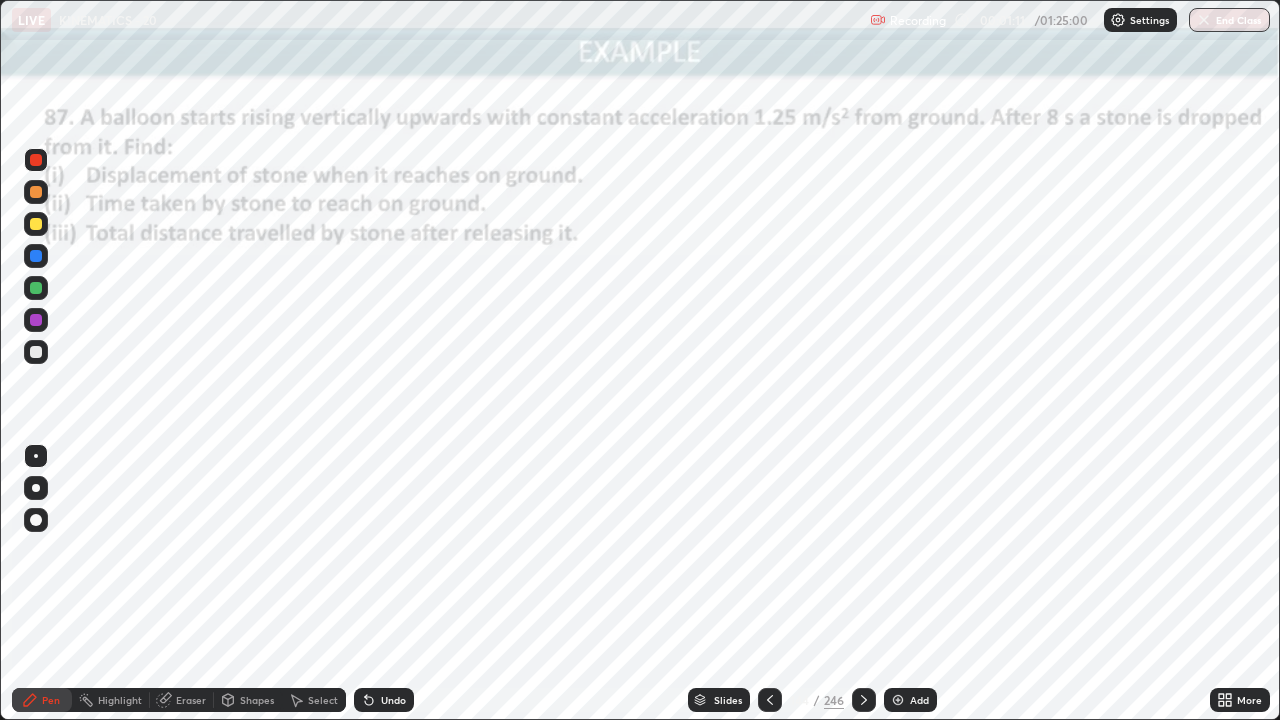 click at bounding box center [36, 288] 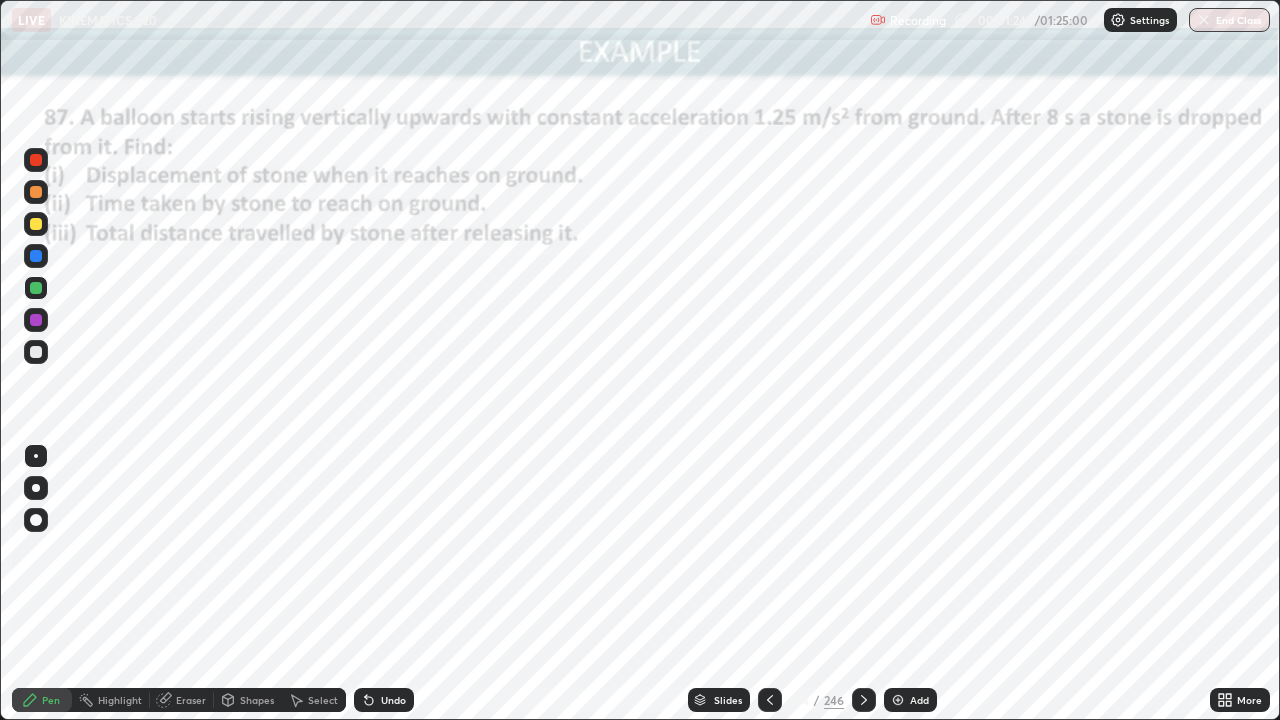 click at bounding box center (36, 160) 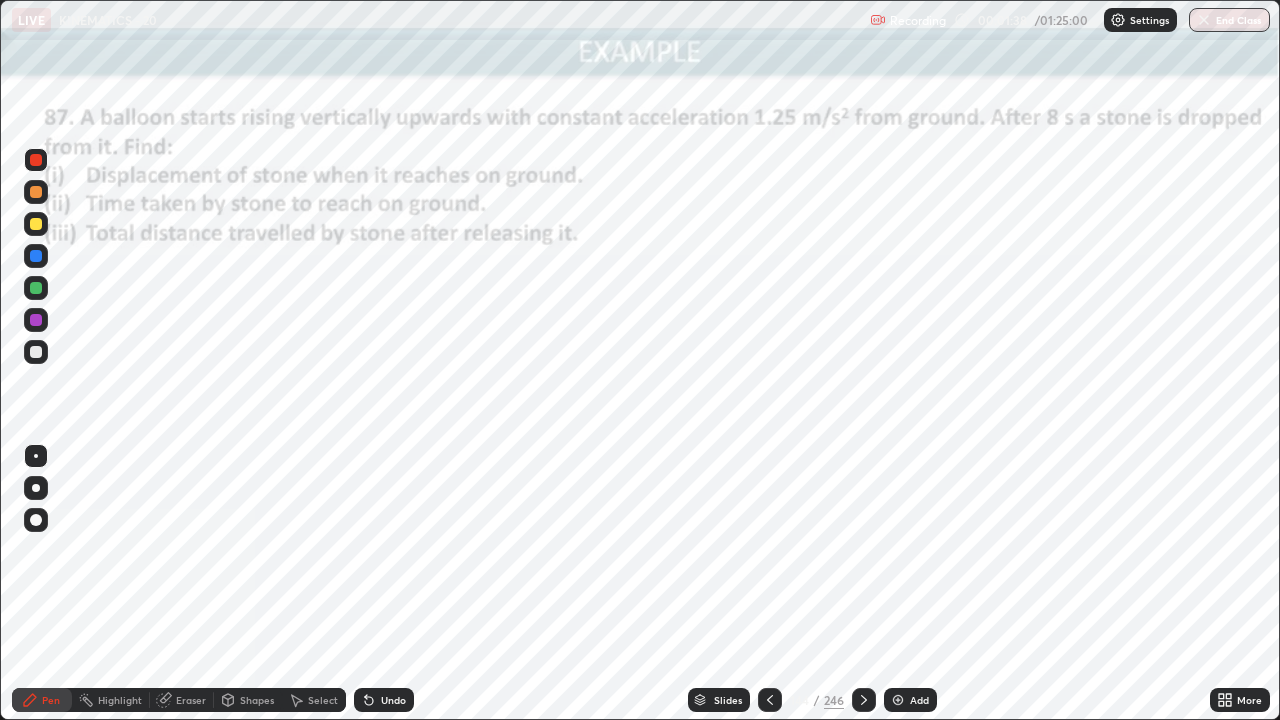 click at bounding box center [36, 520] 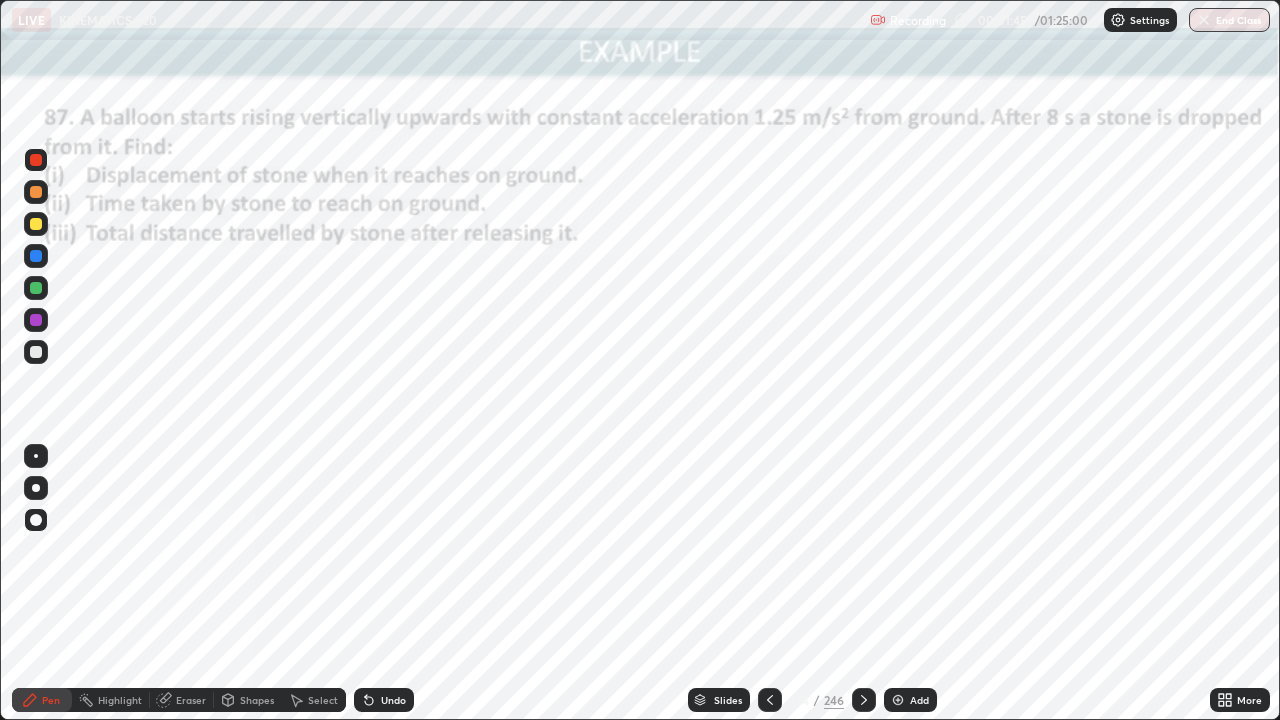 click at bounding box center (36, 320) 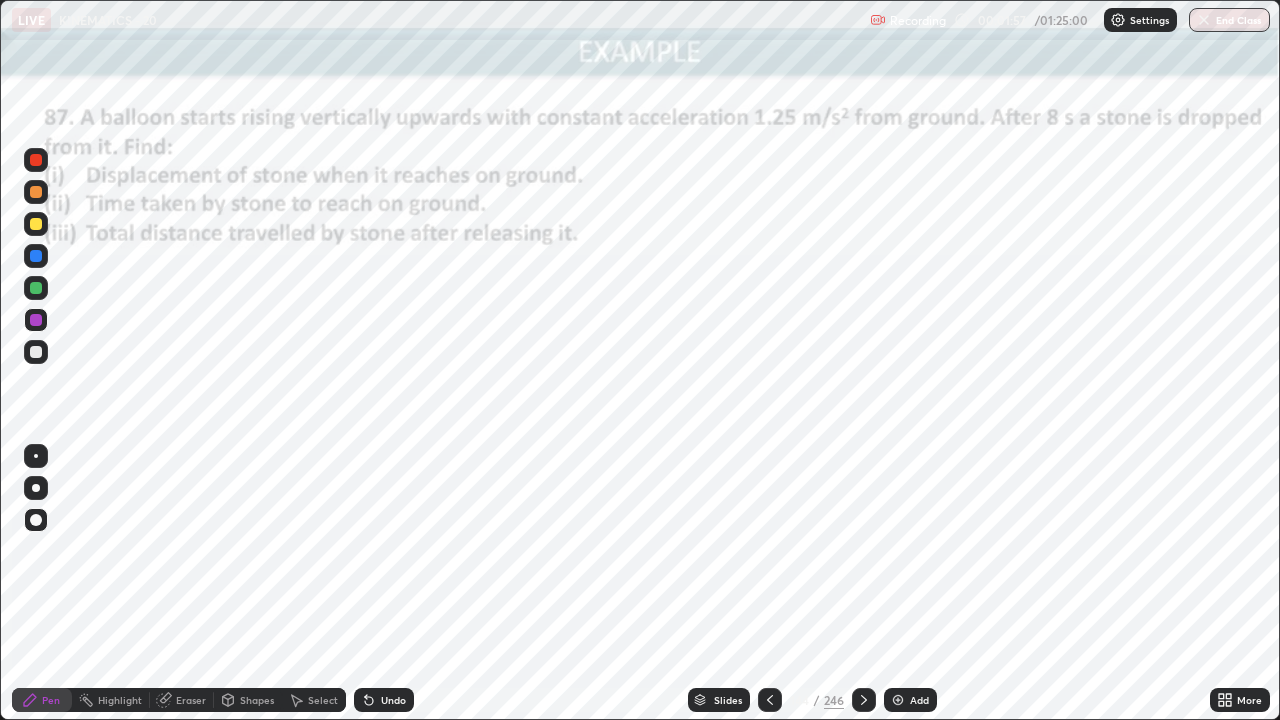 click at bounding box center (36, 288) 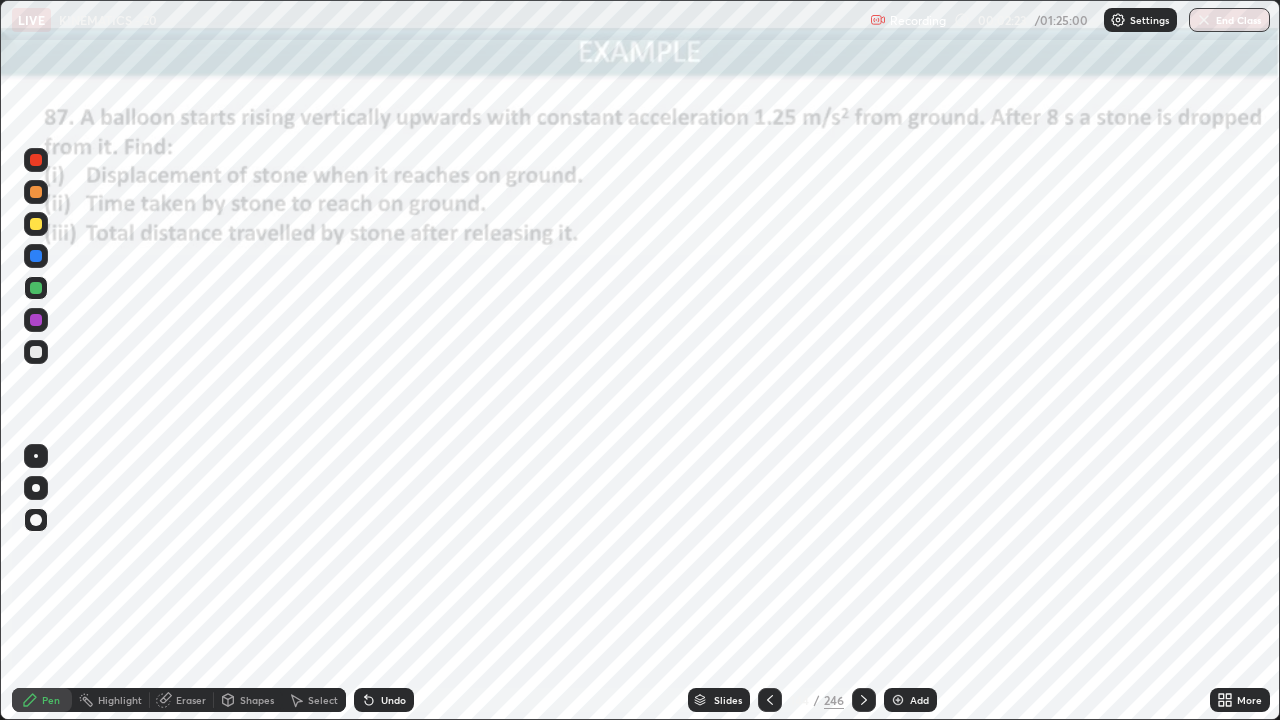 click at bounding box center (36, 160) 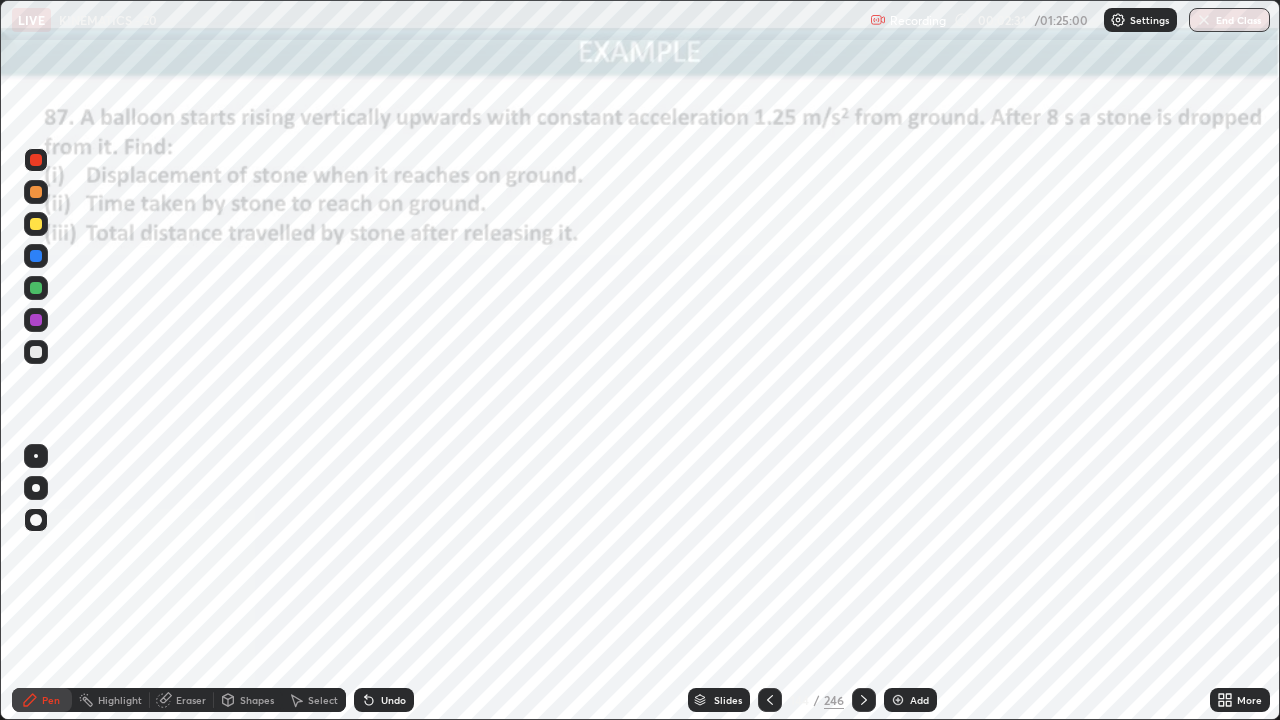 click at bounding box center (36, 288) 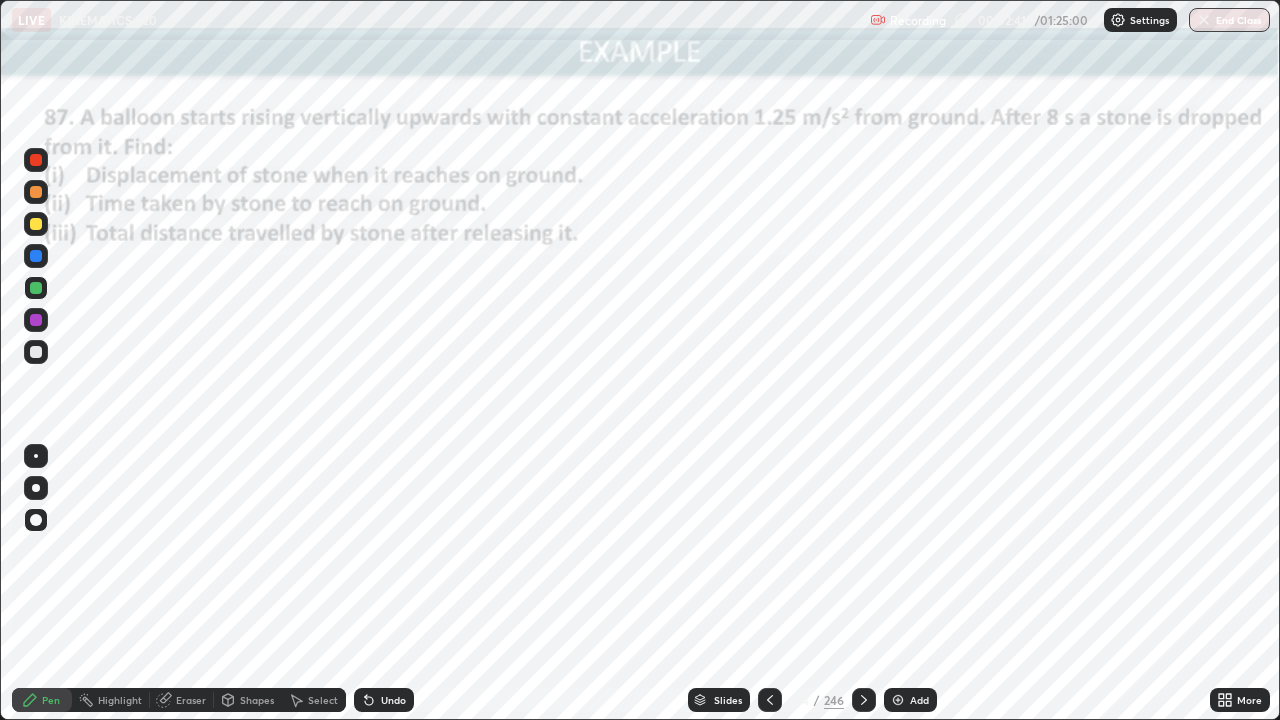 click at bounding box center [36, 160] 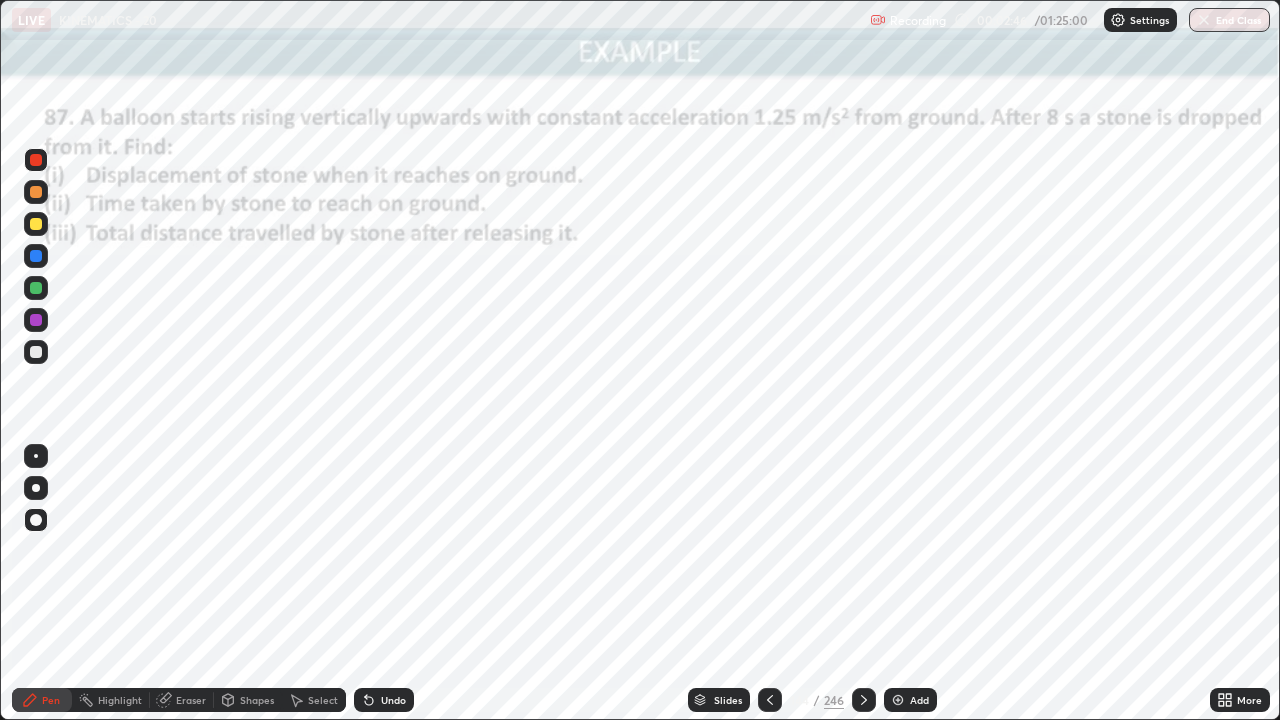 click at bounding box center (36, 320) 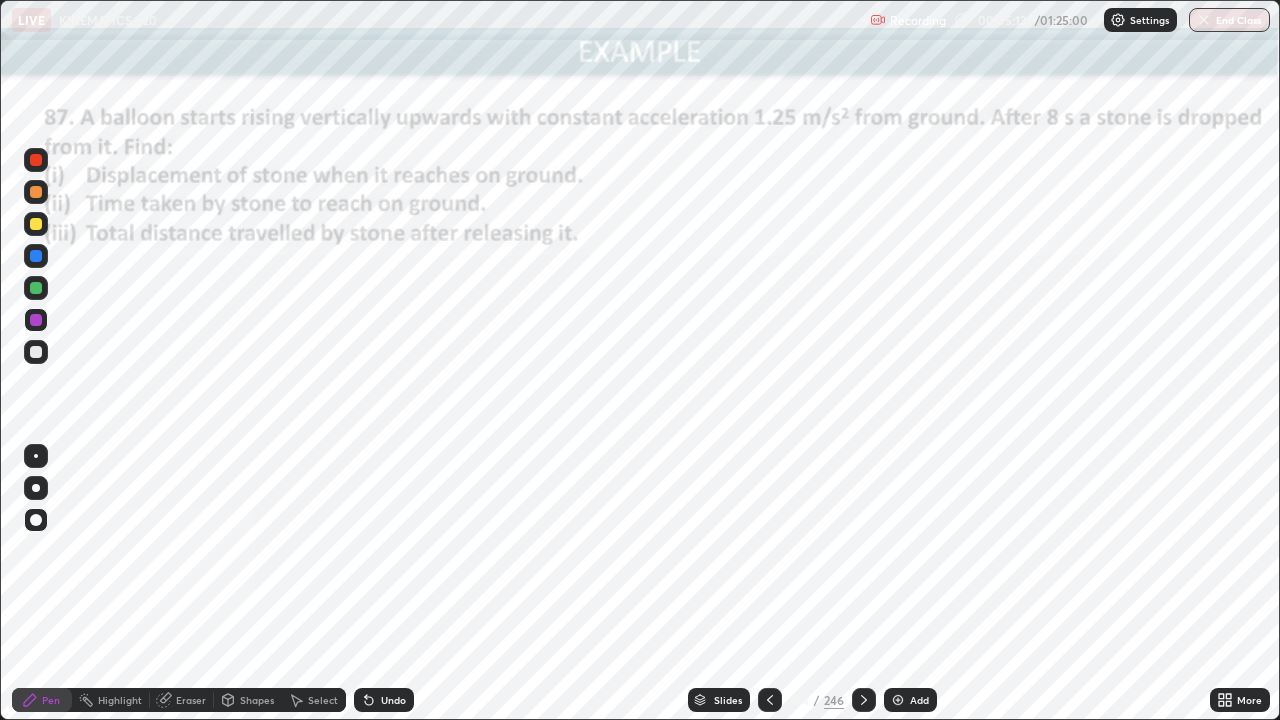 click at bounding box center (36, 288) 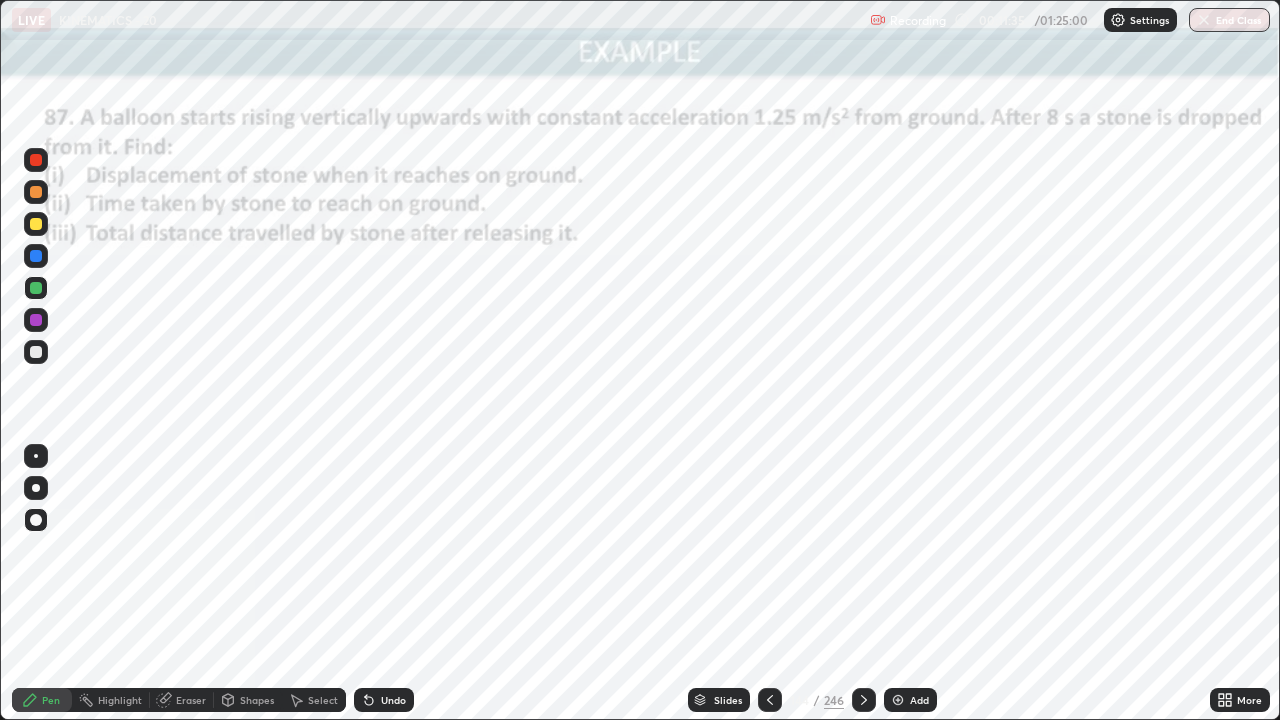 click 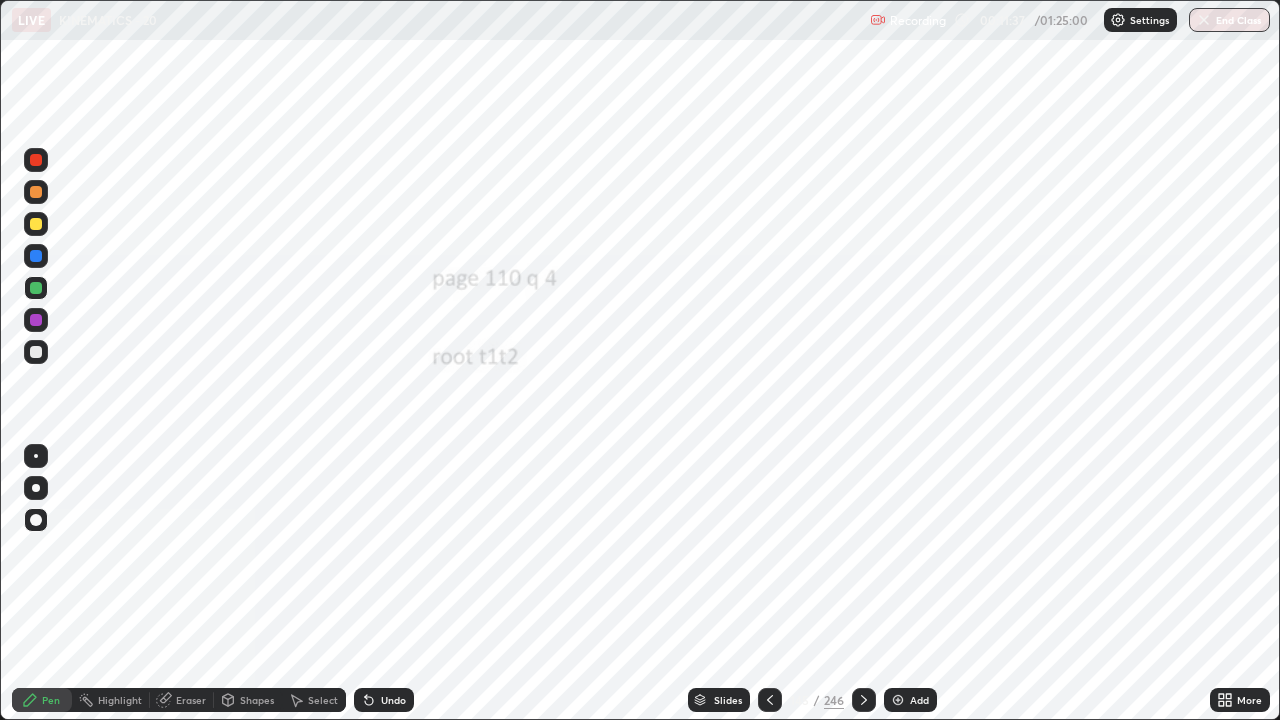click 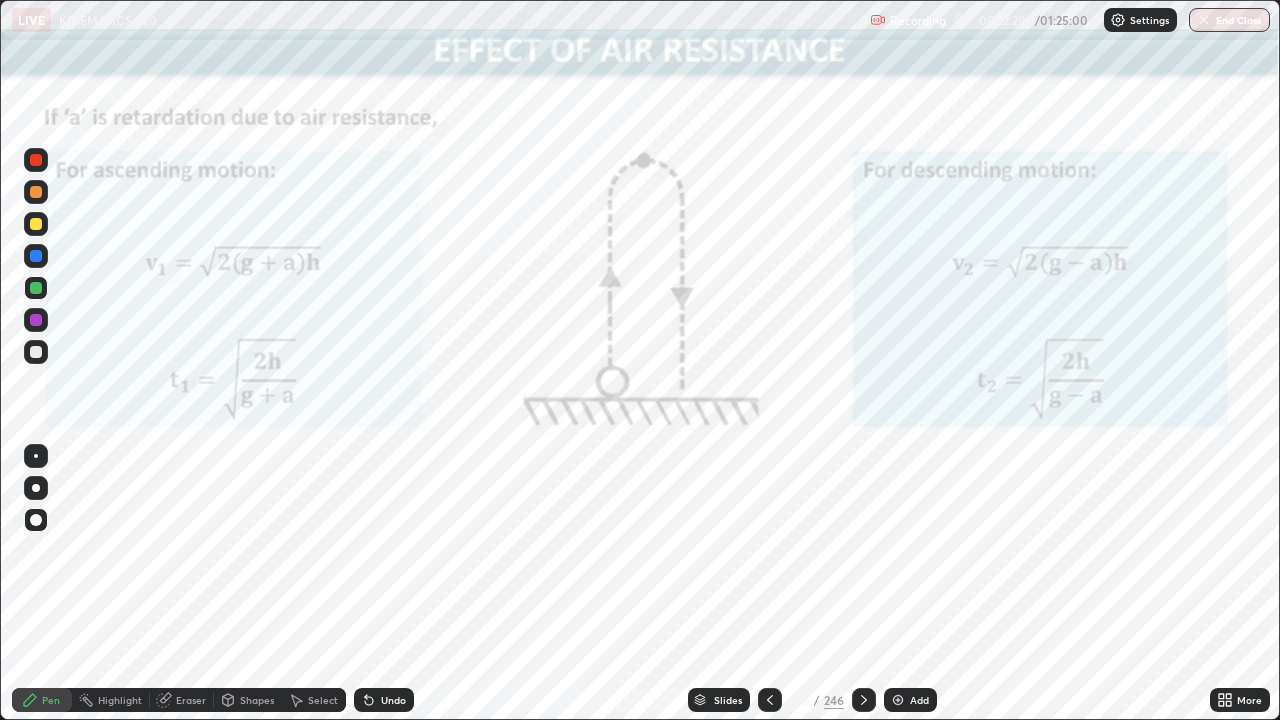 click at bounding box center (36, 320) 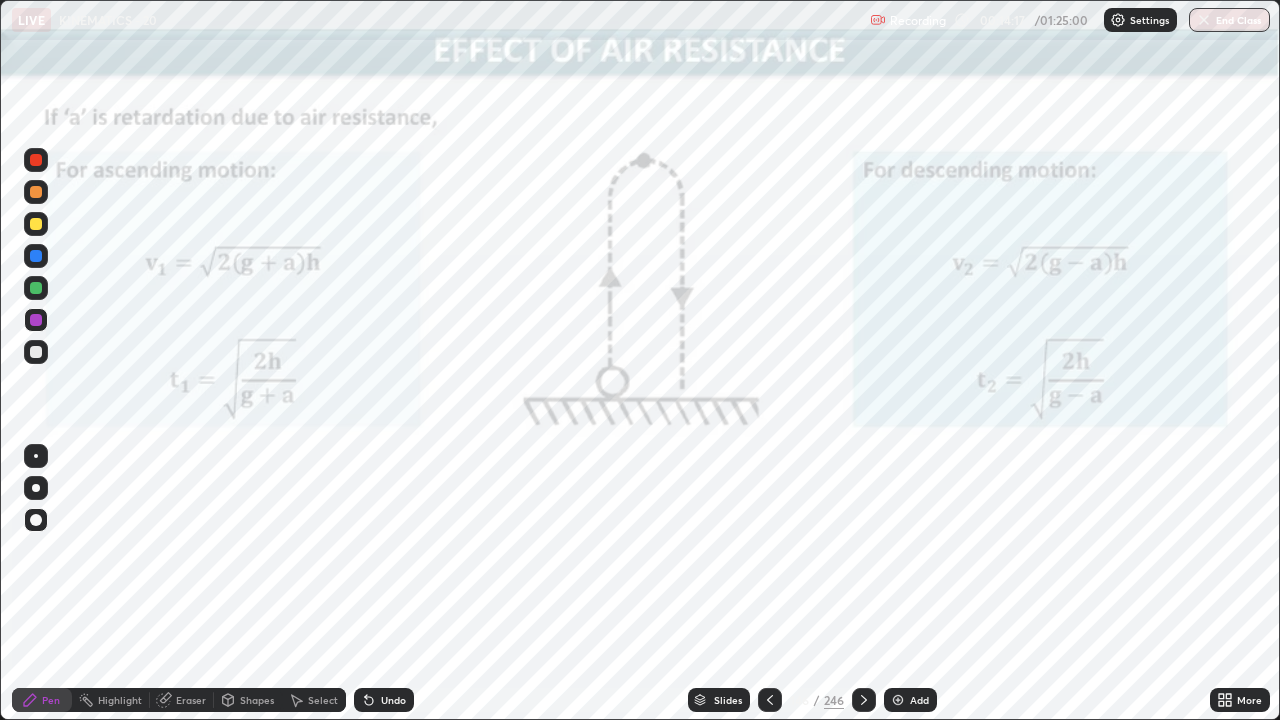 click on "Eraser" at bounding box center [191, 700] 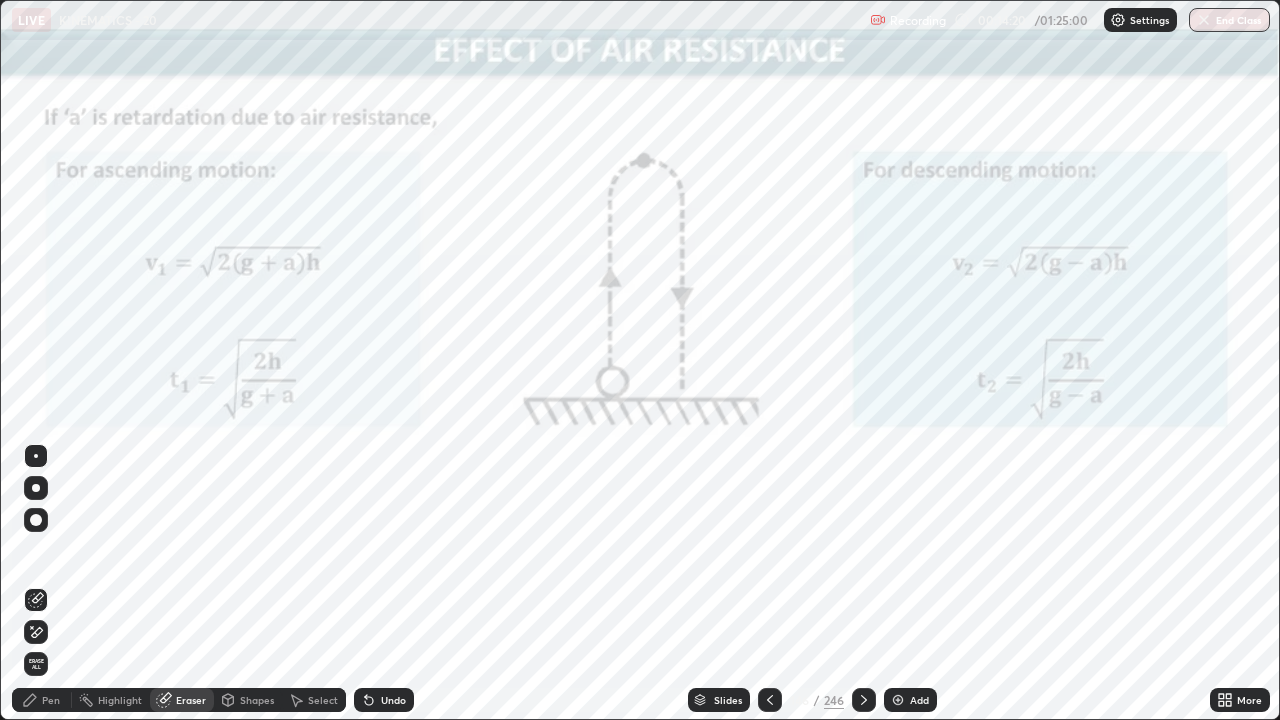 click on "Pen" at bounding box center (51, 700) 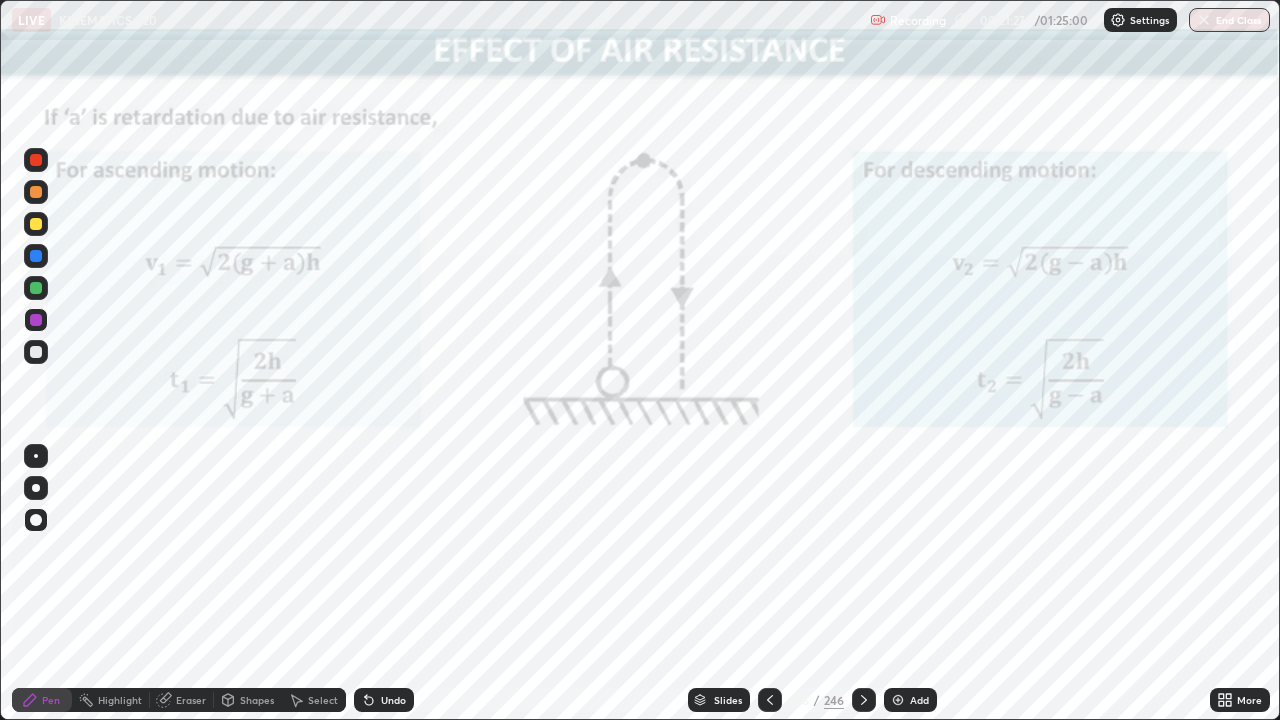 click at bounding box center (864, 700) 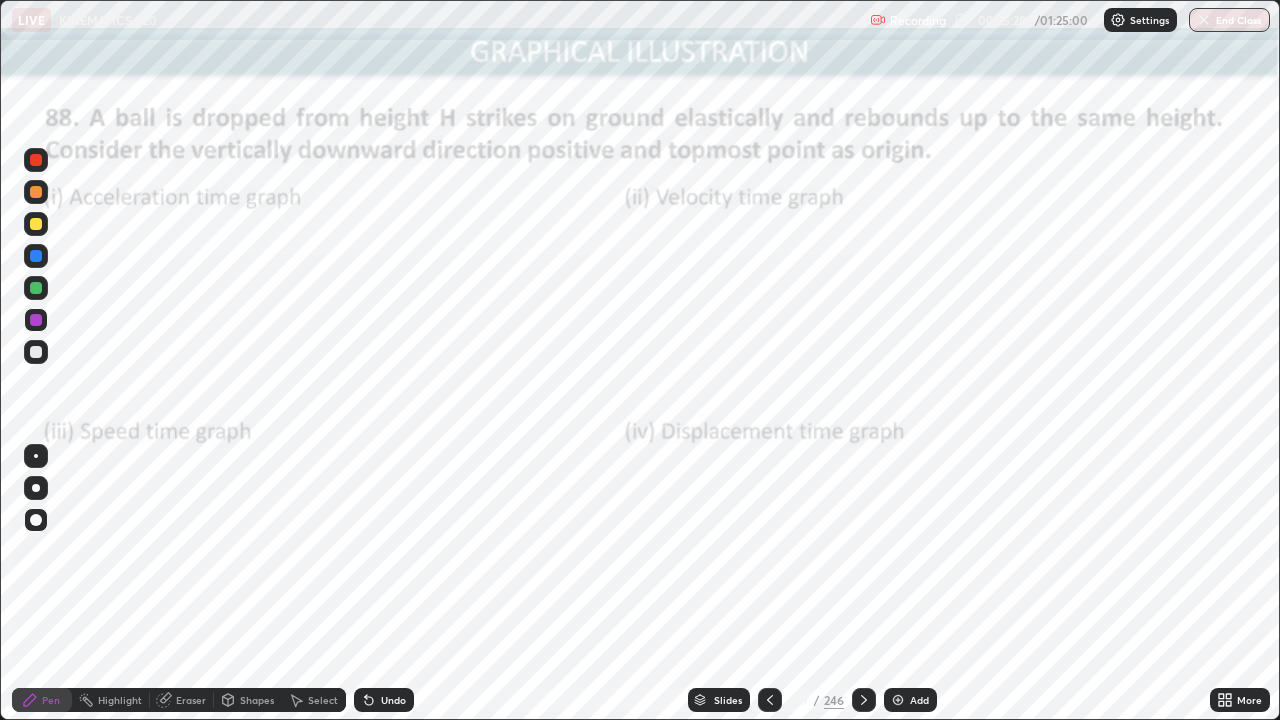click on "Select" at bounding box center [323, 700] 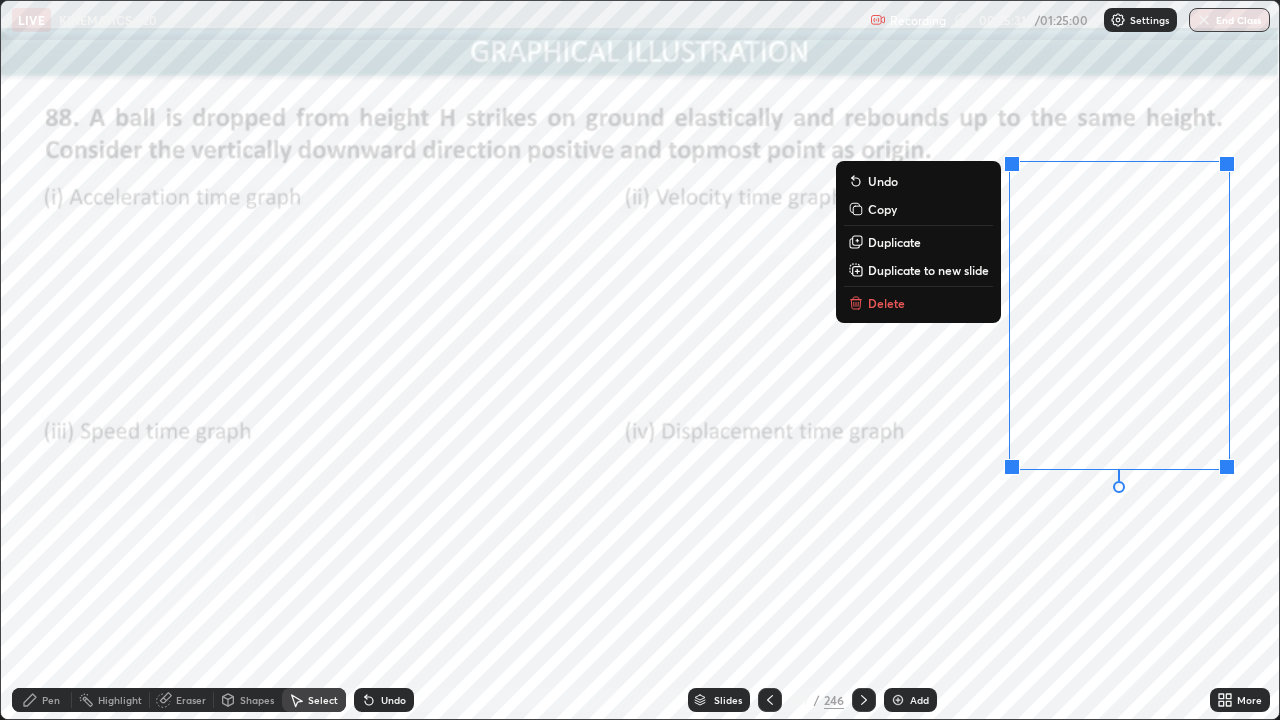 click on "Delete" at bounding box center (918, 303) 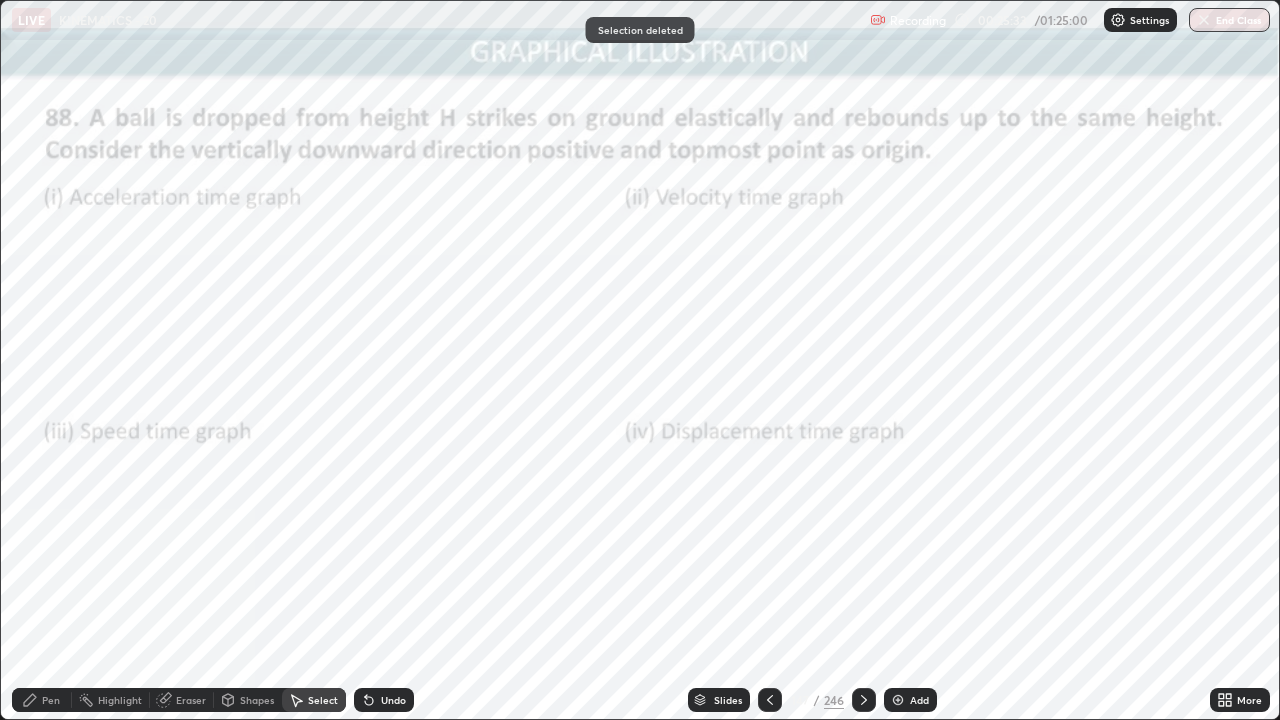 click on "Pen" at bounding box center [51, 700] 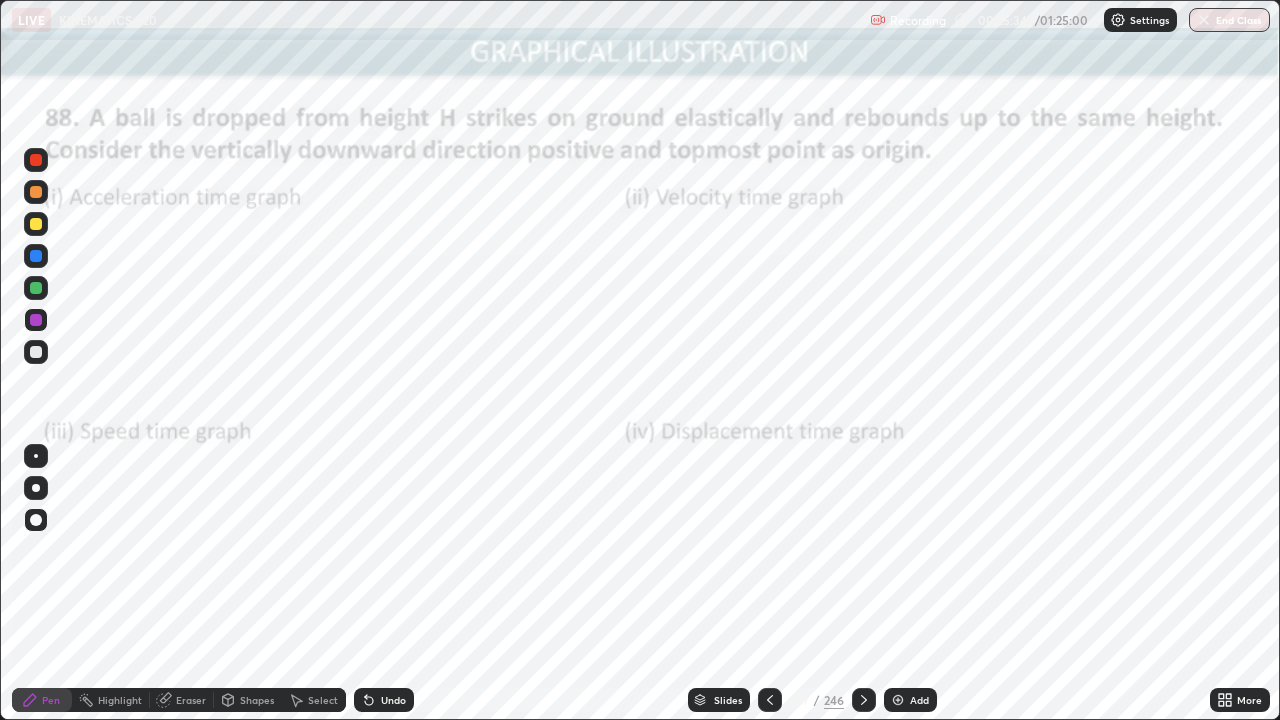 click at bounding box center (36, 288) 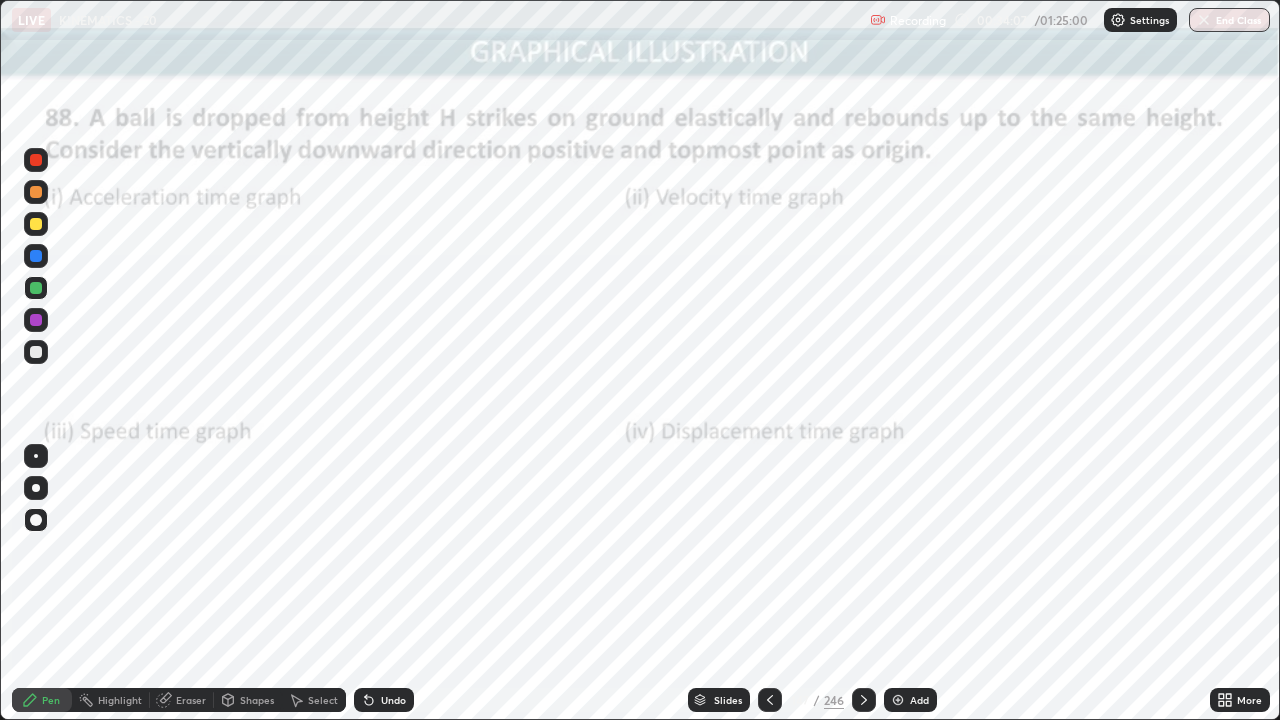 click on "Undo" at bounding box center (384, 700) 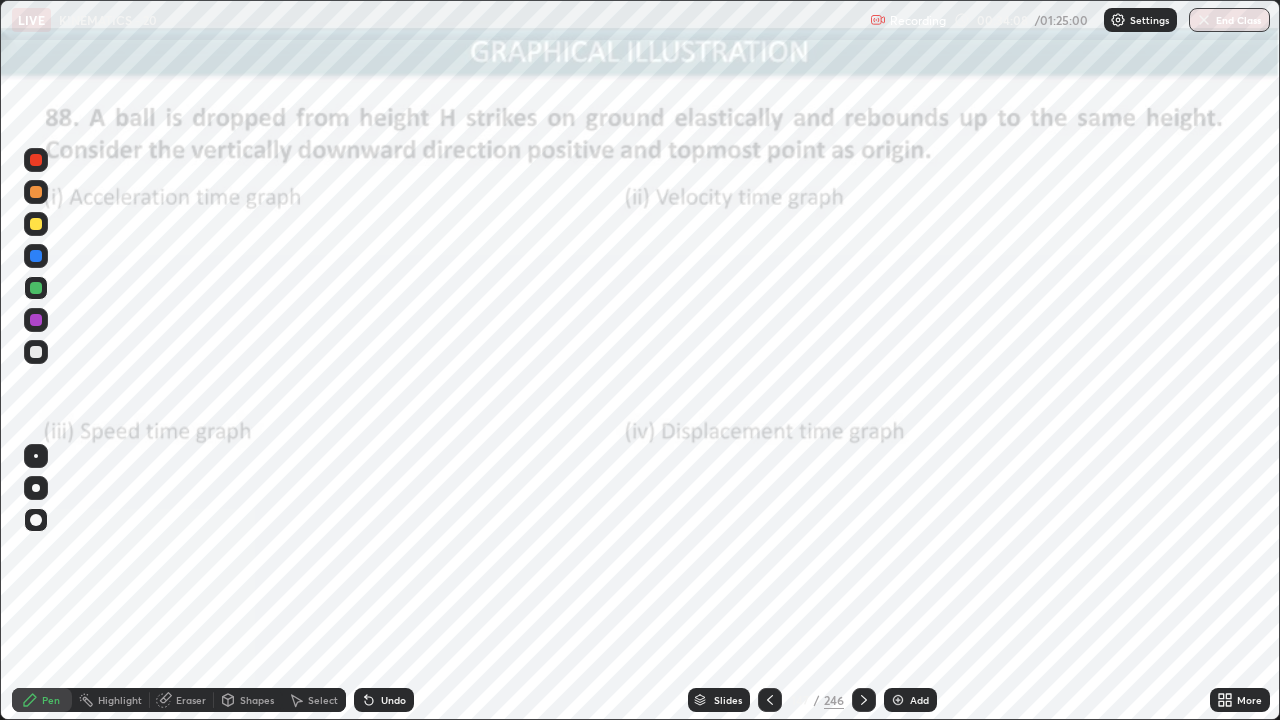 click on "Undo" at bounding box center (393, 700) 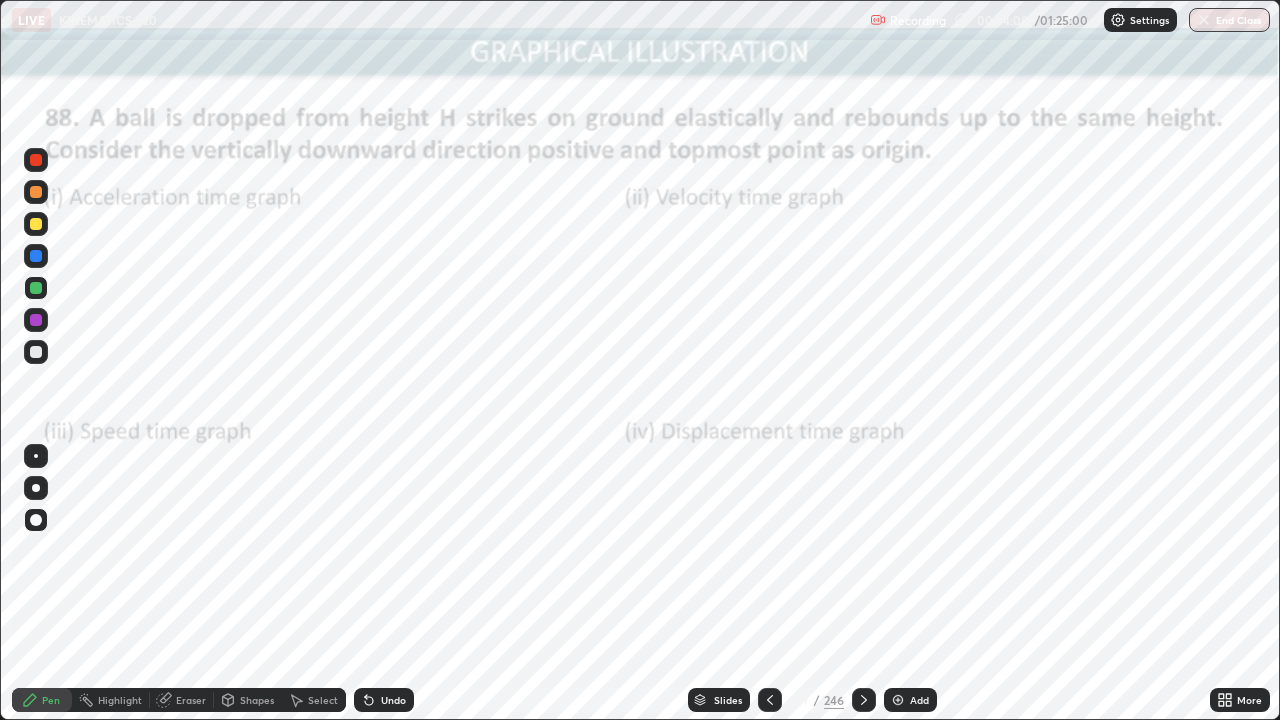 click on "Undo" at bounding box center (393, 700) 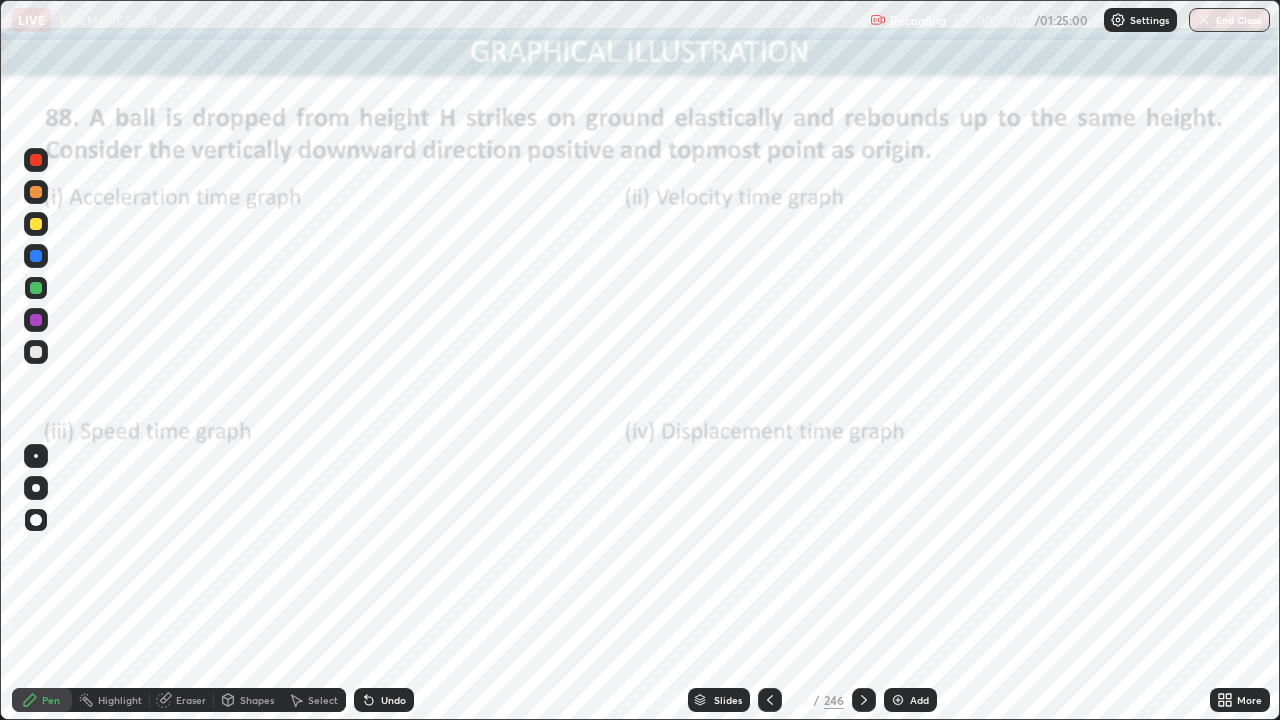 click on "Undo" at bounding box center (384, 700) 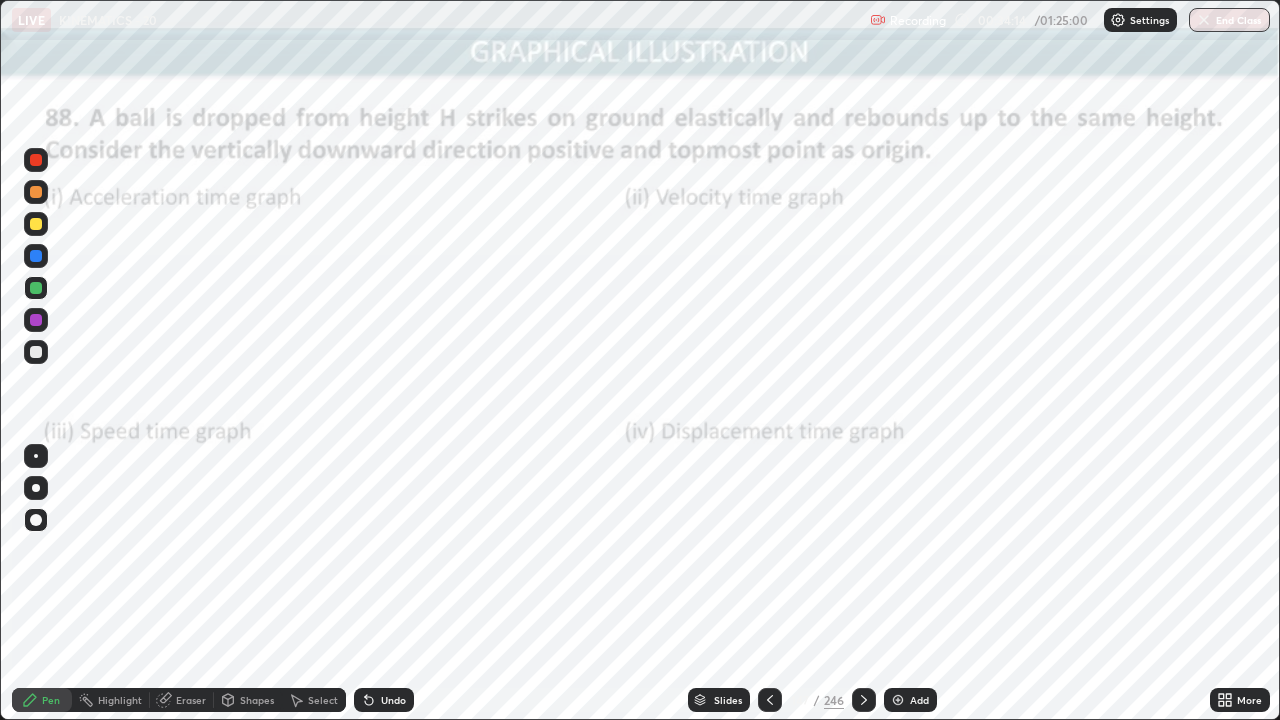click at bounding box center (36, 288) 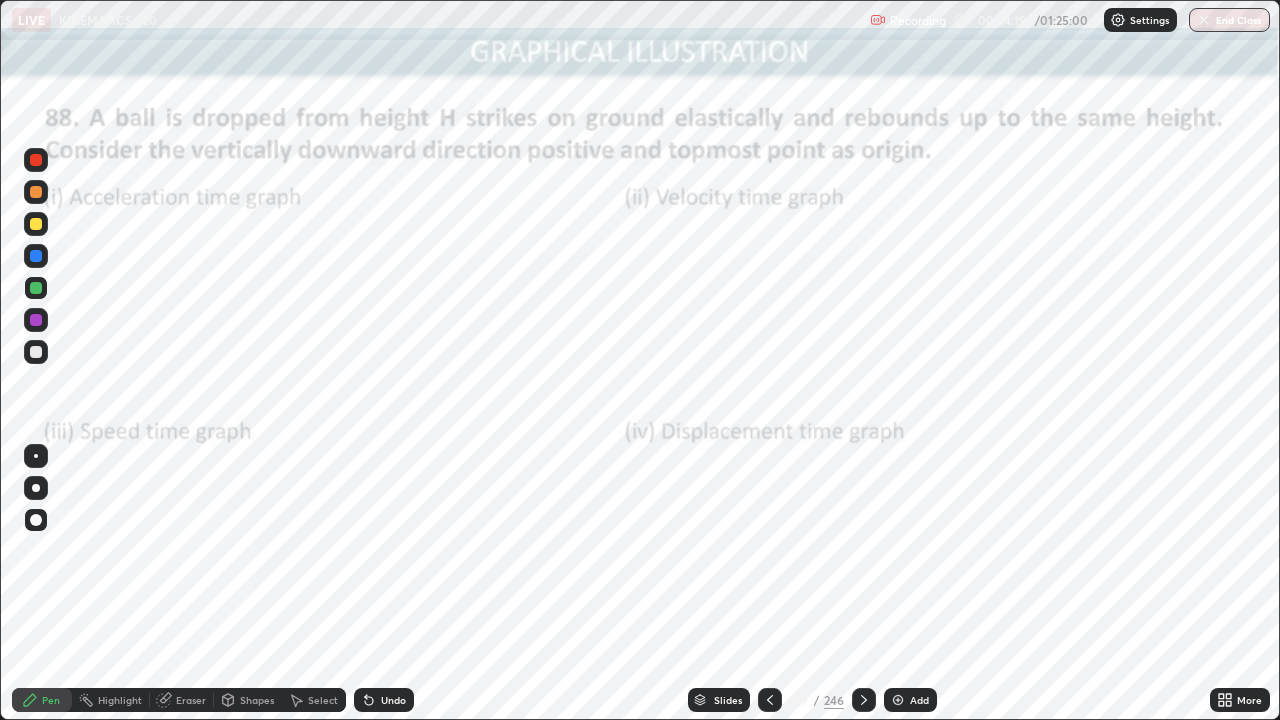 click on "Eraser" at bounding box center [191, 700] 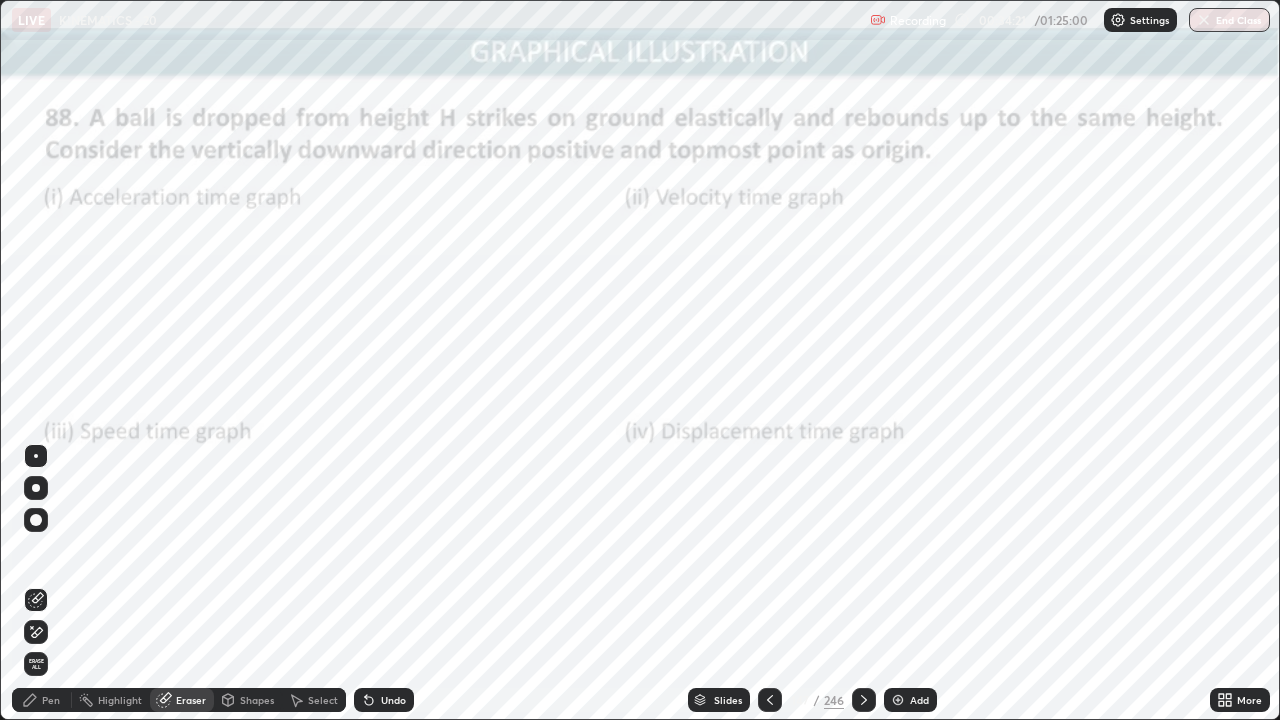click on "Eraser" at bounding box center (191, 700) 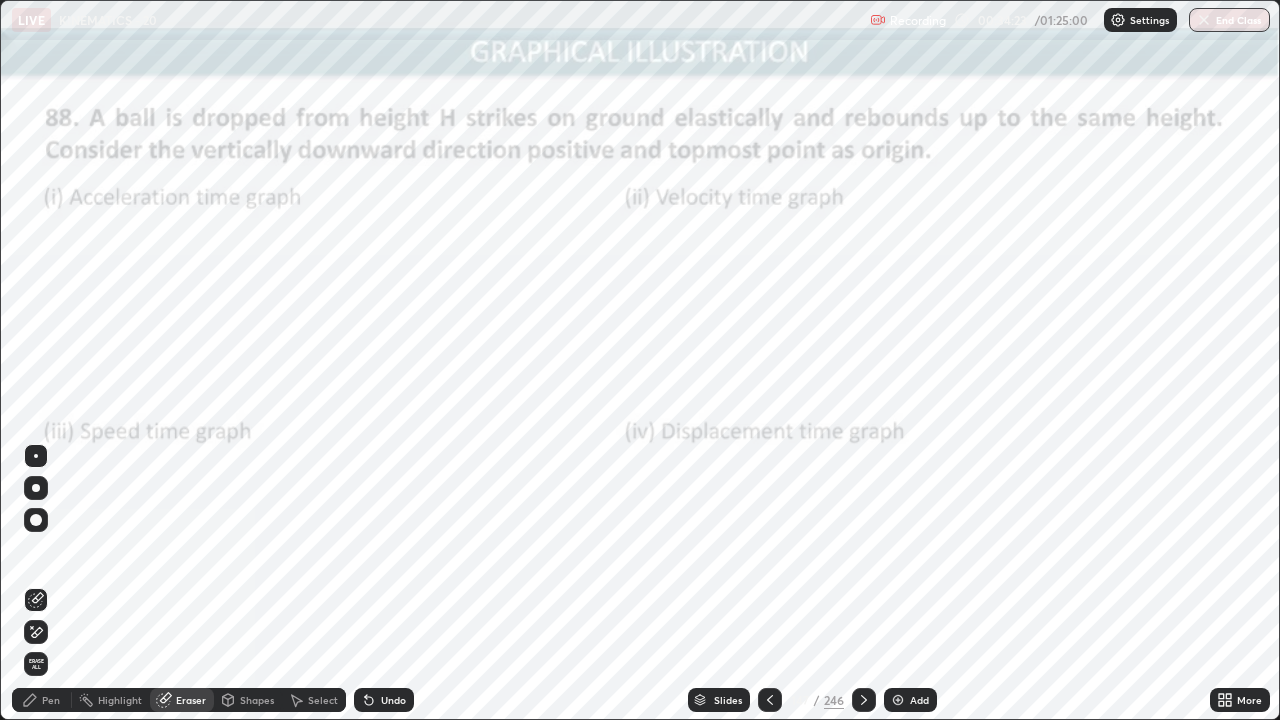 click on "Pen" at bounding box center [51, 700] 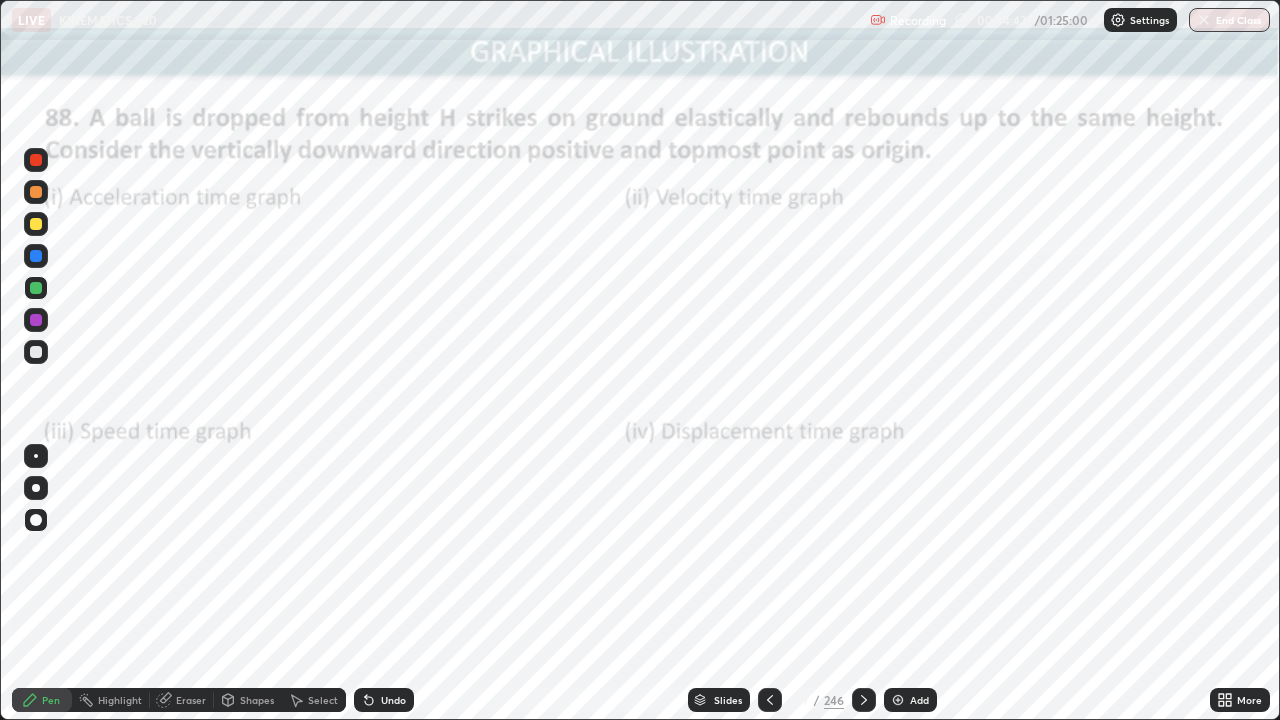 click at bounding box center [36, 256] 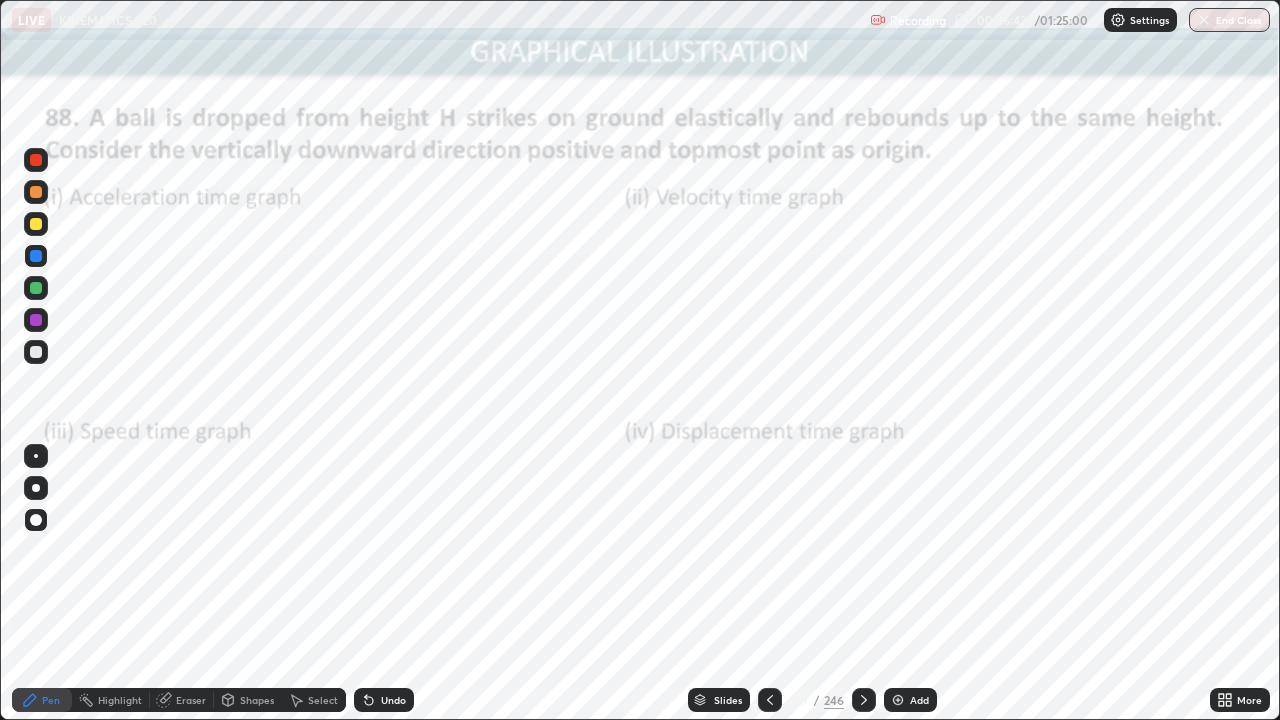 click on "Select" at bounding box center [323, 700] 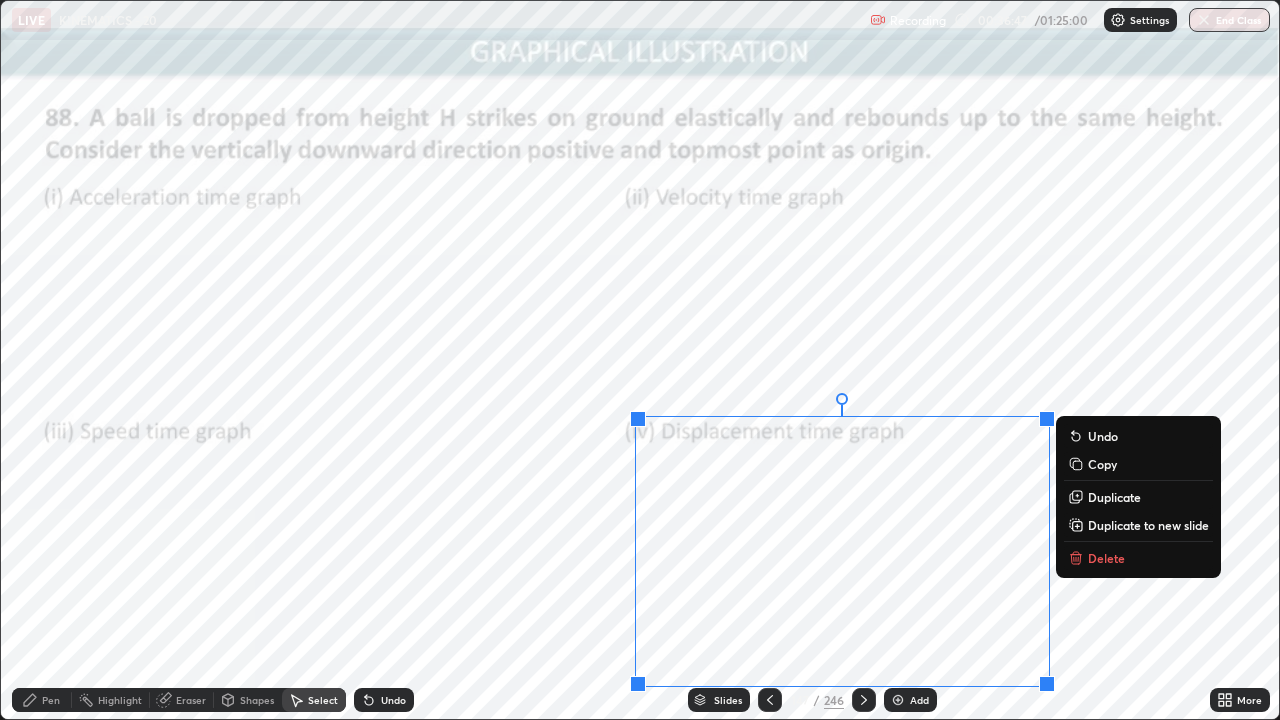 click 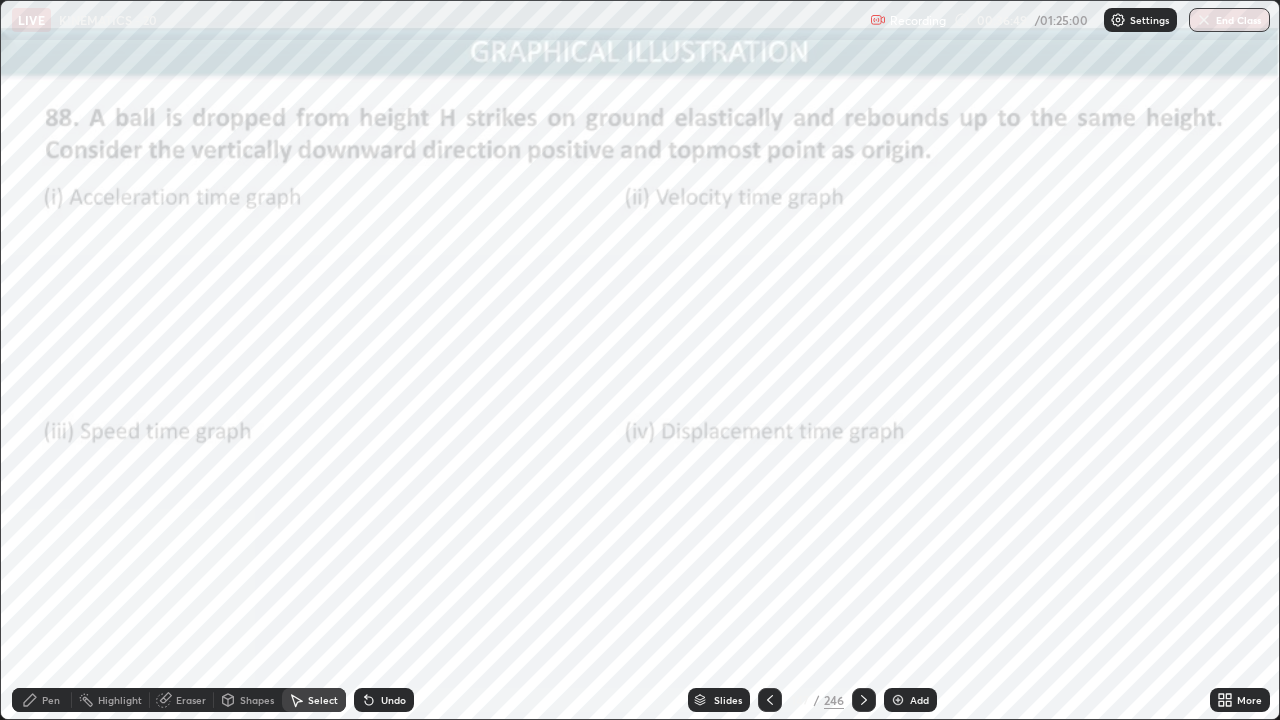 click on "Pen" at bounding box center (51, 700) 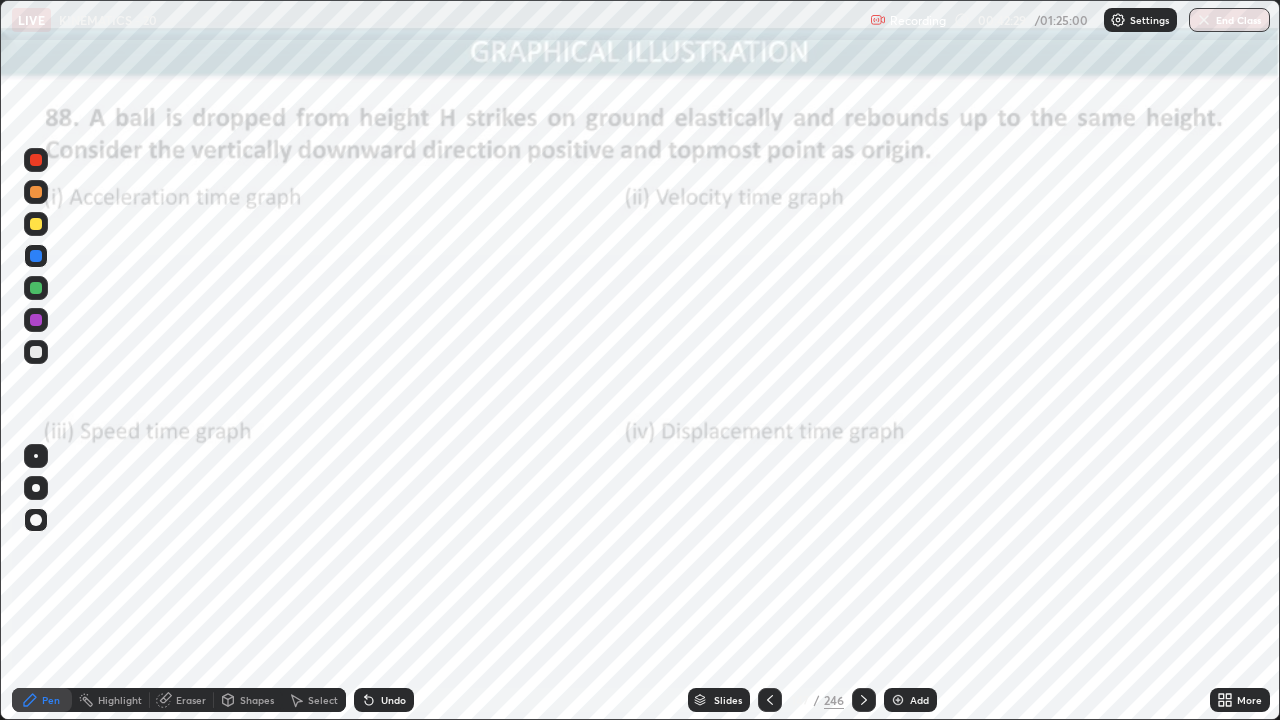 click on "Add" at bounding box center (910, 700) 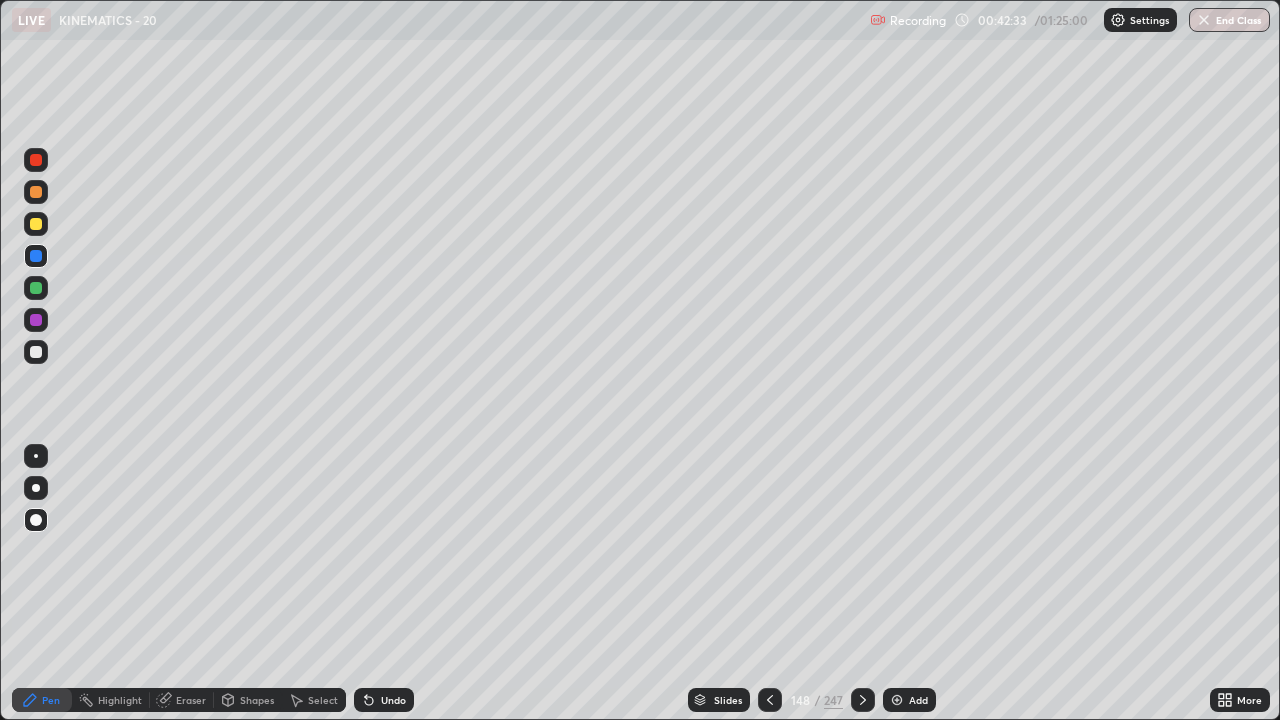 click on "Shapes" at bounding box center (248, 700) 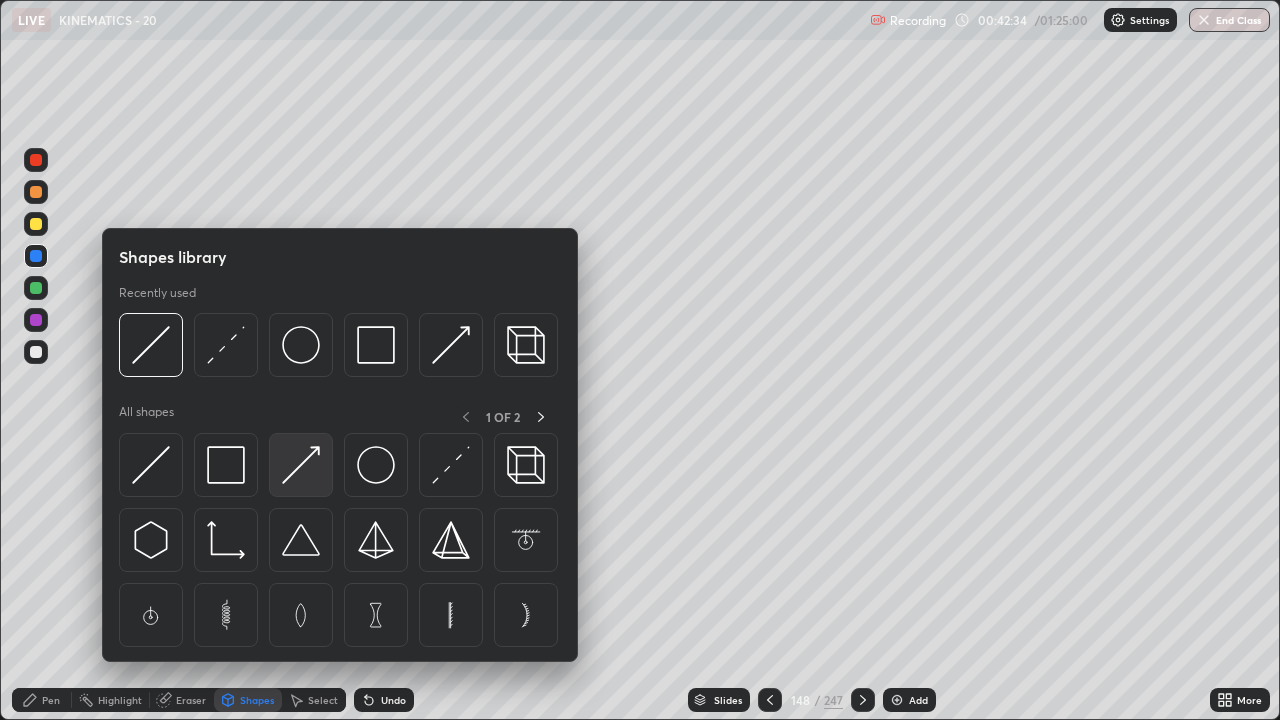 click at bounding box center (301, 465) 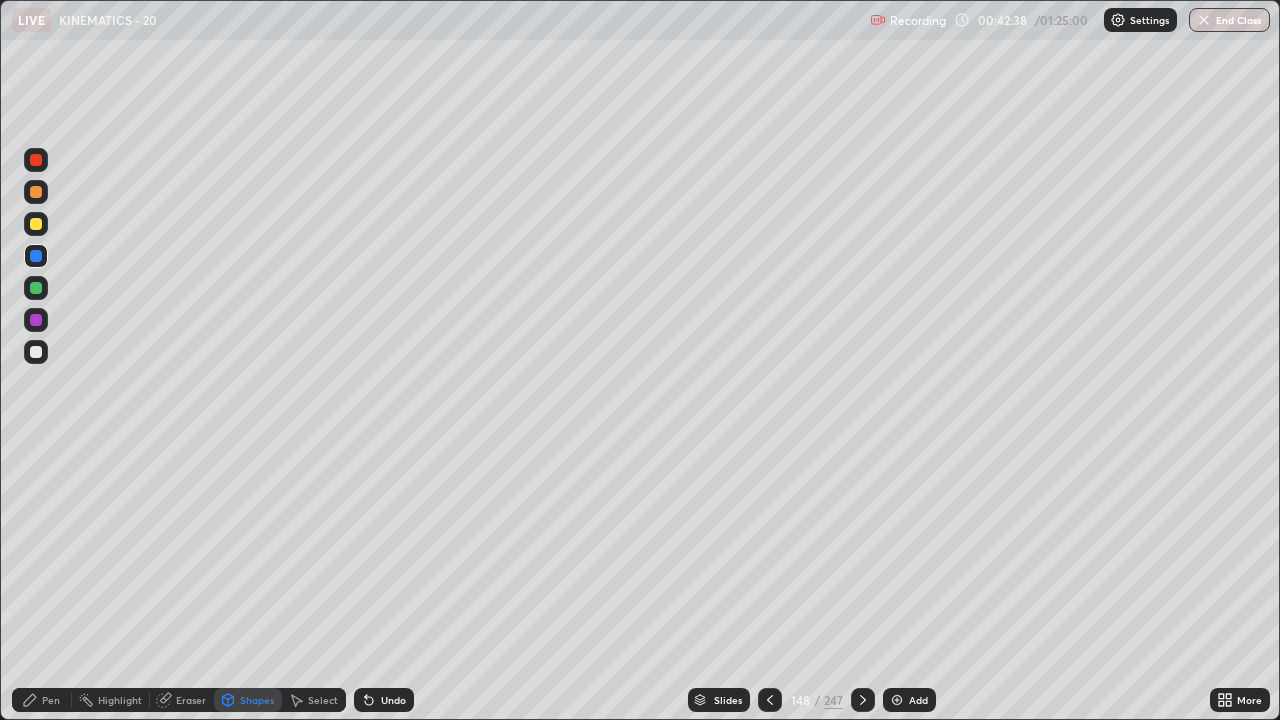 click on "Undo" at bounding box center (393, 700) 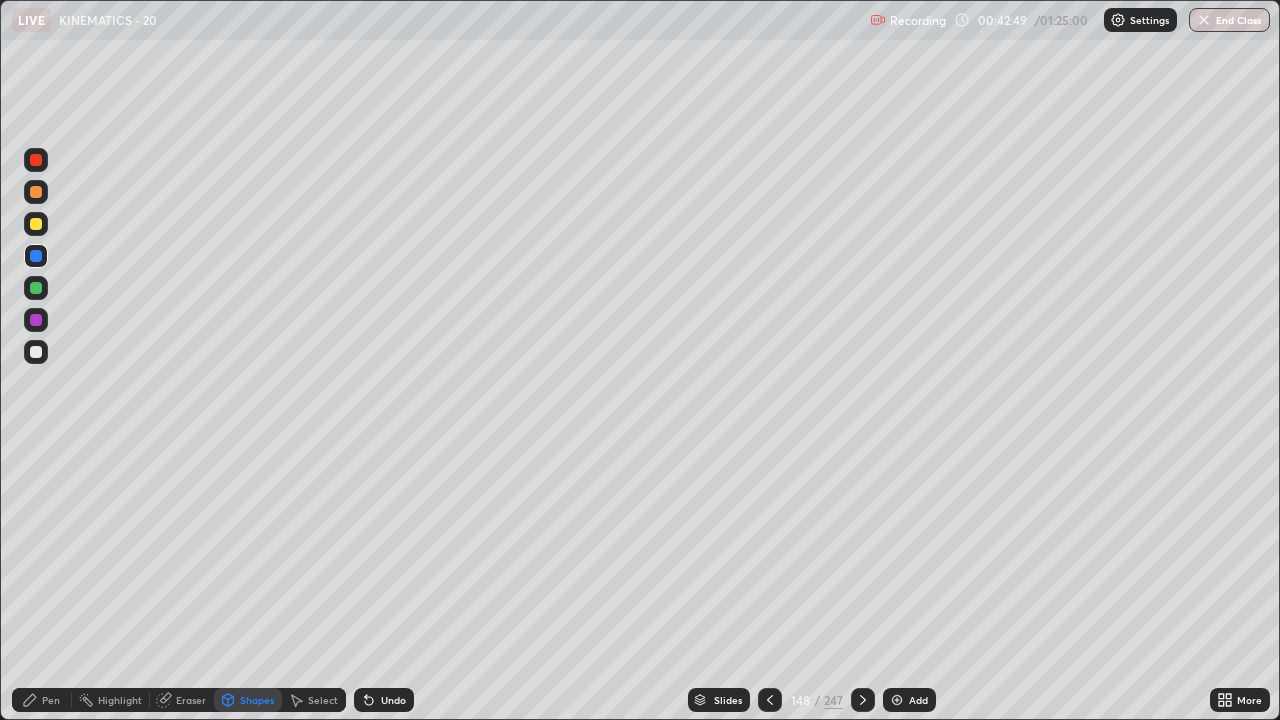 click on "Pen" at bounding box center (51, 700) 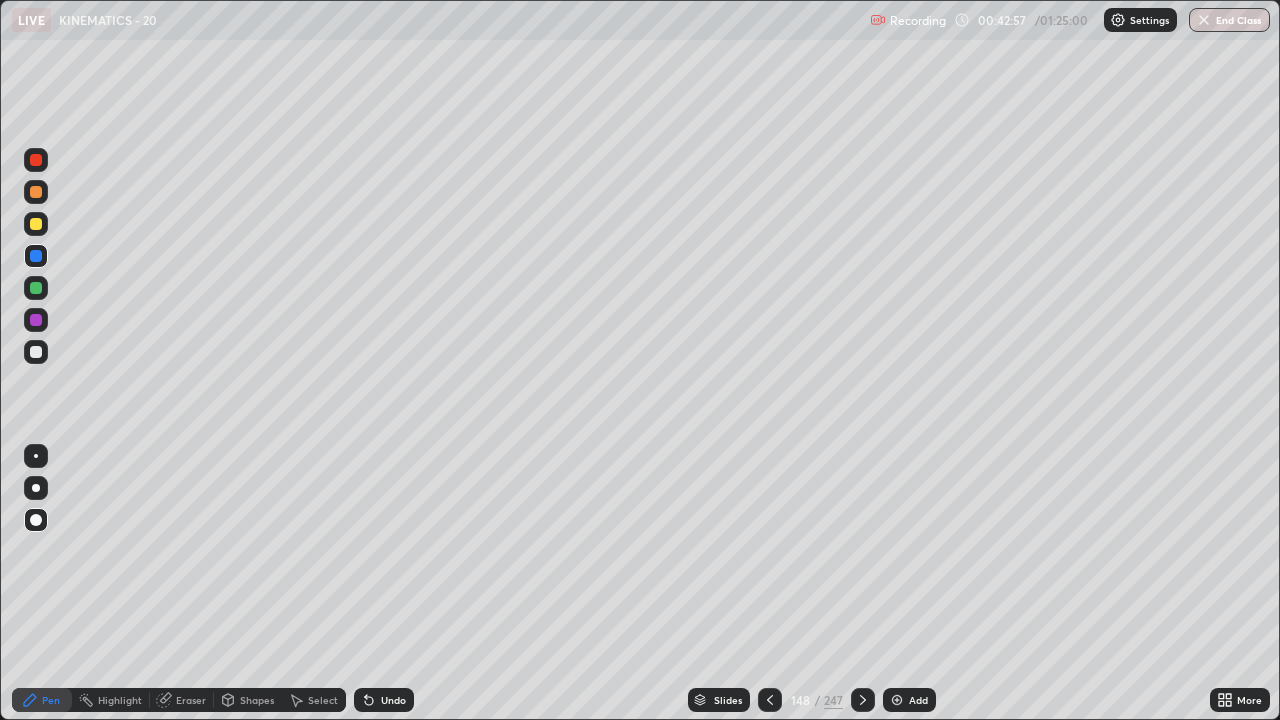 click at bounding box center (36, 320) 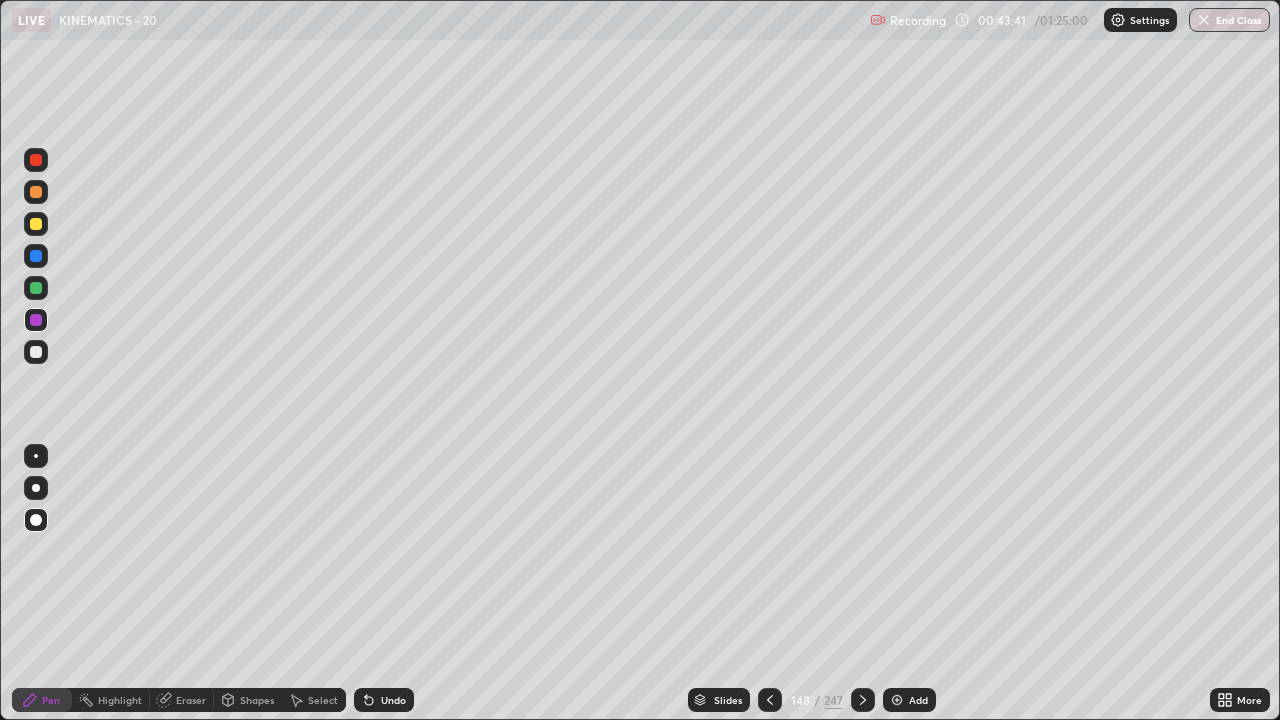 click at bounding box center (36, 288) 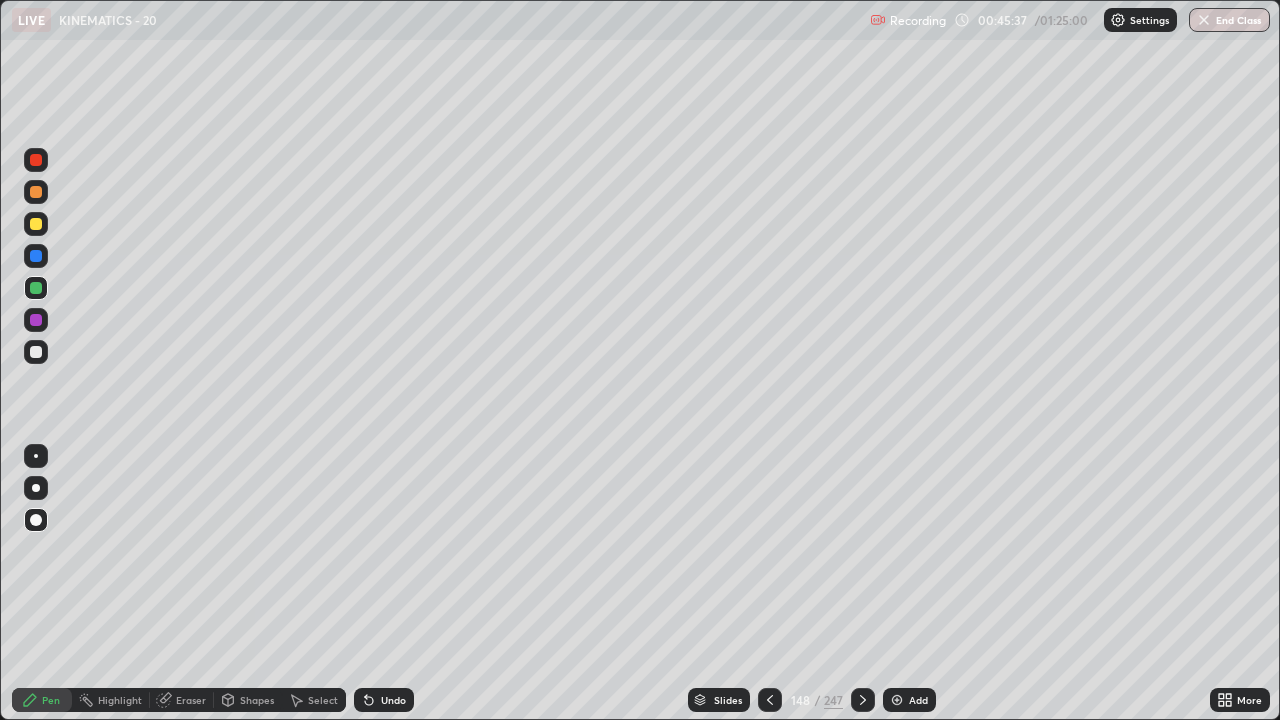 click at bounding box center (36, 320) 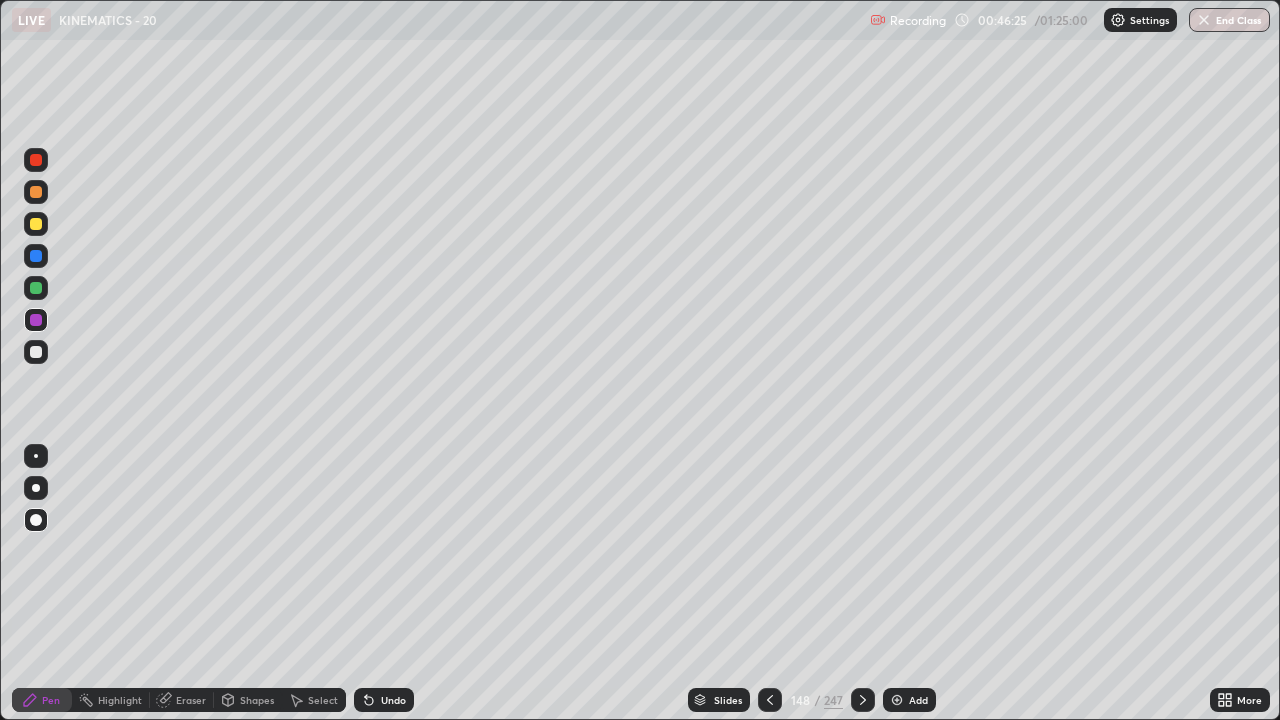 click at bounding box center (36, 288) 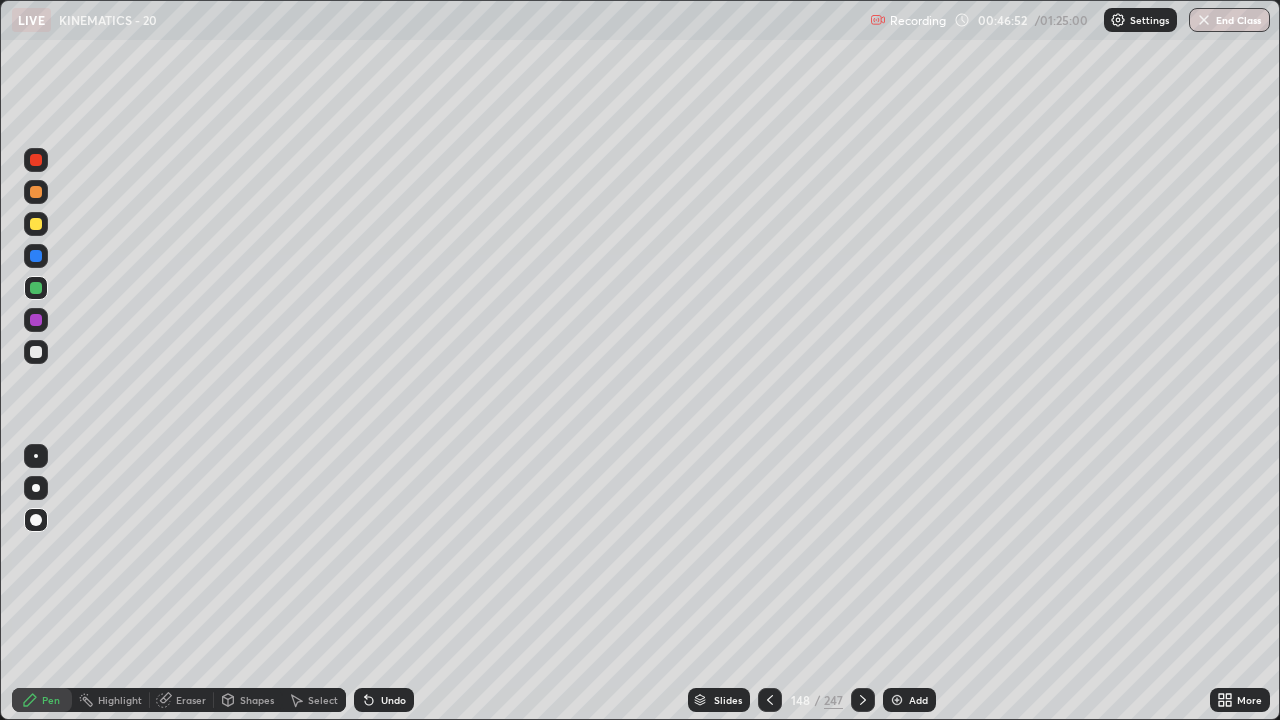 click at bounding box center [36, 320] 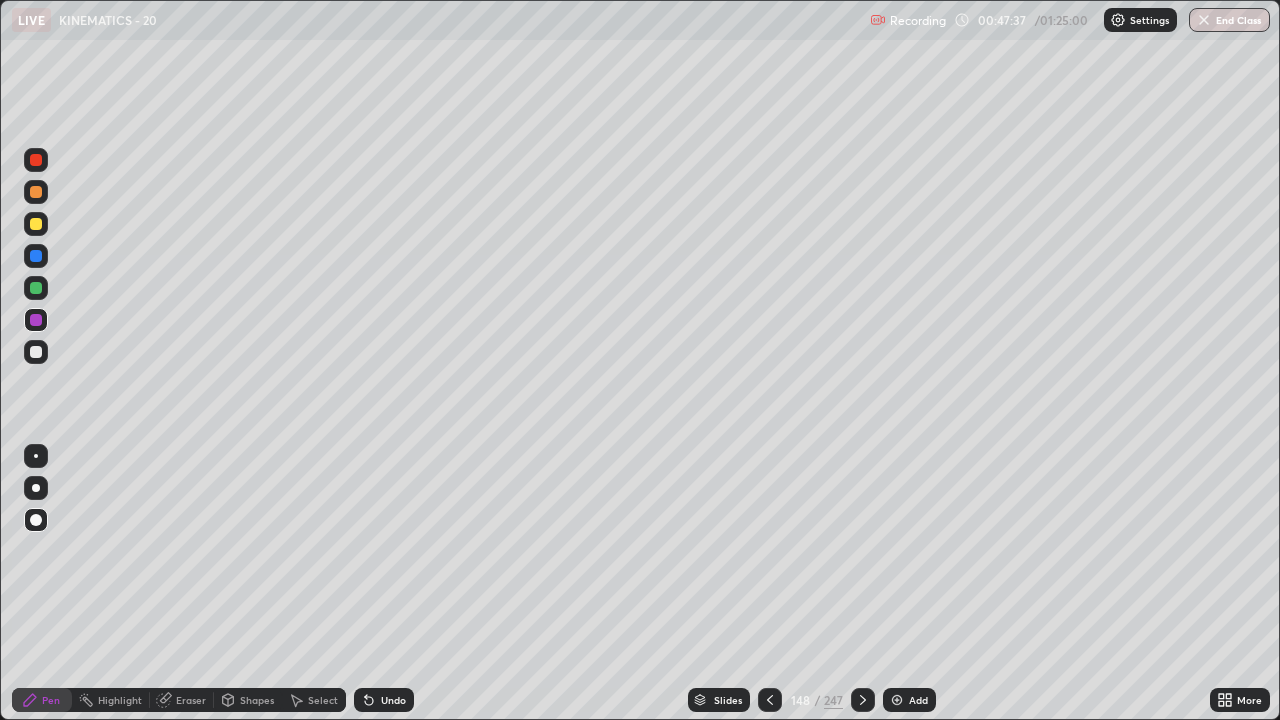 click on "Eraser" at bounding box center [191, 700] 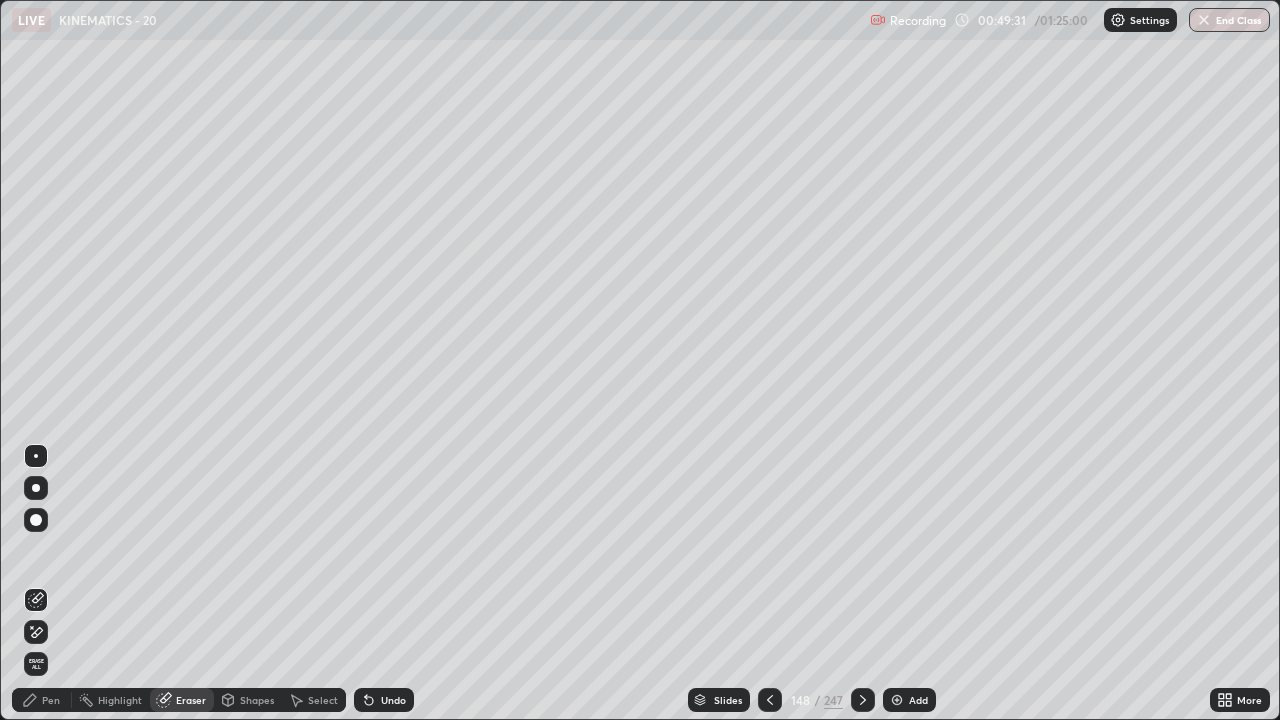 click 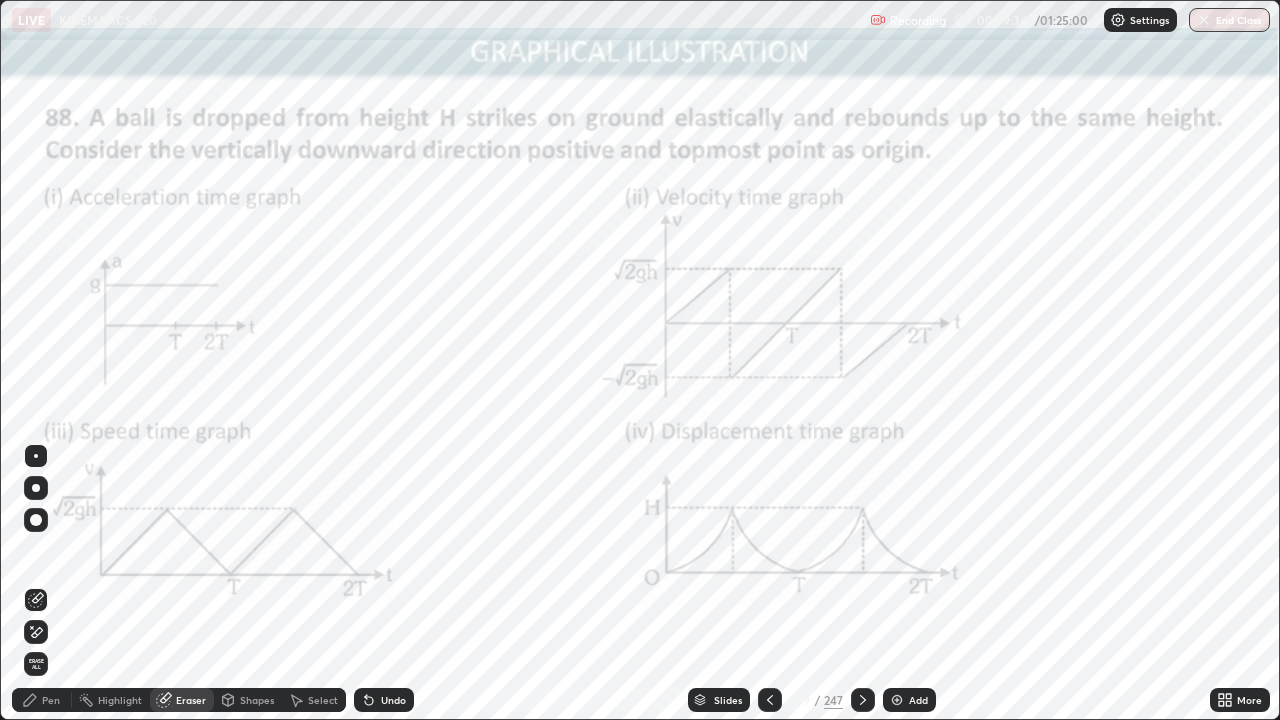 click 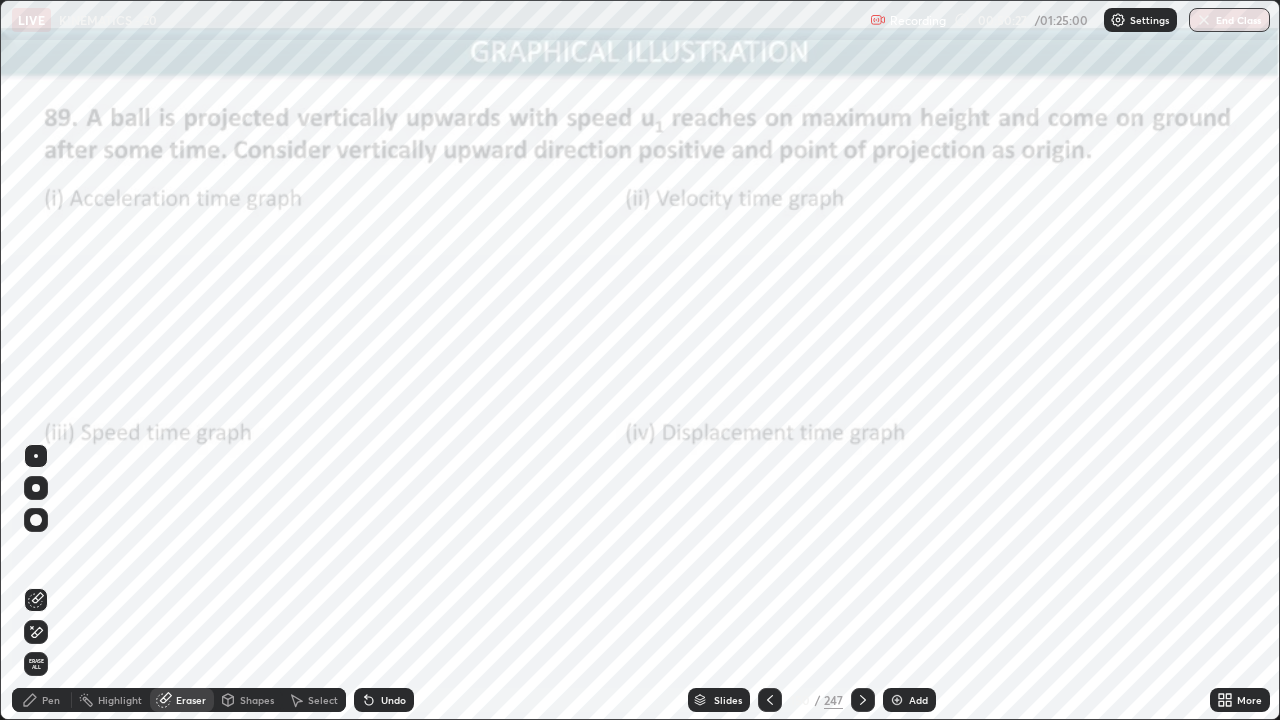 click on "Pen" at bounding box center (42, 700) 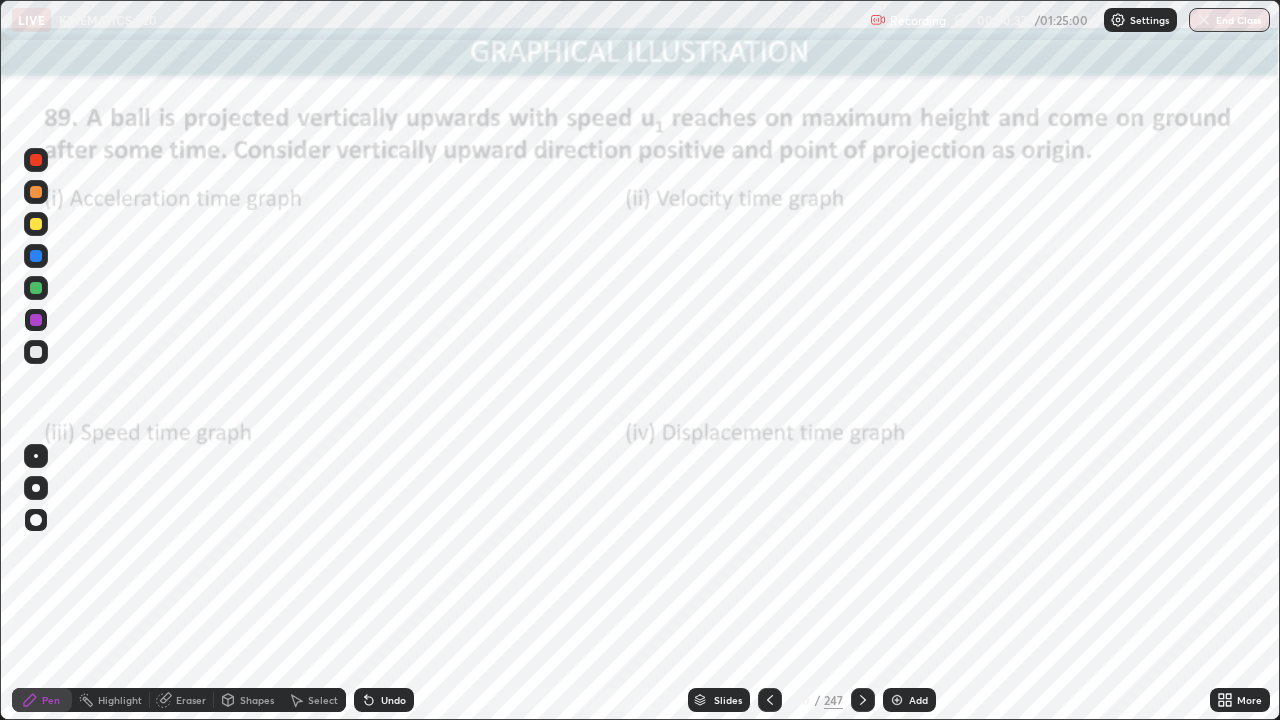 click at bounding box center [36, 288] 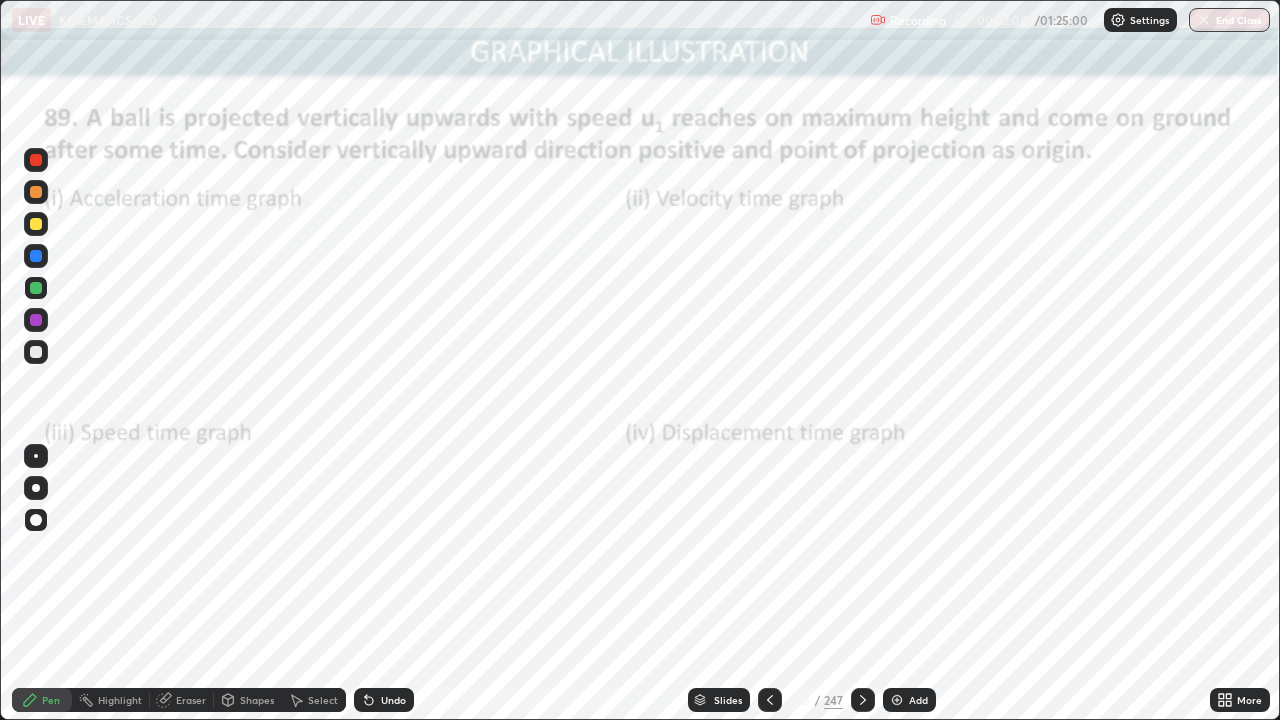 click at bounding box center (36, 320) 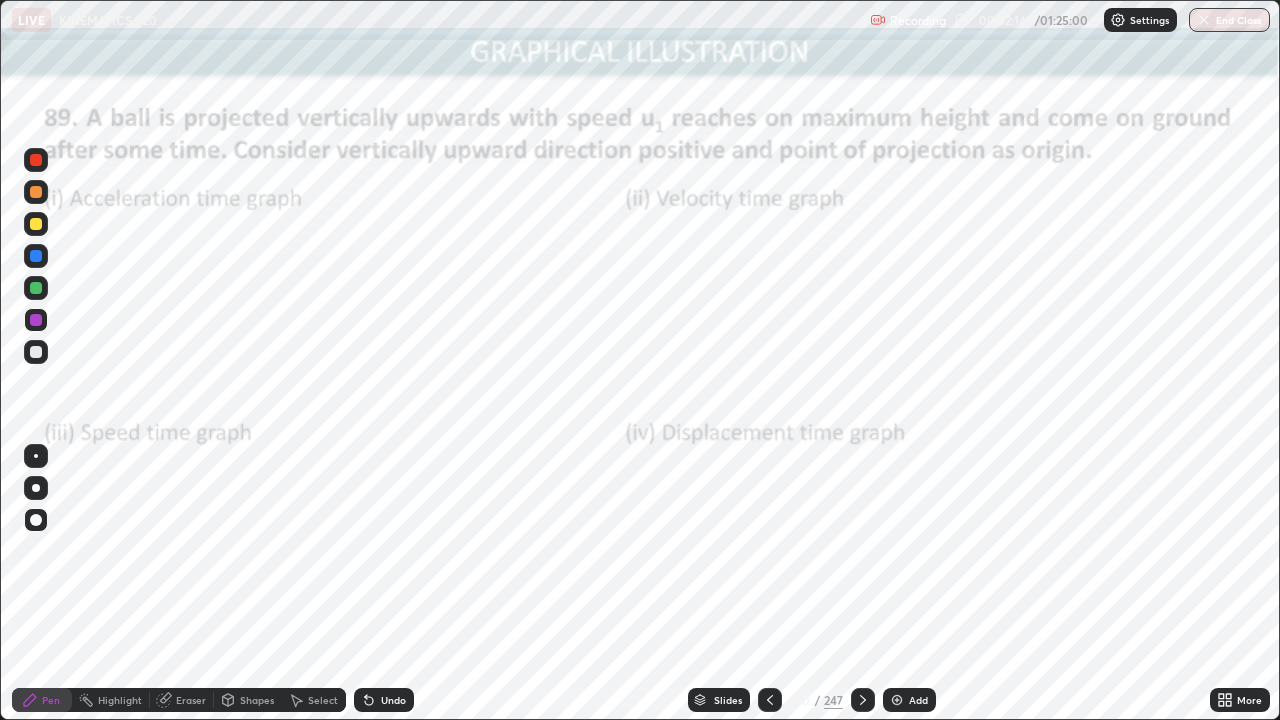 click at bounding box center [36, 288] 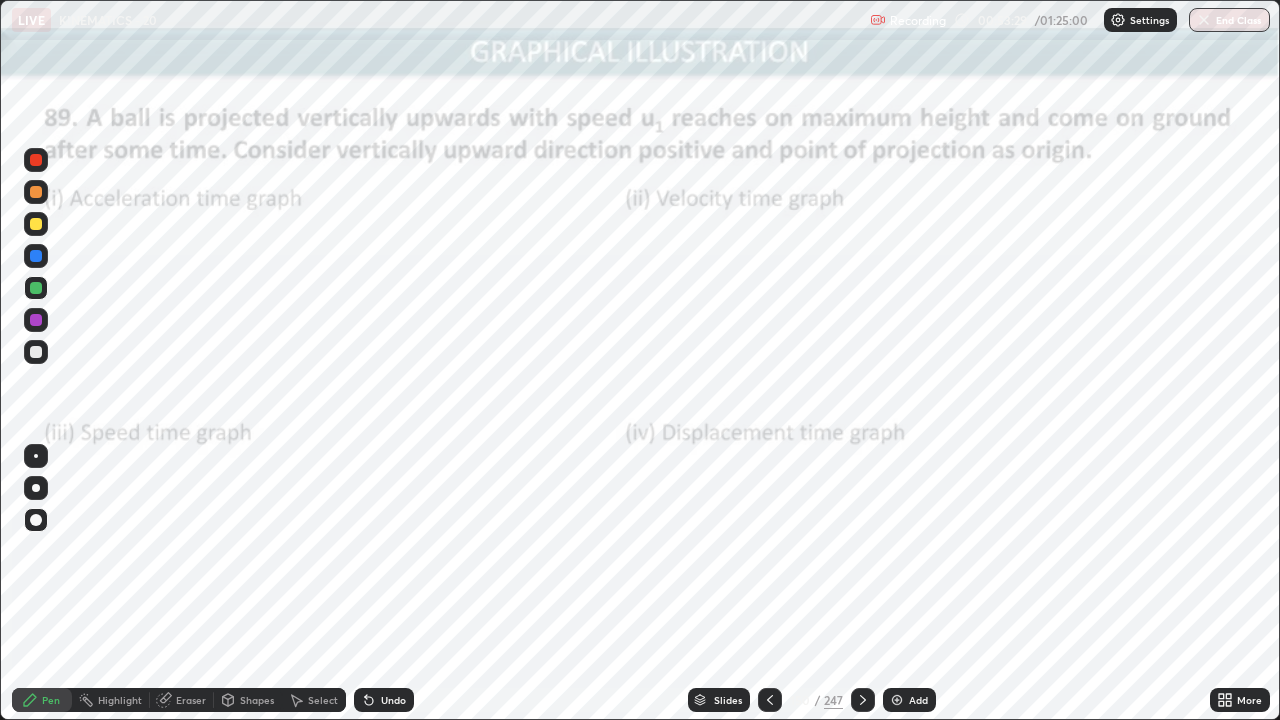 click at bounding box center (36, 320) 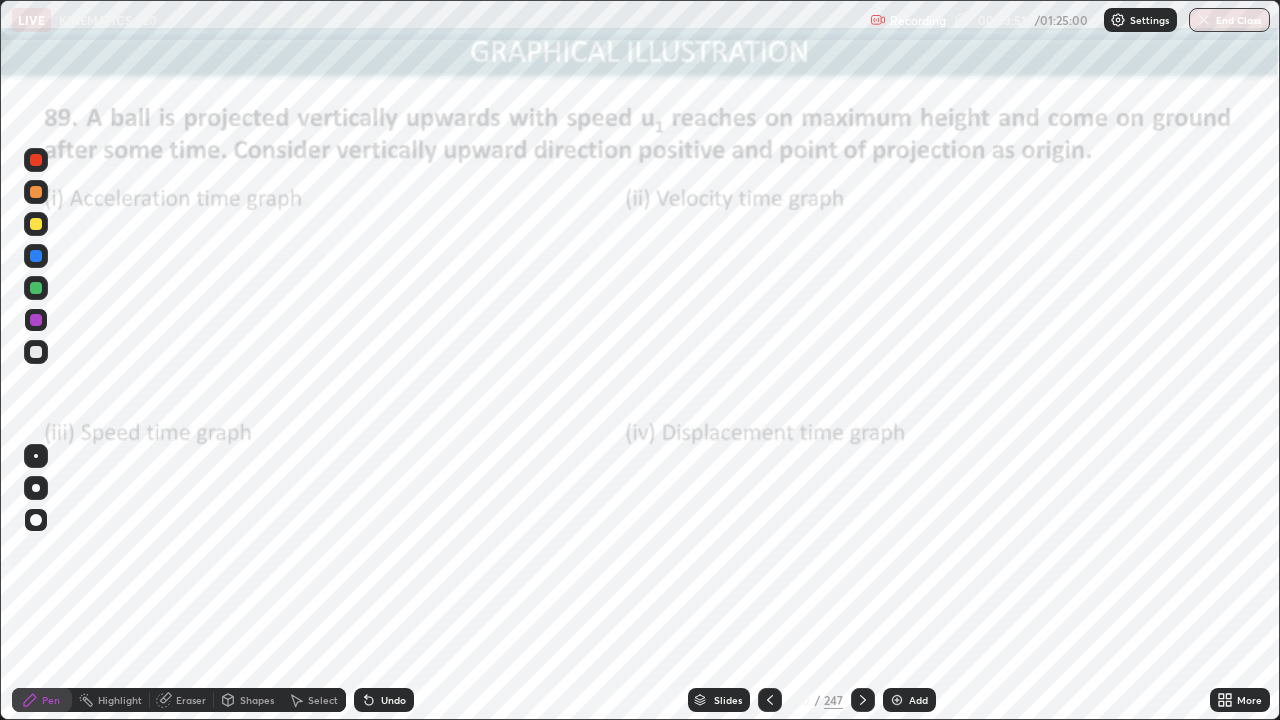 click at bounding box center (36, 320) 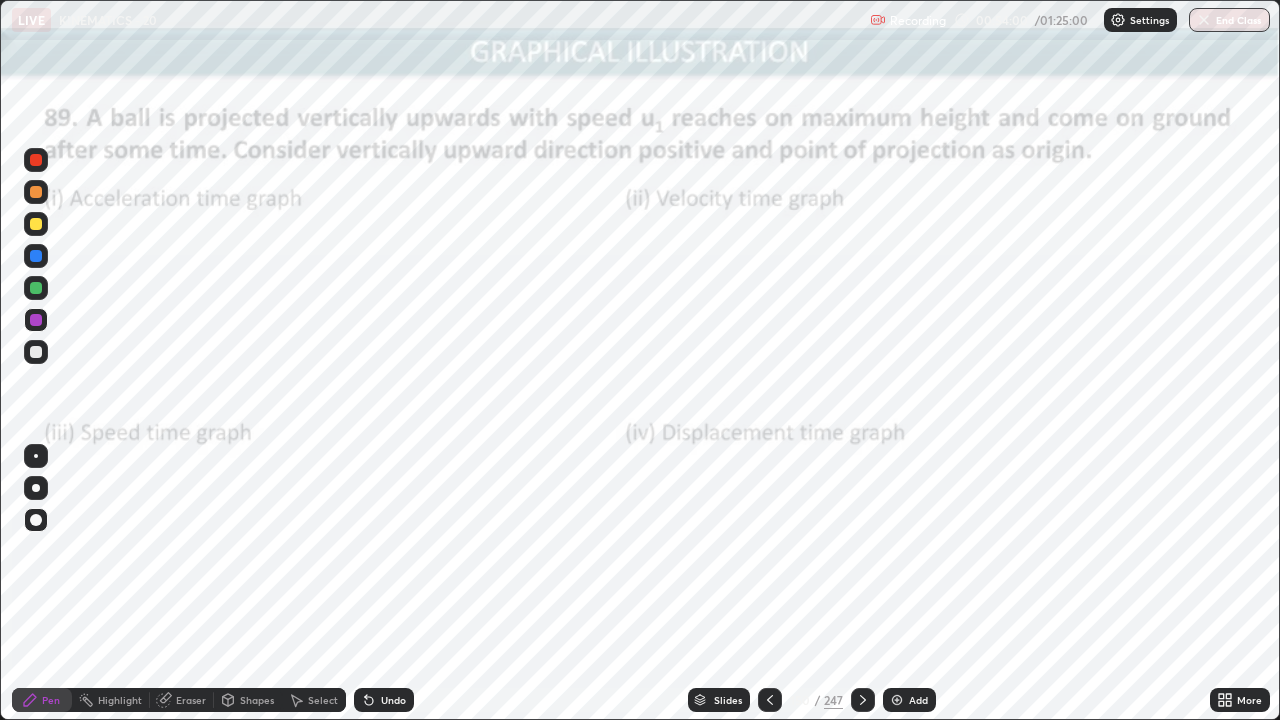 click at bounding box center (36, 288) 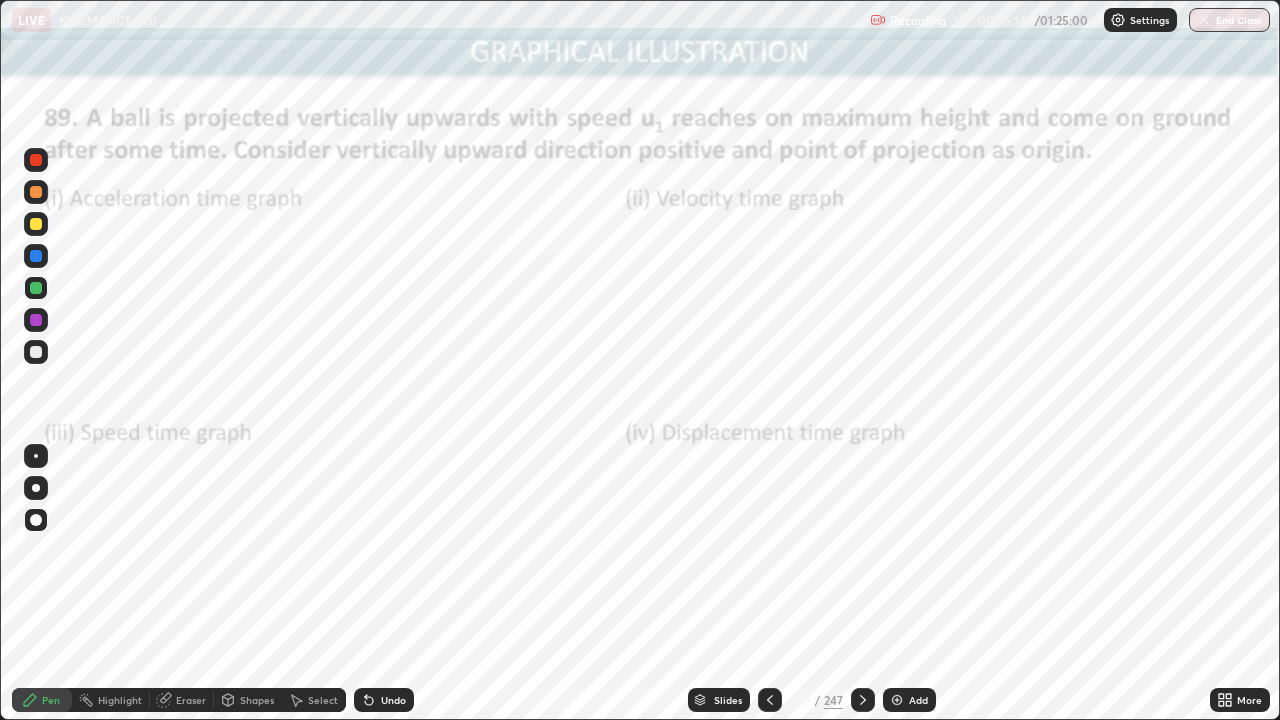 click on "Eraser" at bounding box center [191, 700] 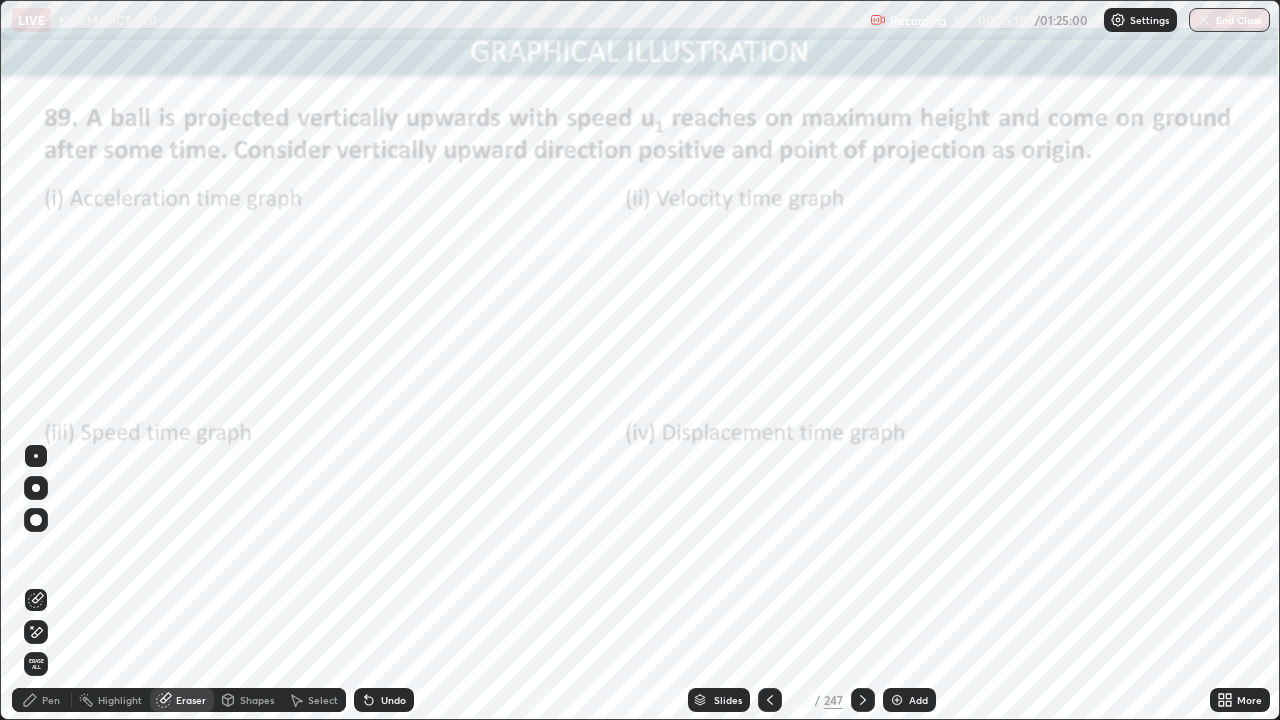 click on "Pen" at bounding box center (42, 700) 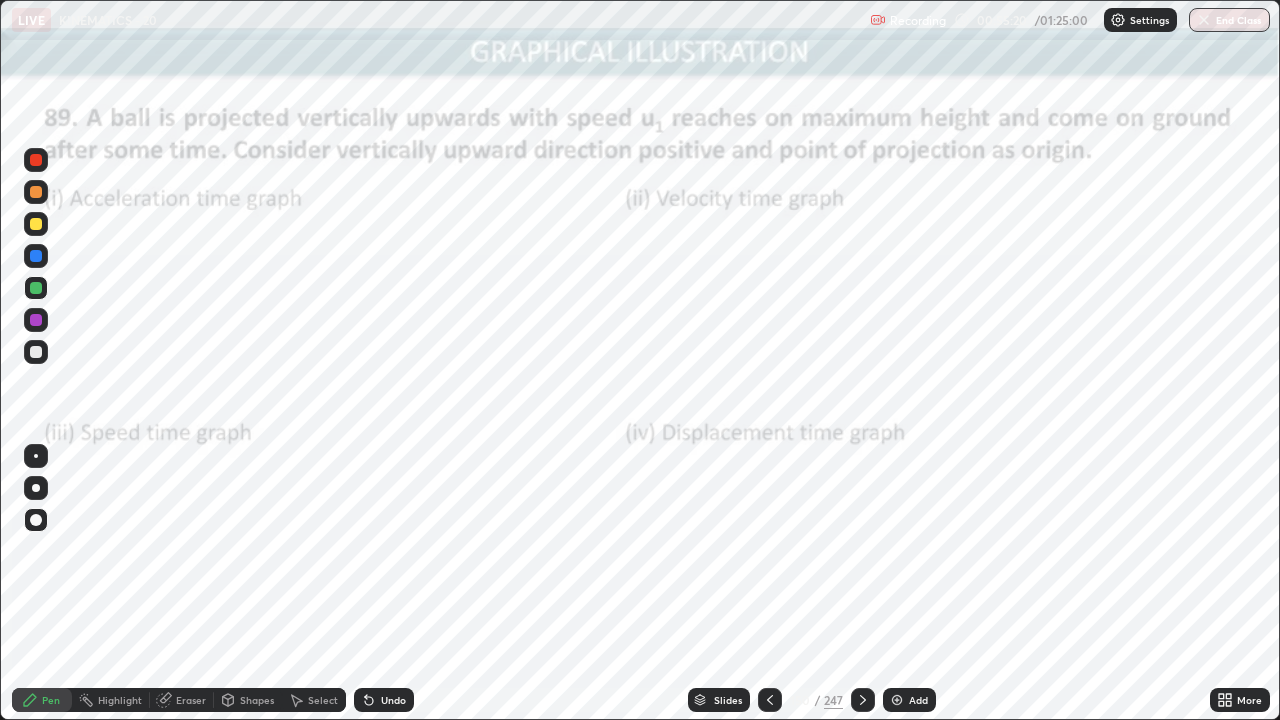 click at bounding box center [36, 320] 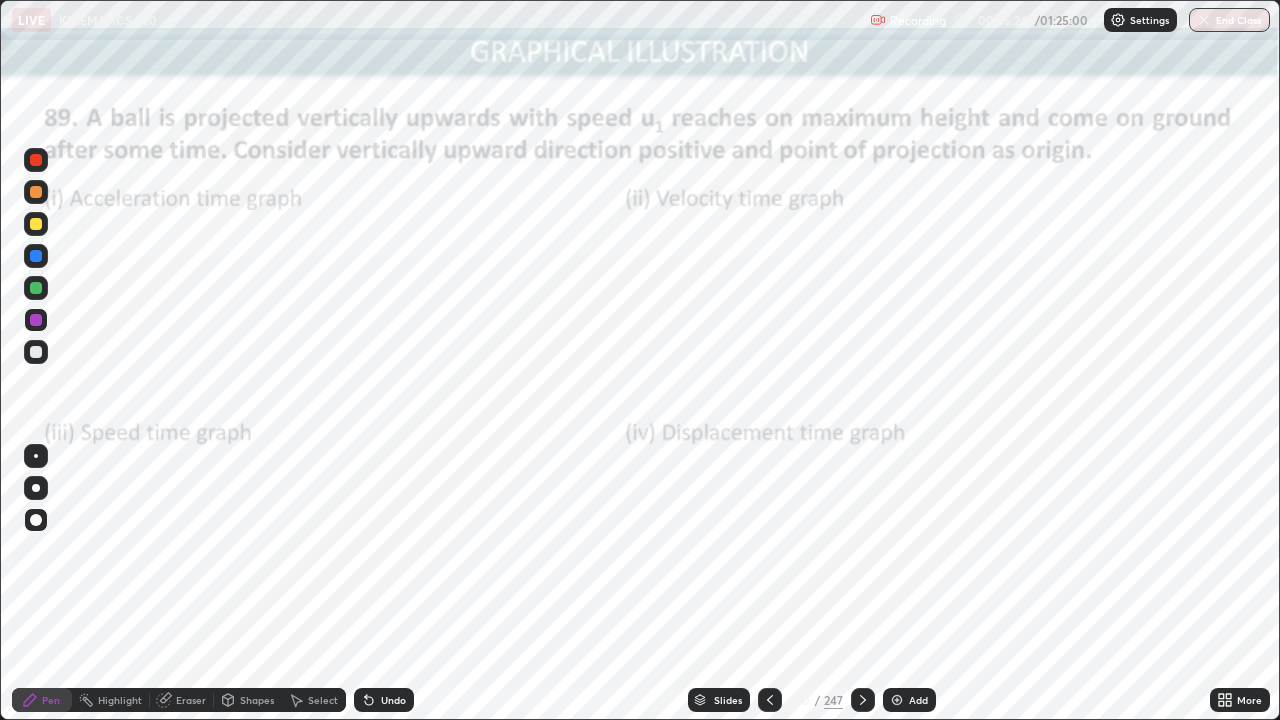click at bounding box center [36, 288] 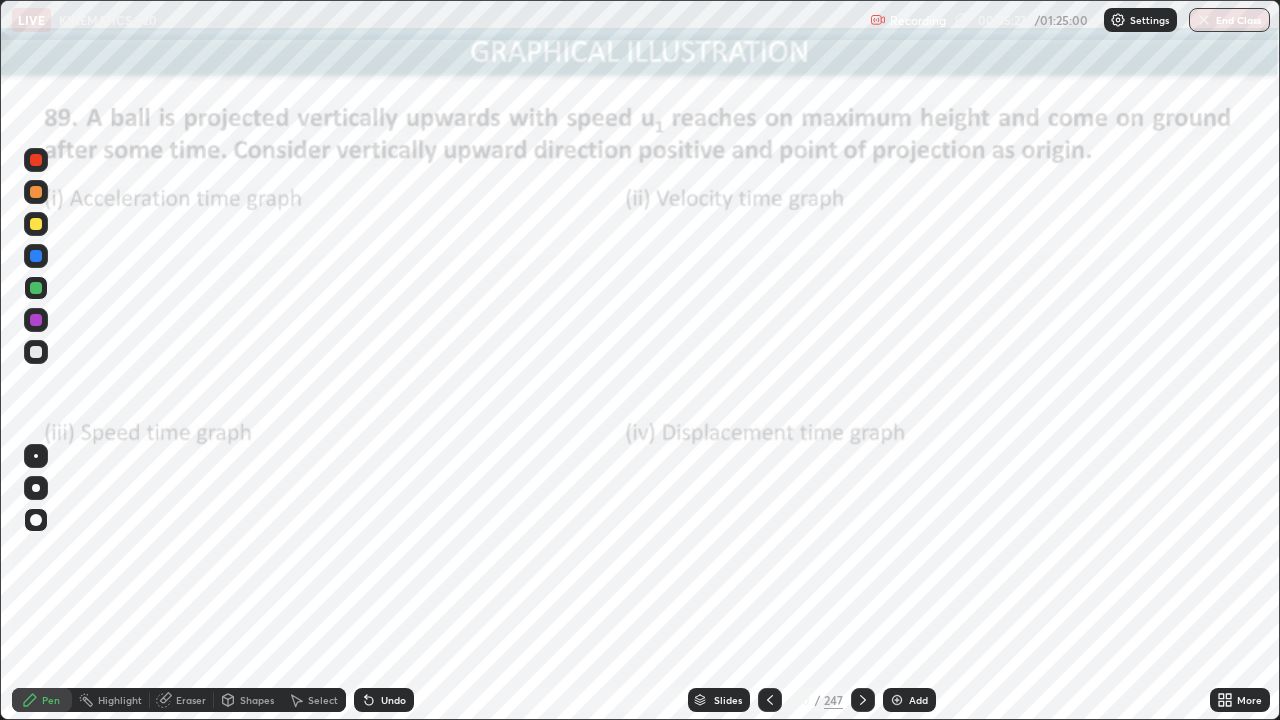 click at bounding box center (36, 256) 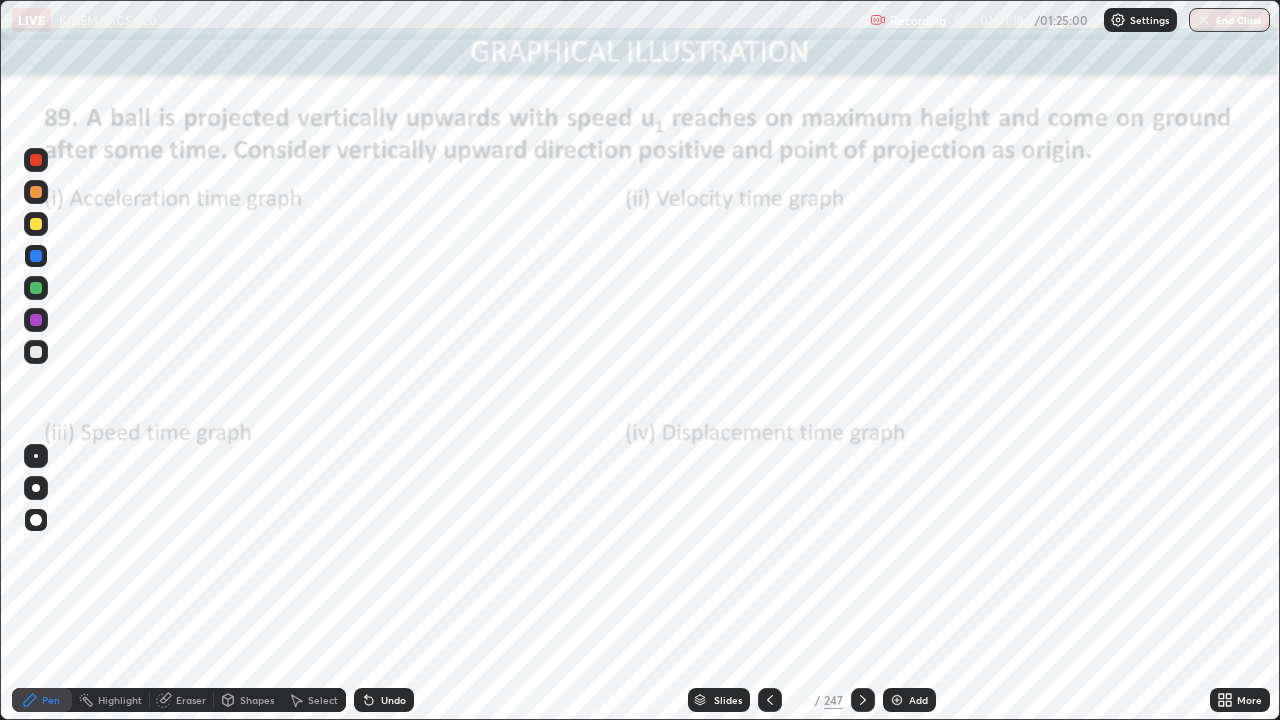 click 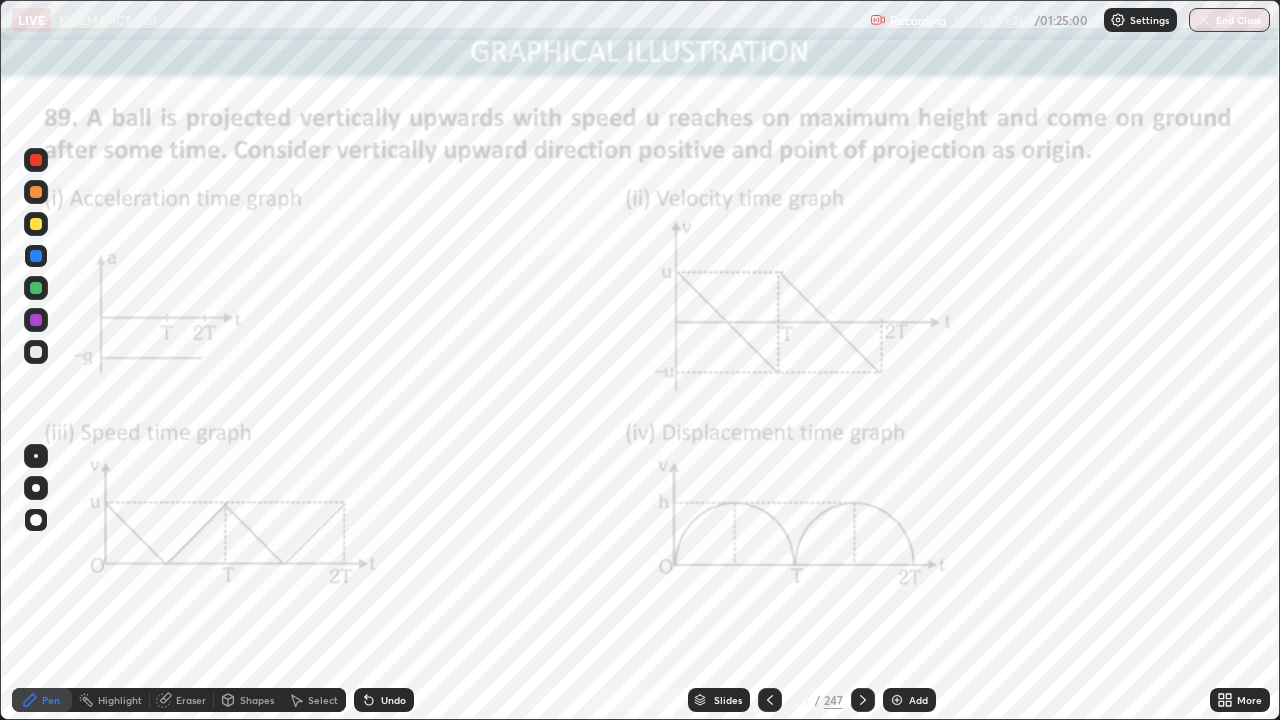 click 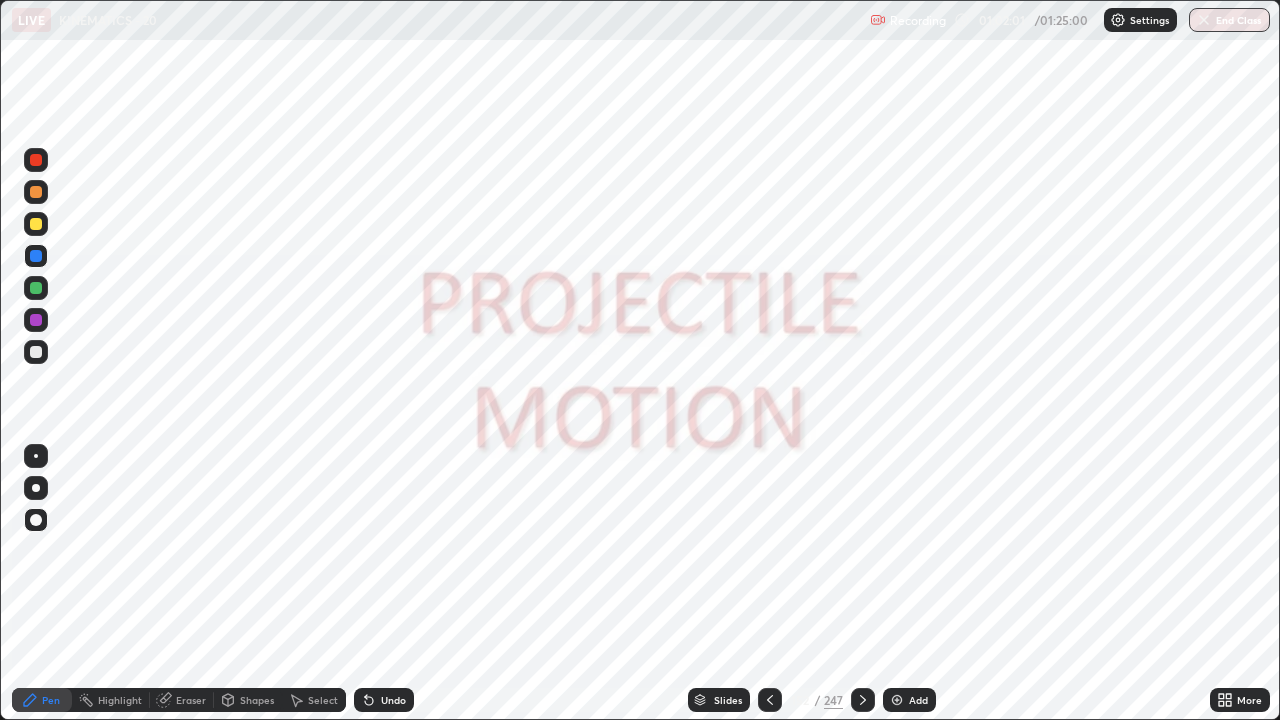 click 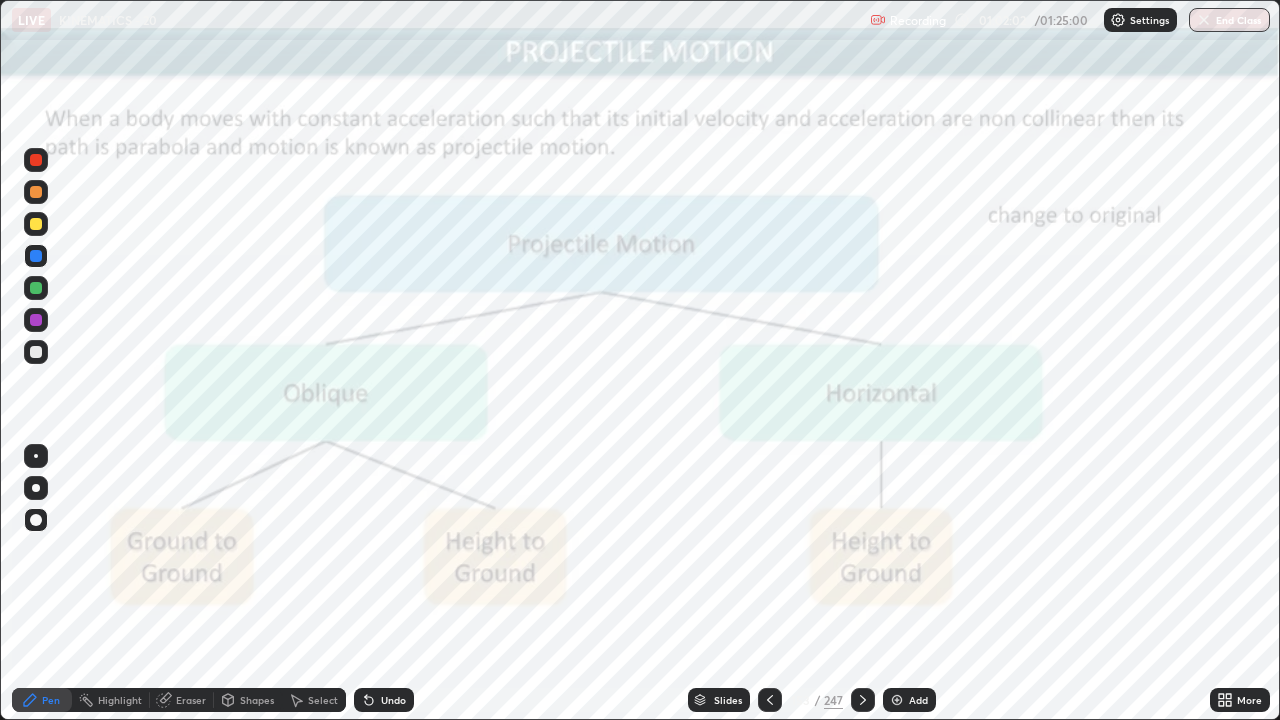 click on "Add" at bounding box center (918, 700) 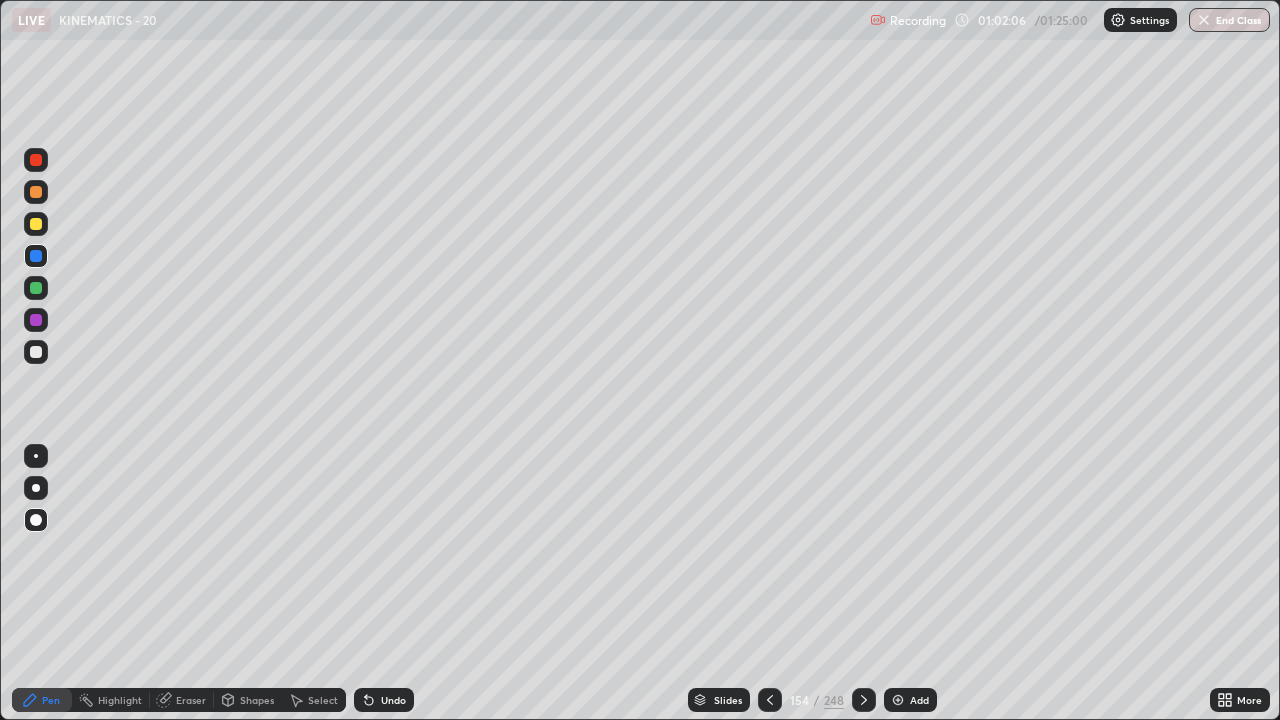 click at bounding box center (36, 352) 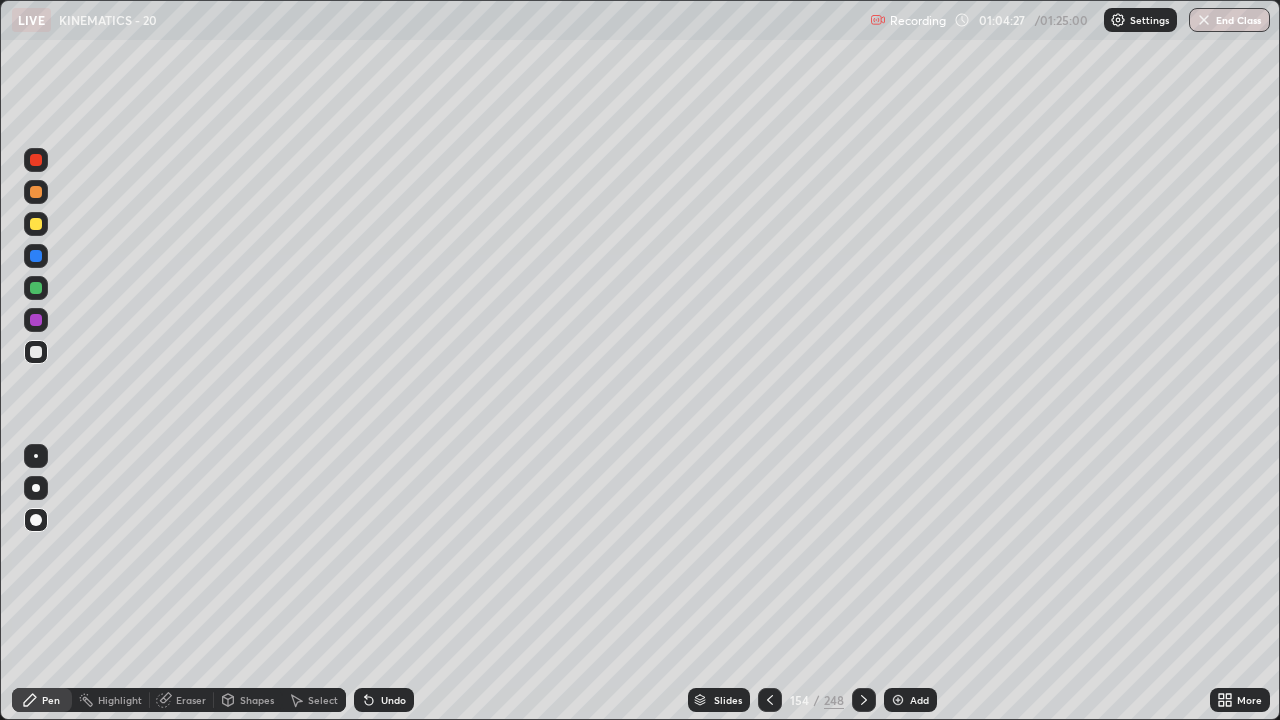 click at bounding box center (36, 160) 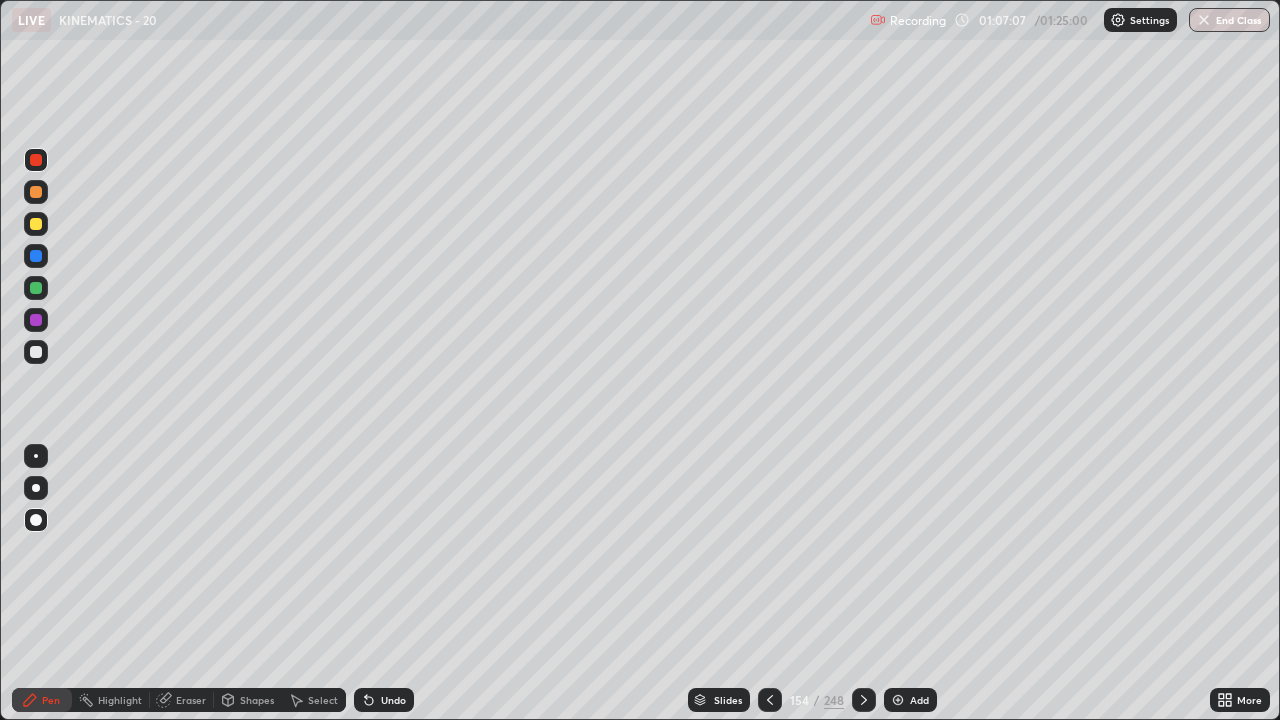 click on "Select" at bounding box center [323, 700] 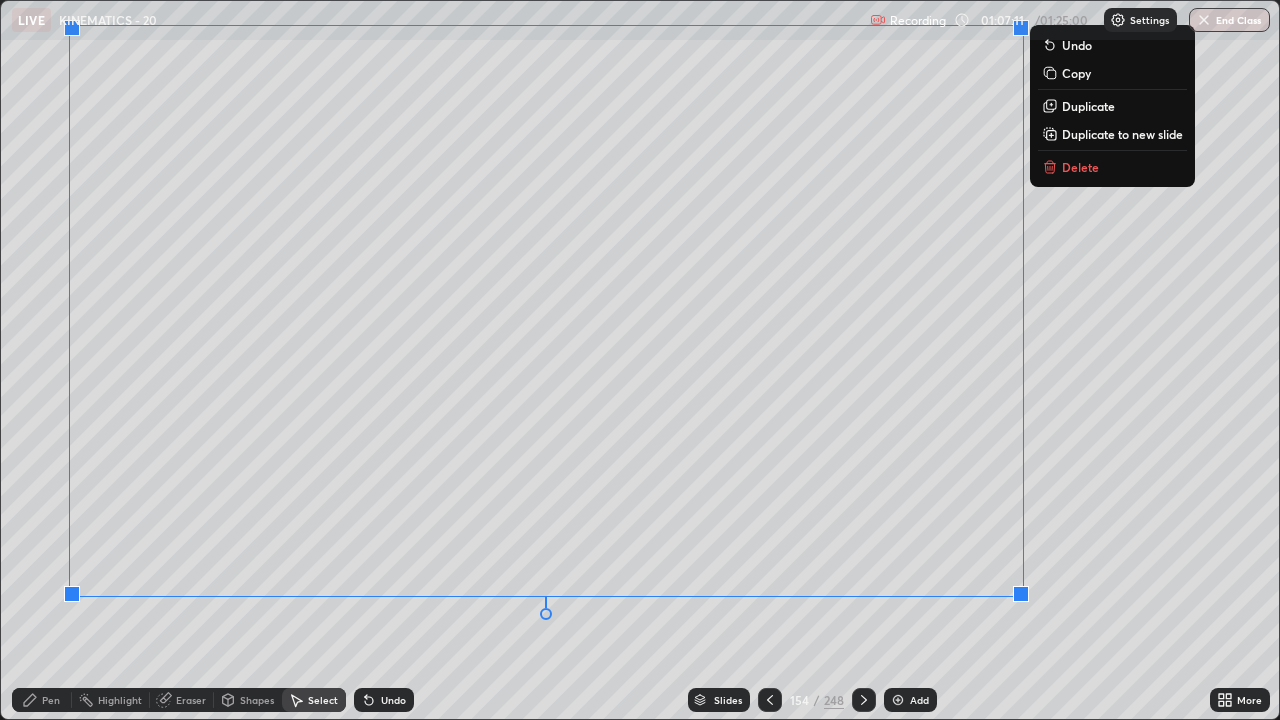 click on "Delete" at bounding box center [1080, 167] 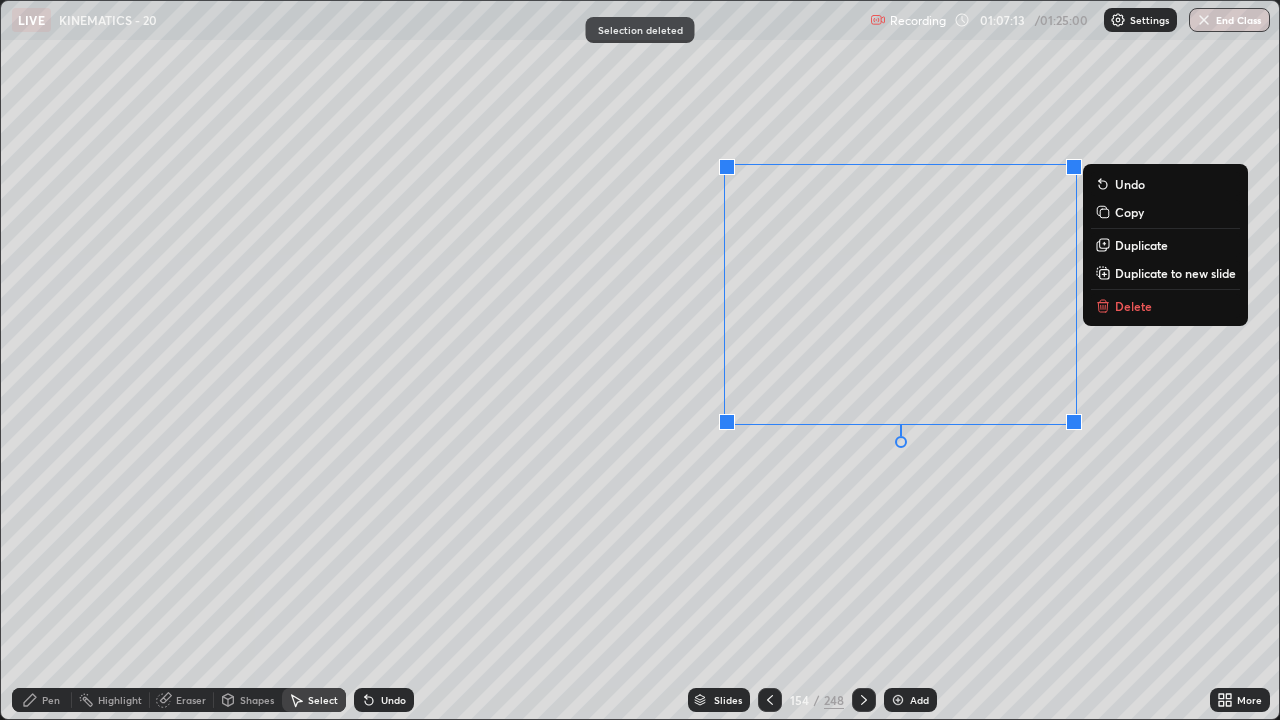 click 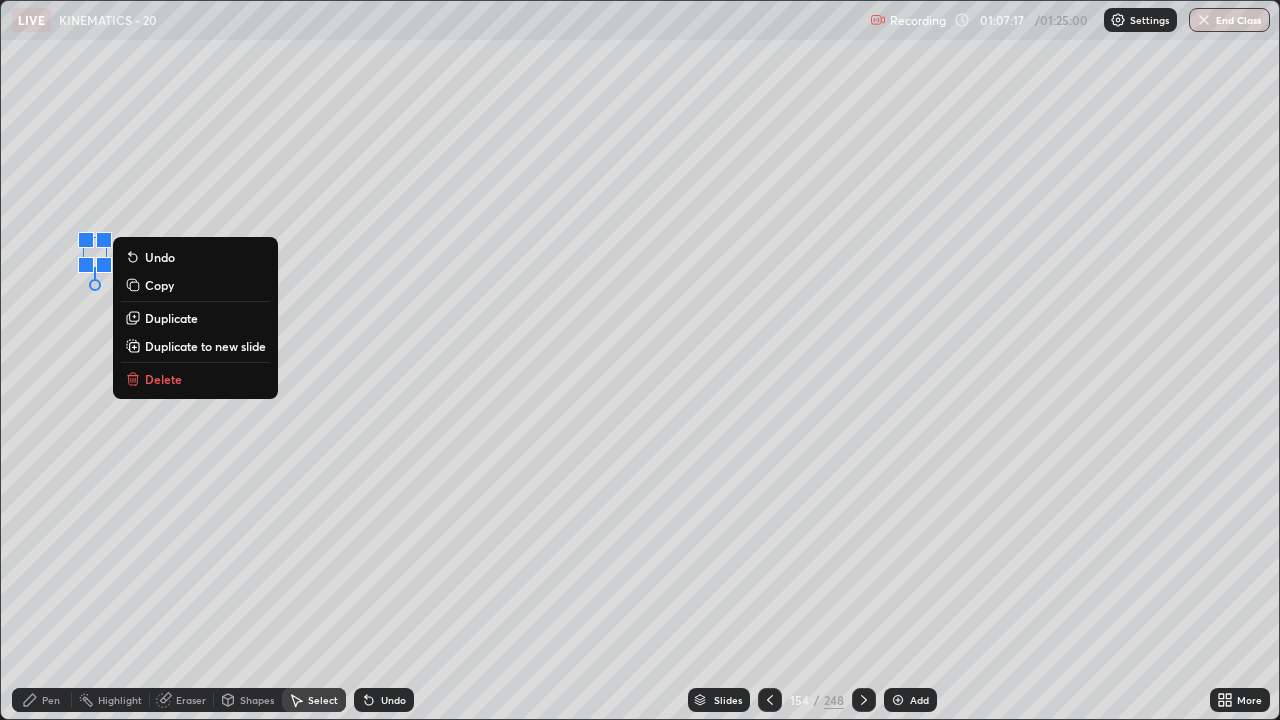 click on "Delete" at bounding box center (163, 379) 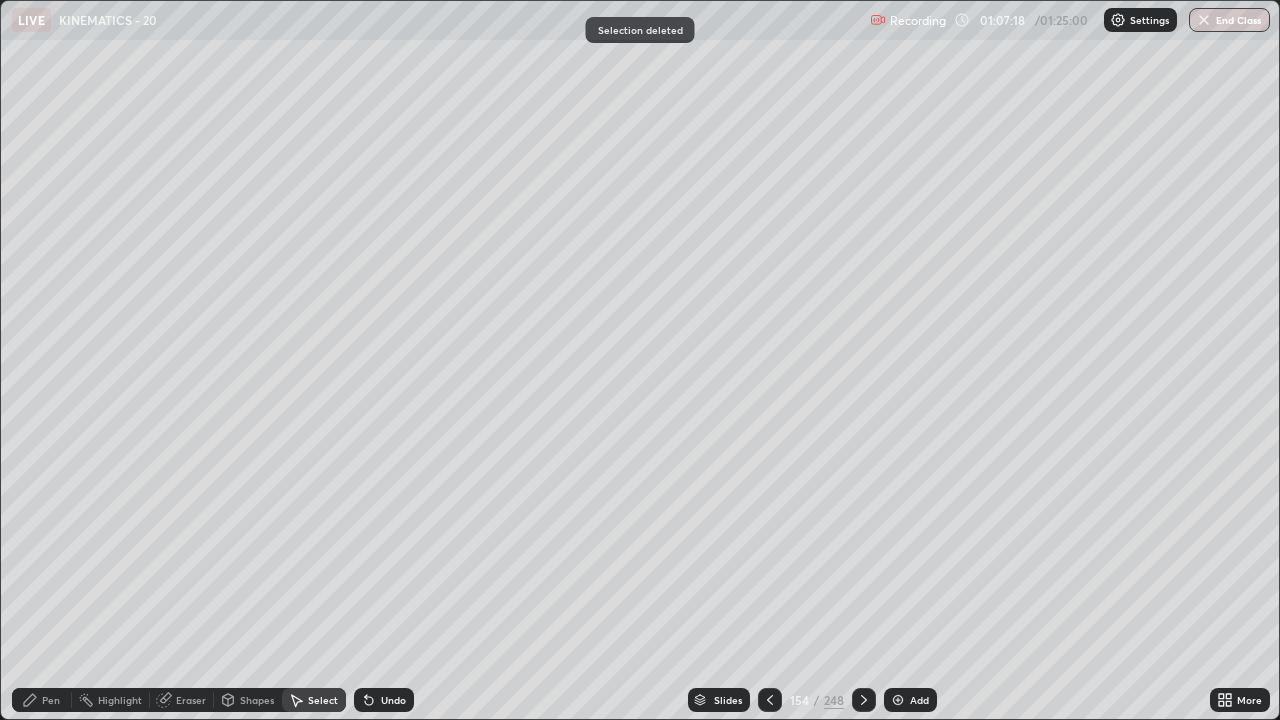 click on "Pen" at bounding box center [51, 700] 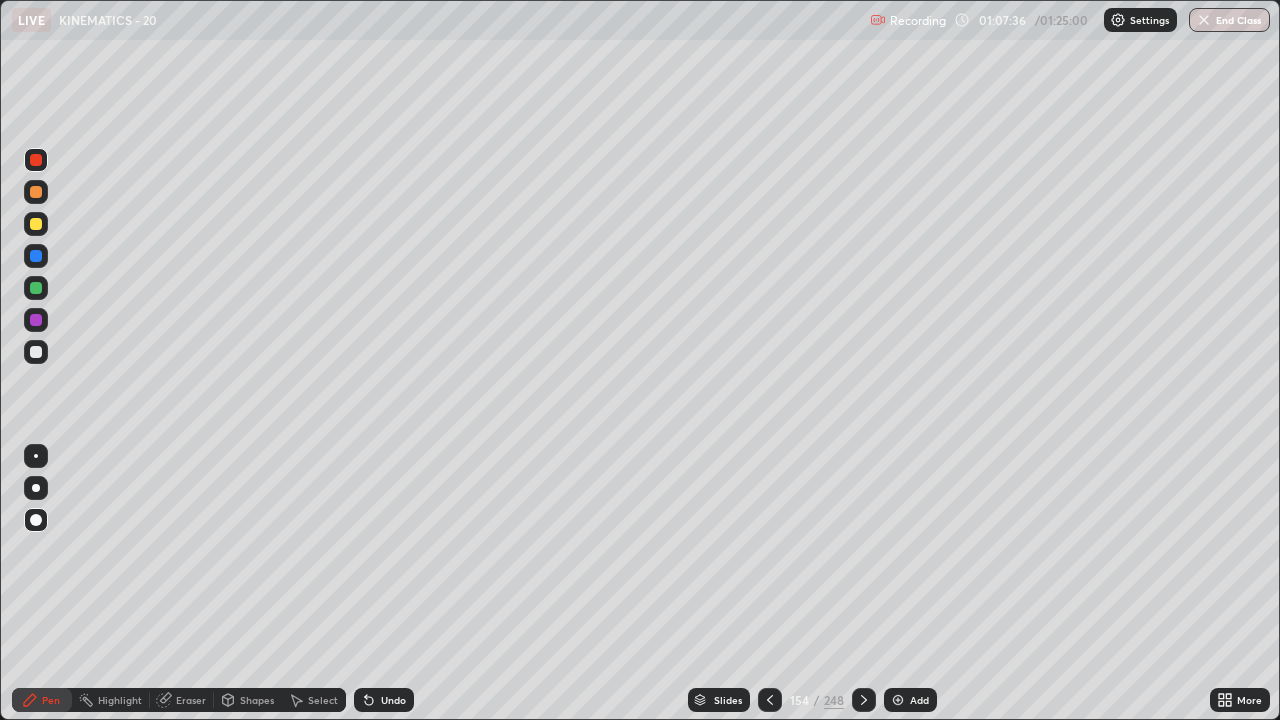 click at bounding box center (36, 288) 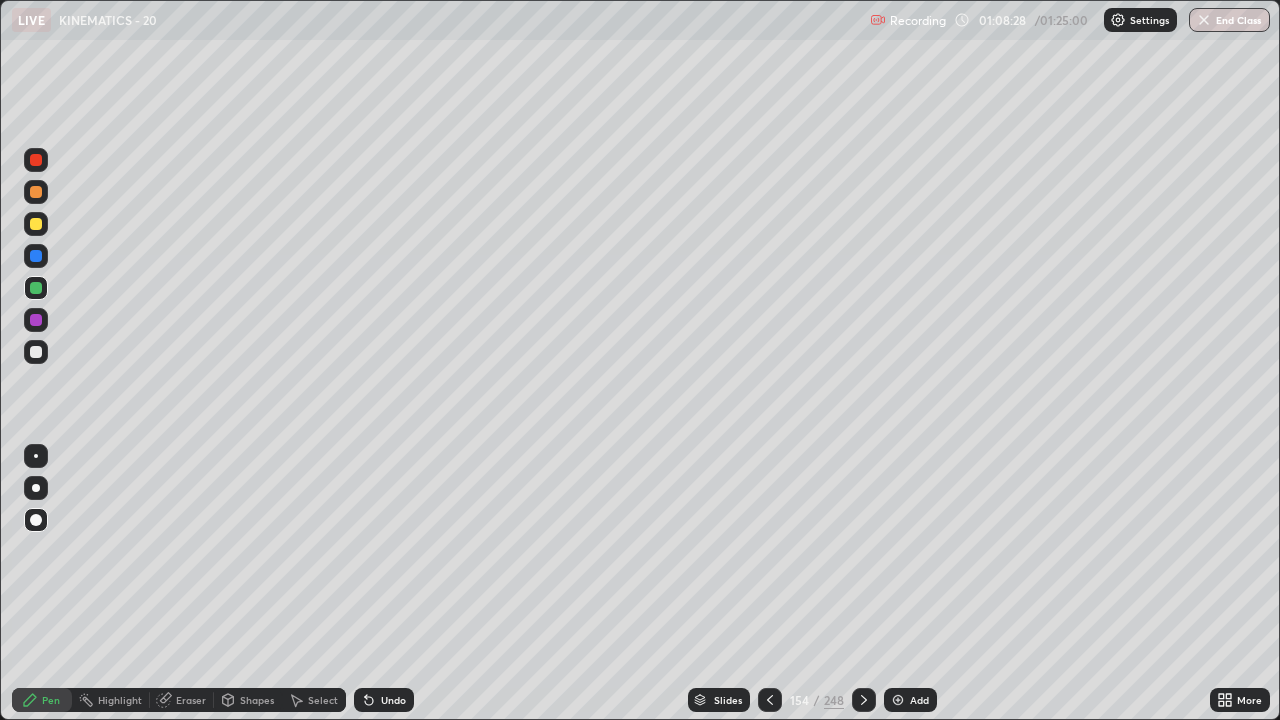 click at bounding box center (36, 256) 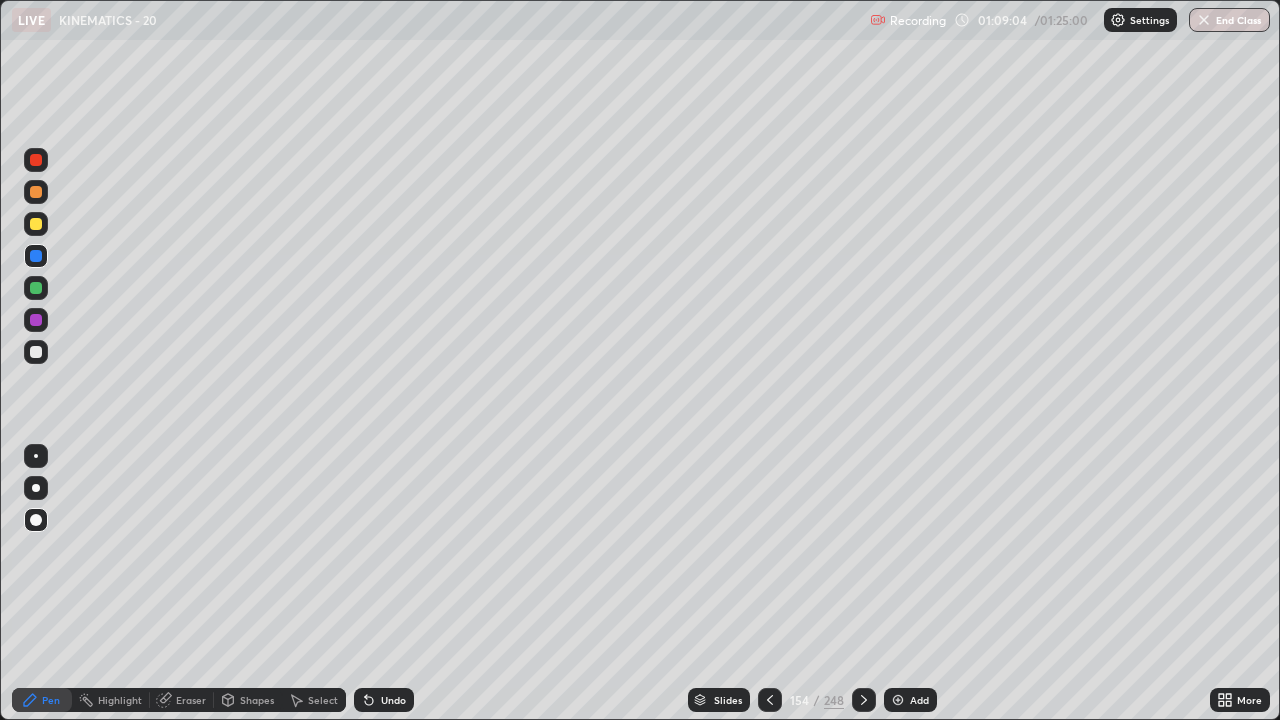 click at bounding box center (36, 320) 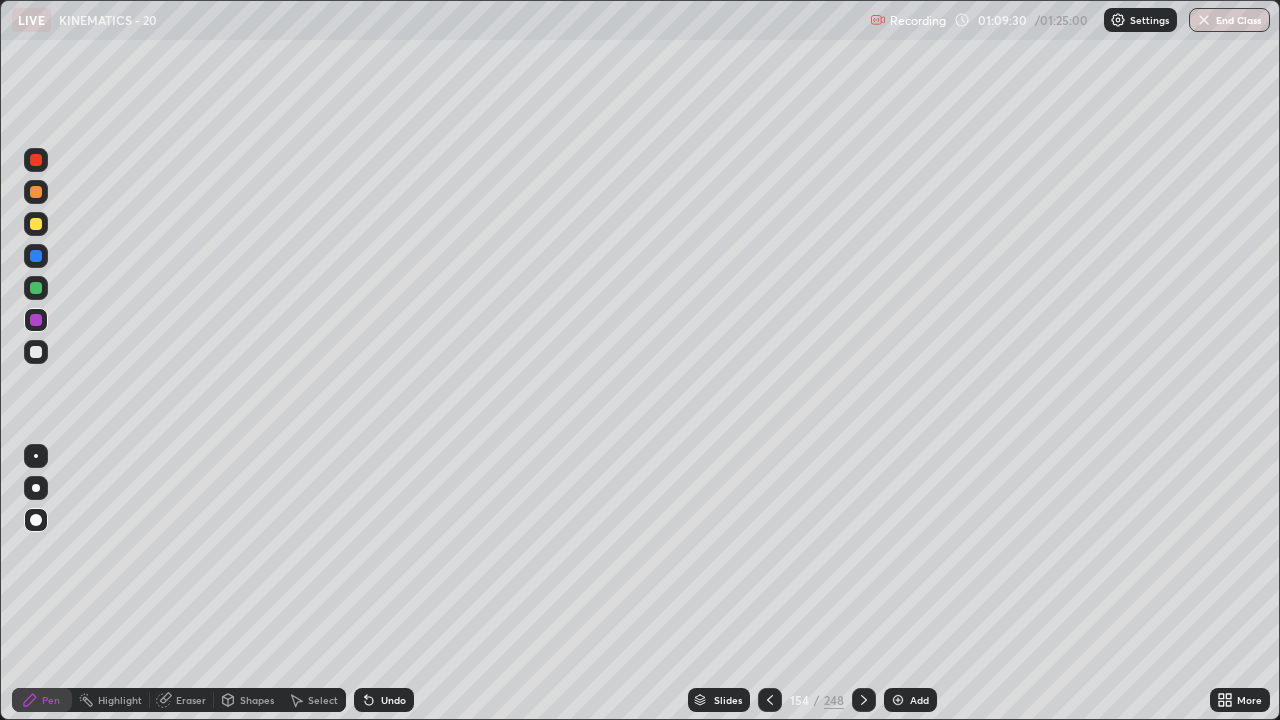 click at bounding box center [36, 160] 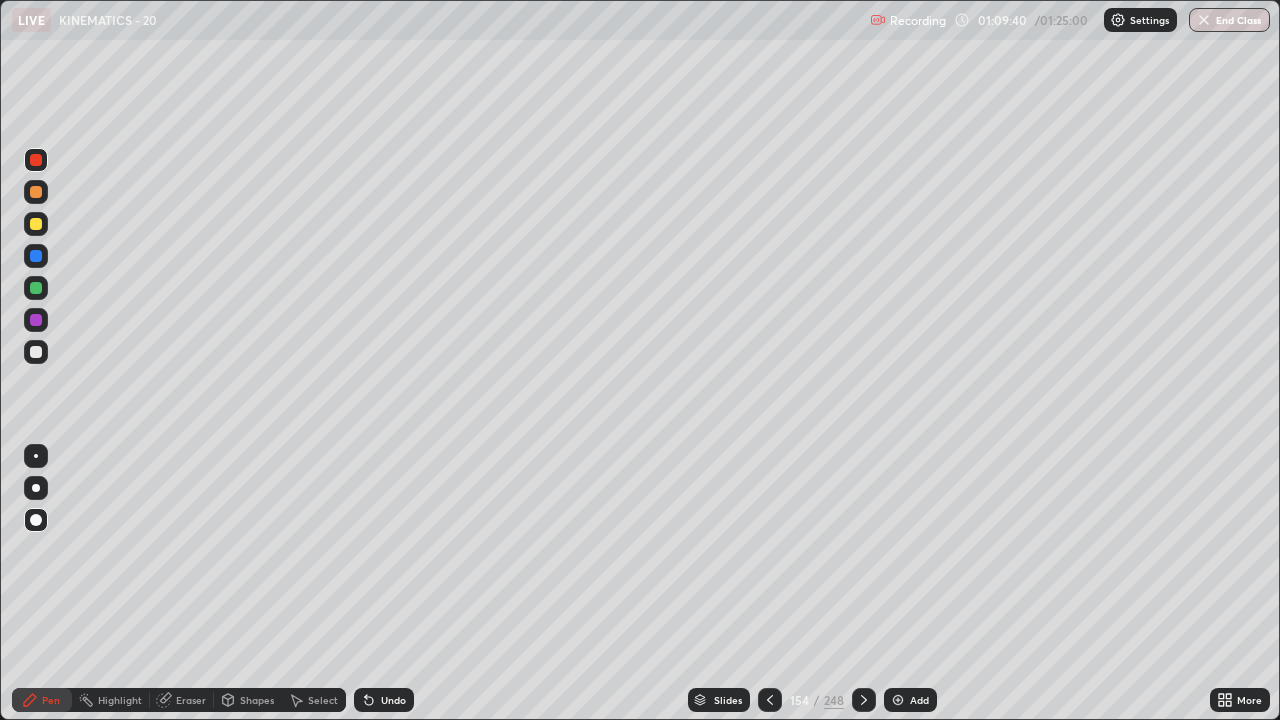 click at bounding box center (36, 288) 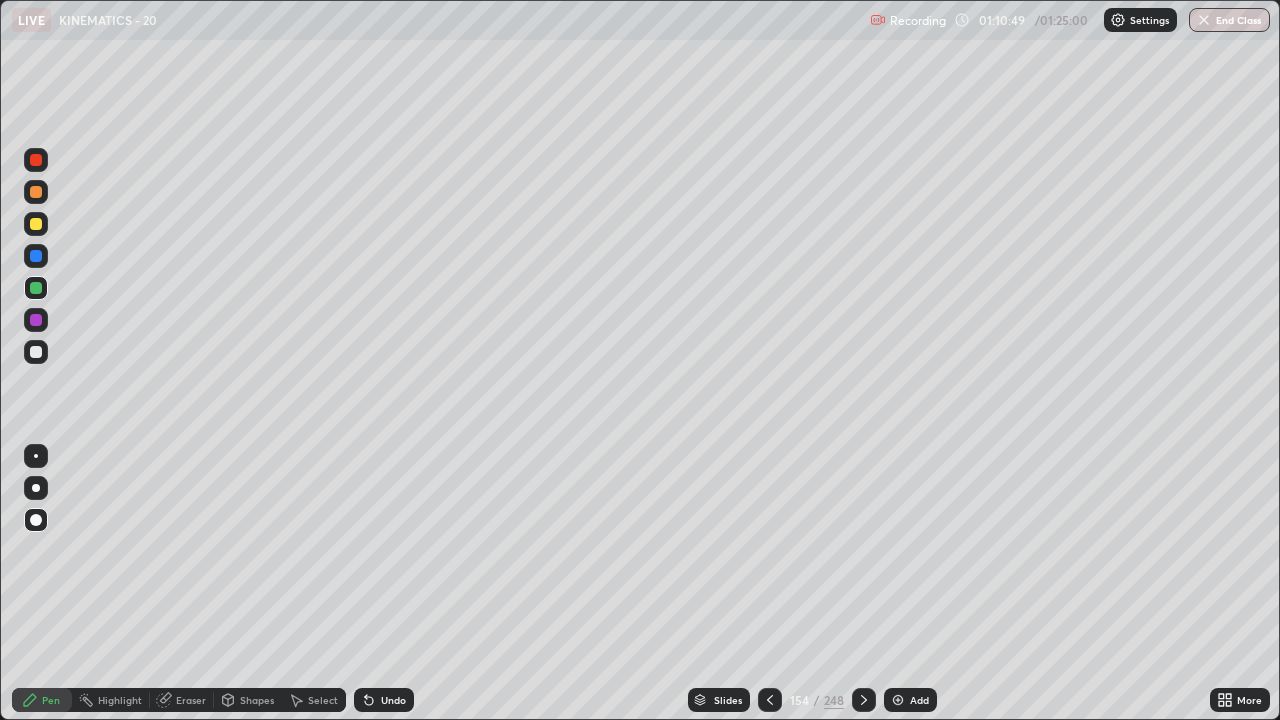 click at bounding box center [36, 320] 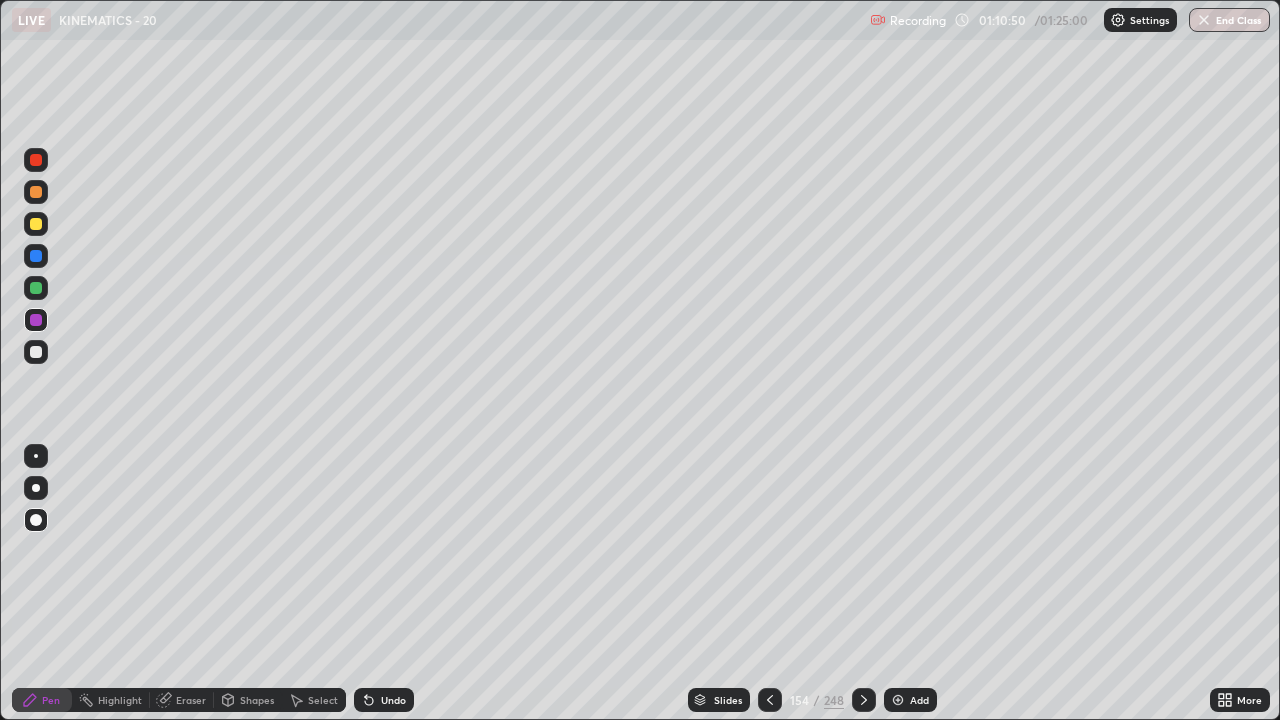 click at bounding box center [36, 160] 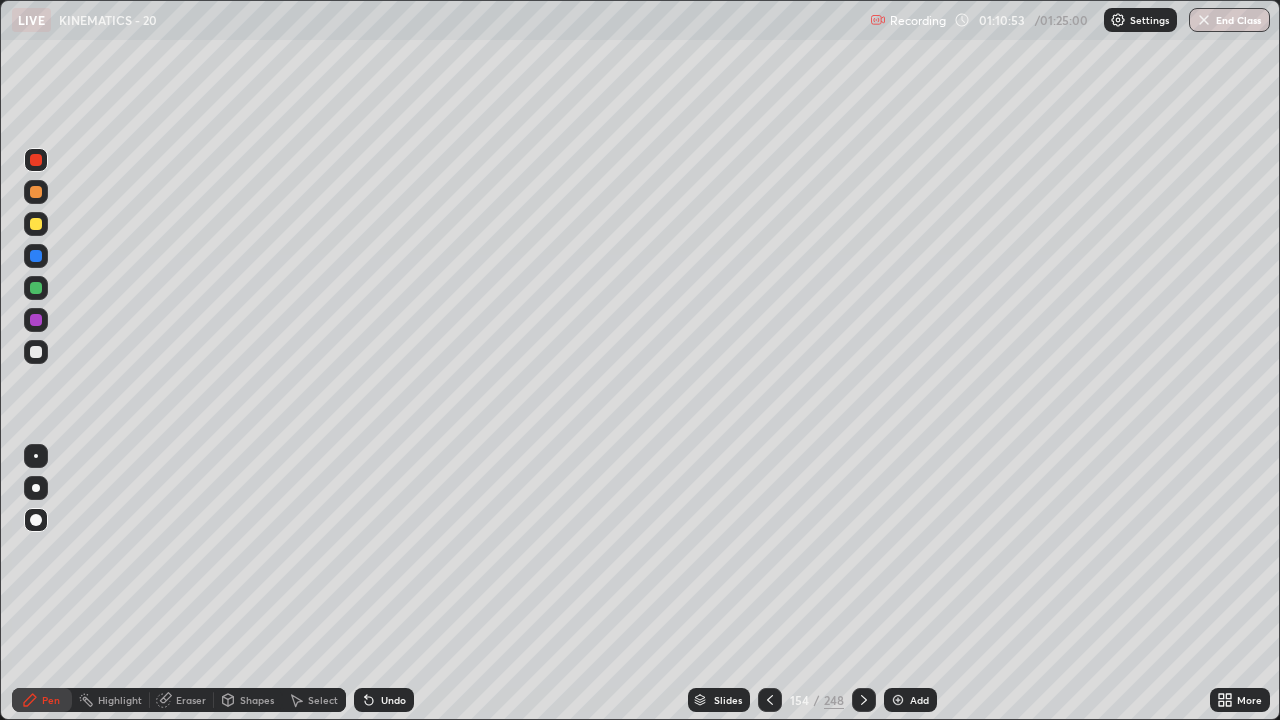 click at bounding box center [36, 288] 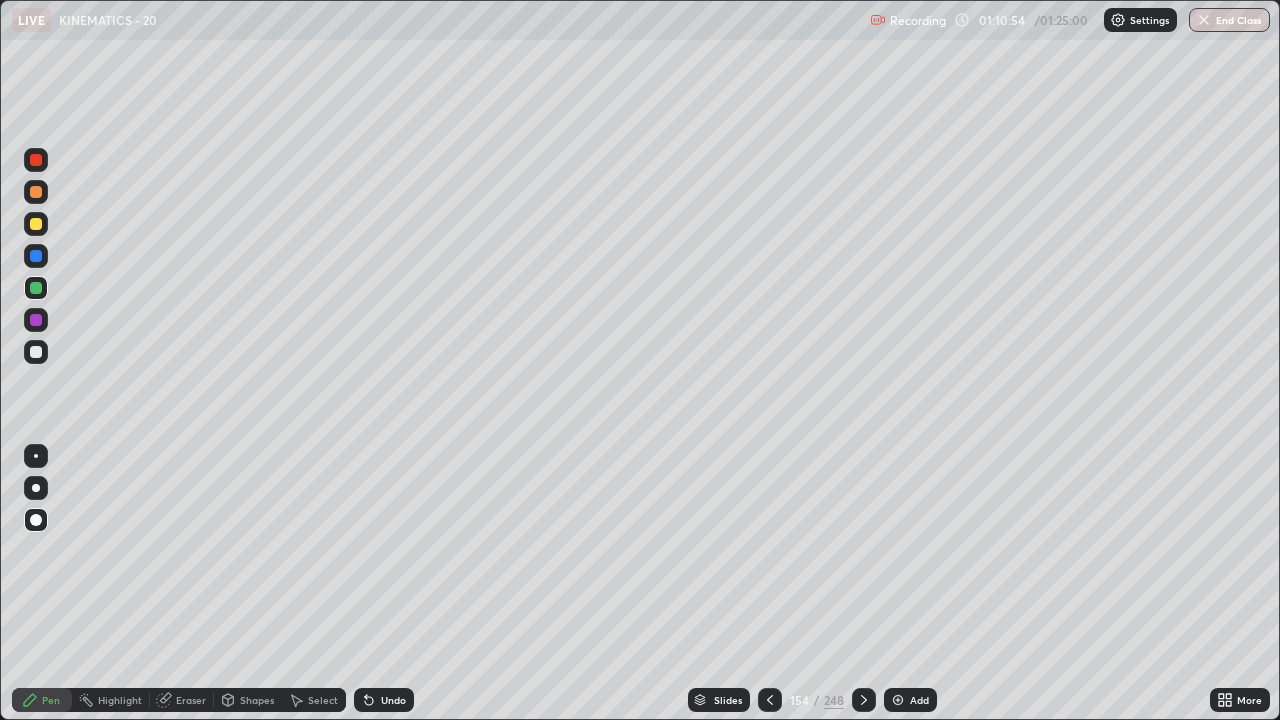 click at bounding box center [36, 160] 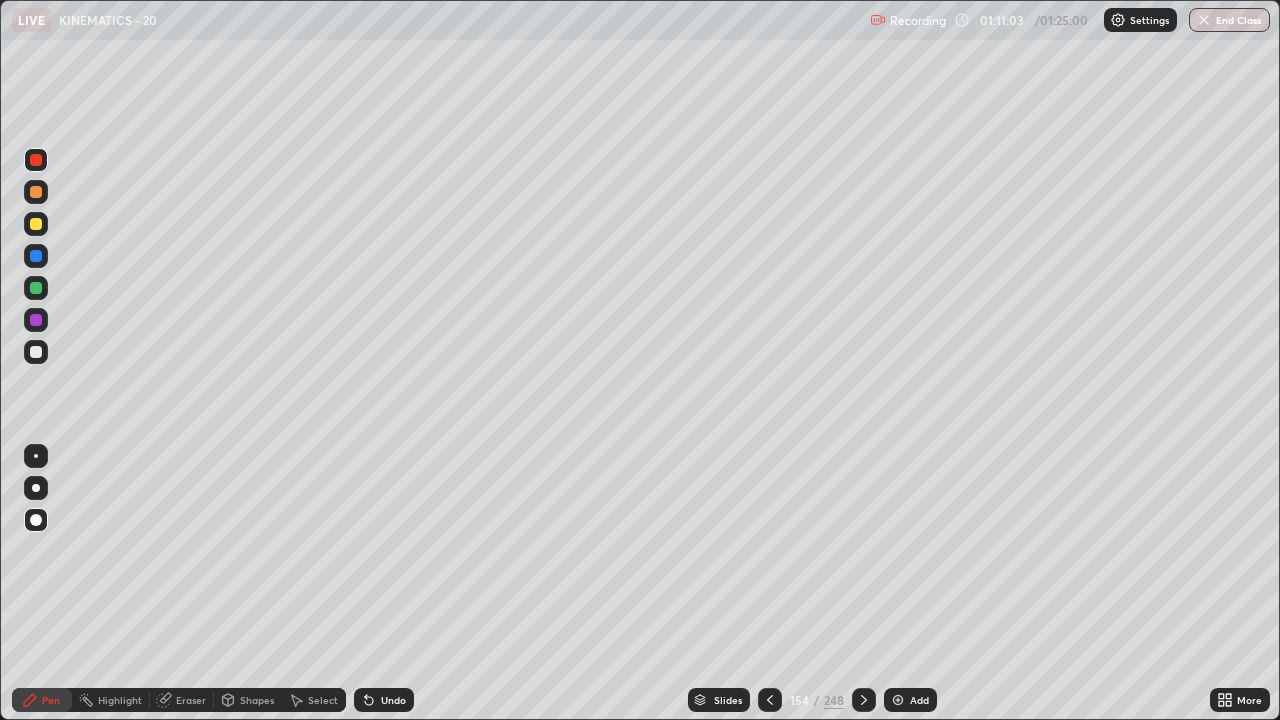 click at bounding box center (36, 288) 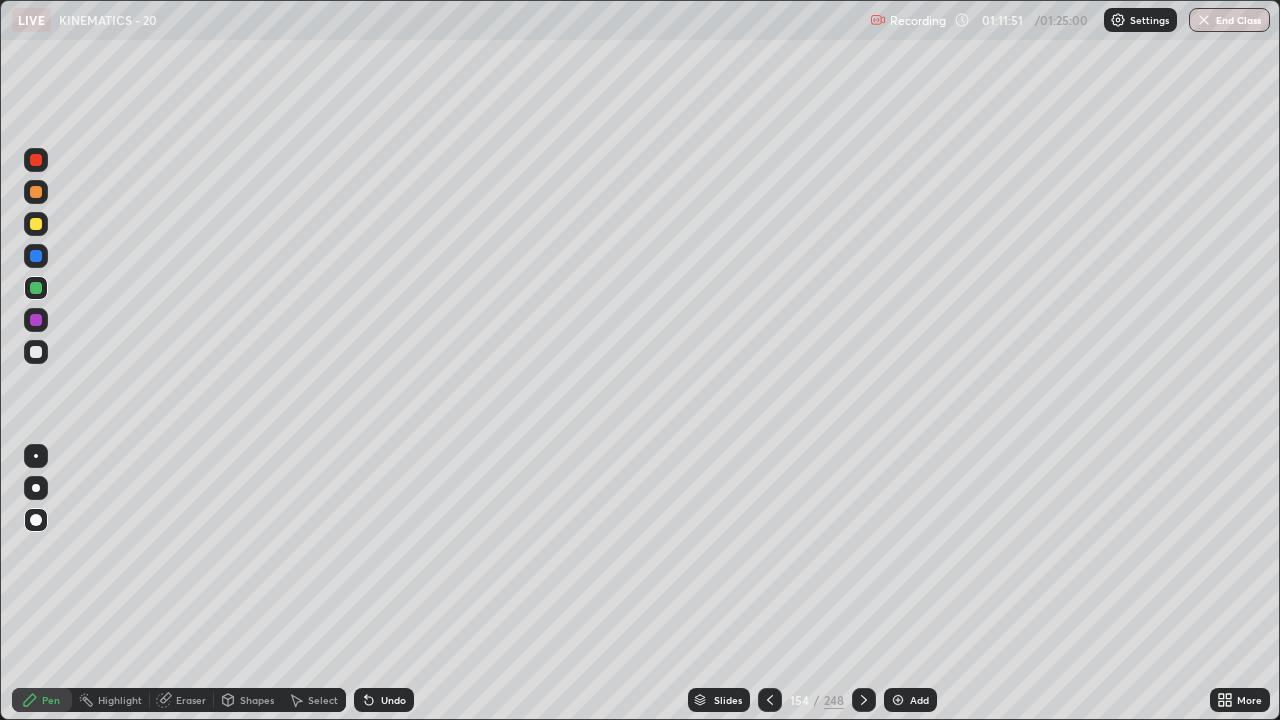 click at bounding box center (36, 160) 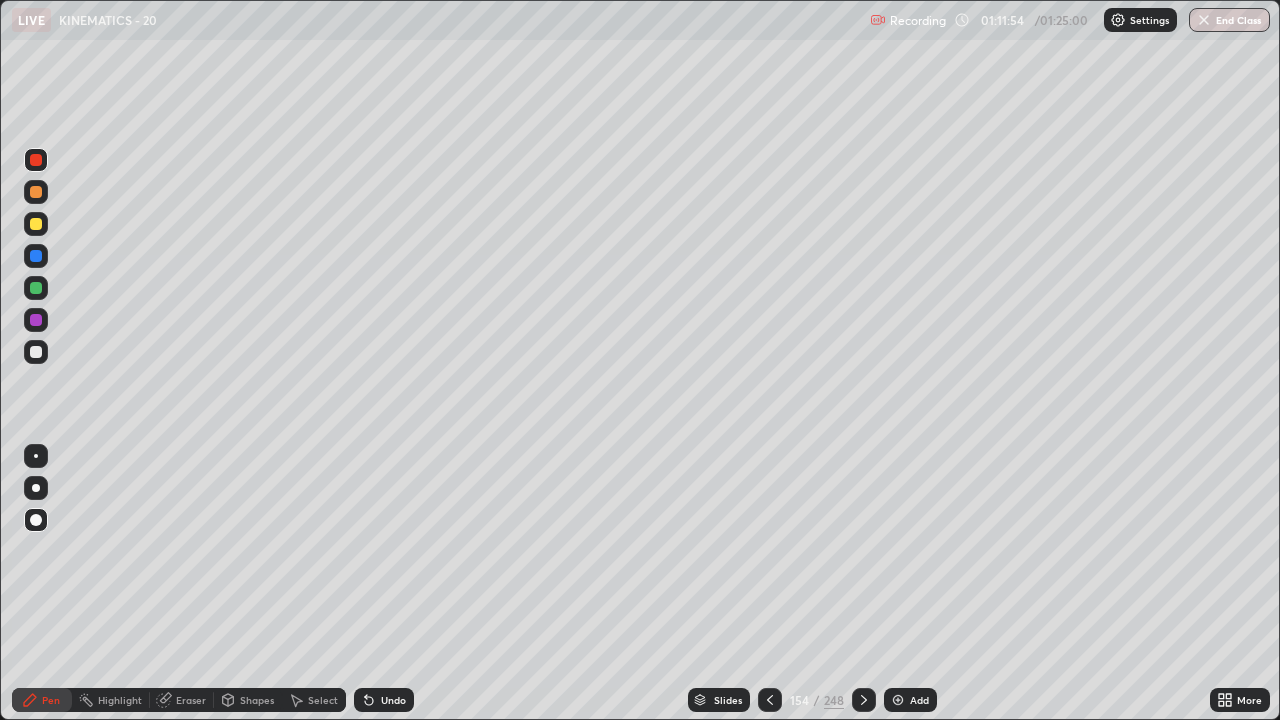 click at bounding box center (36, 288) 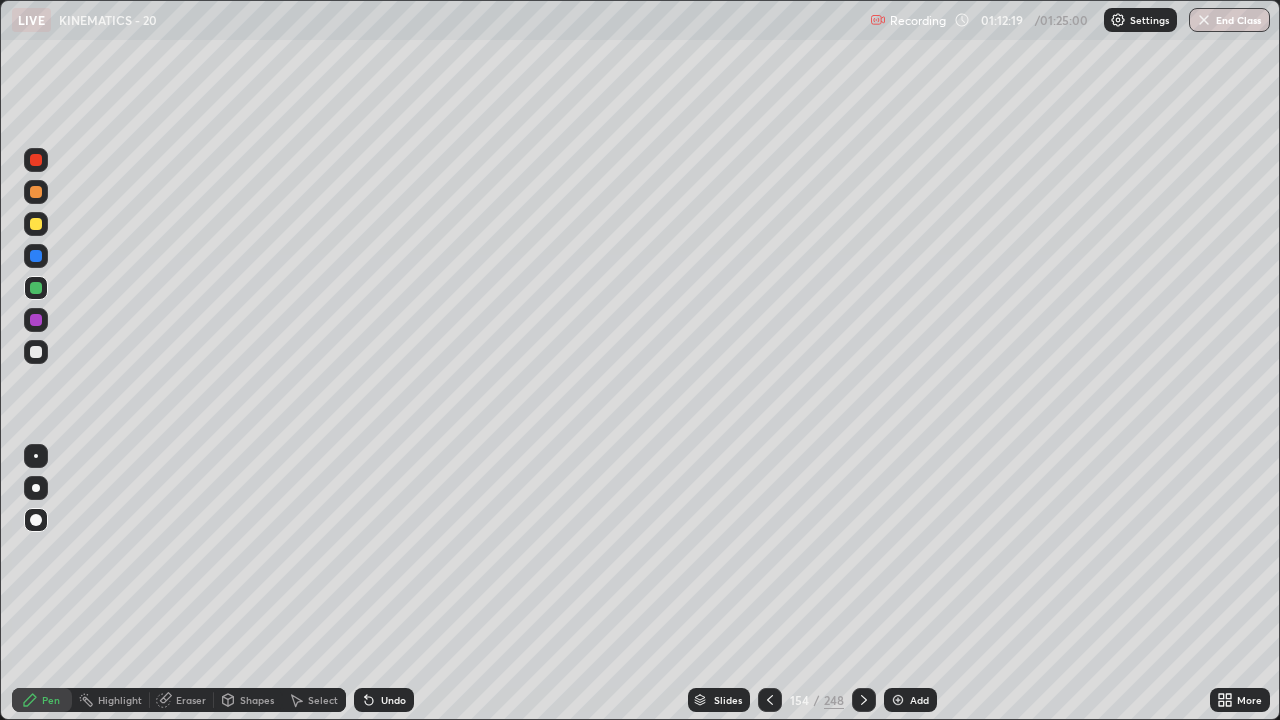 click at bounding box center (36, 160) 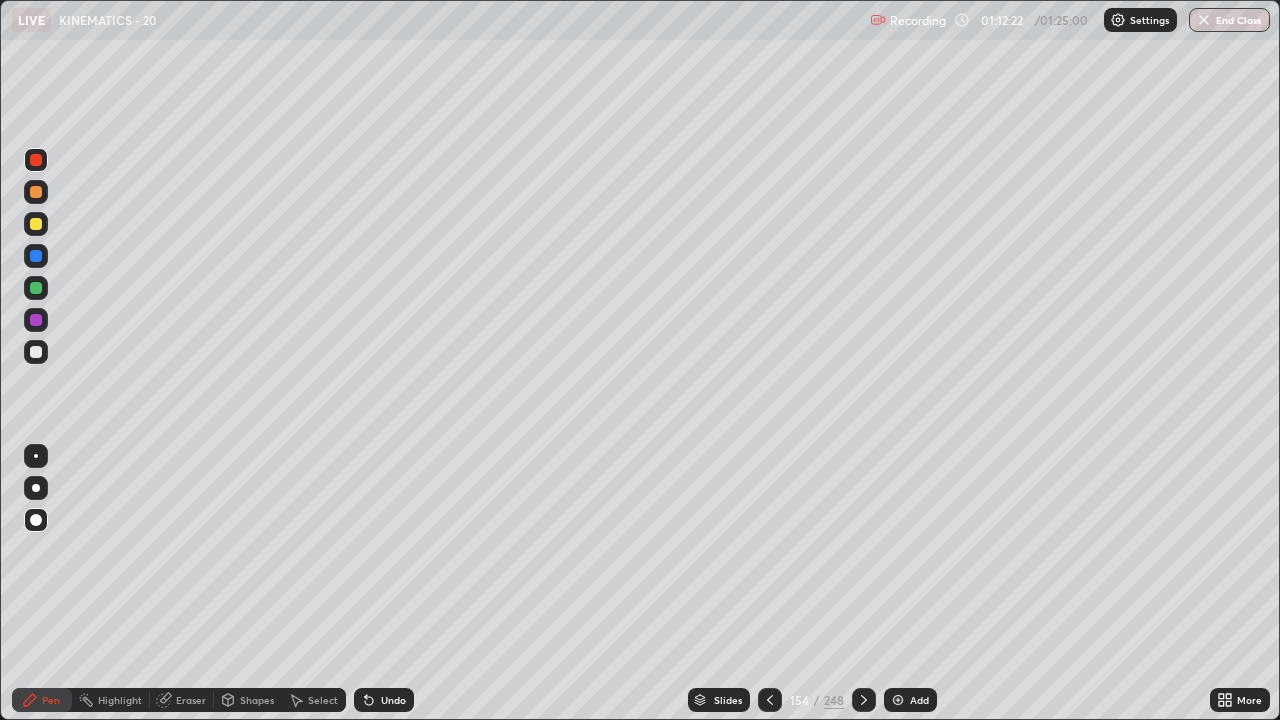 click at bounding box center [36, 288] 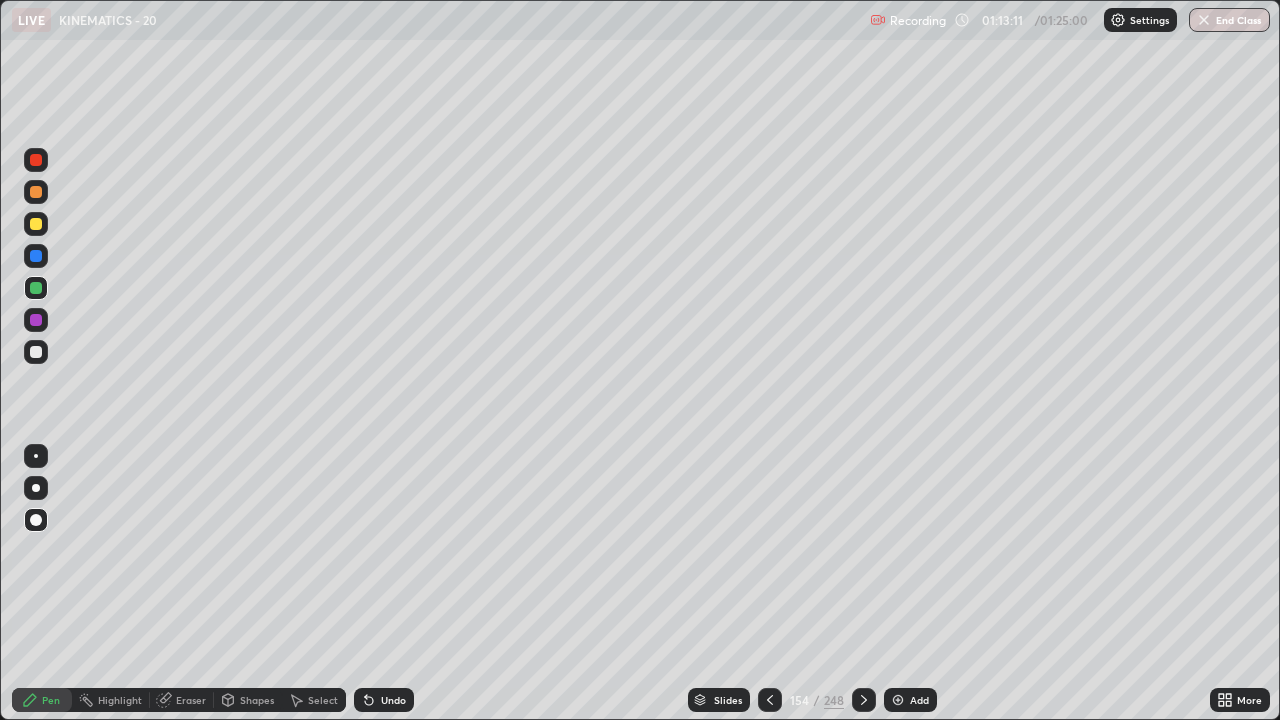 click at bounding box center (36, 256) 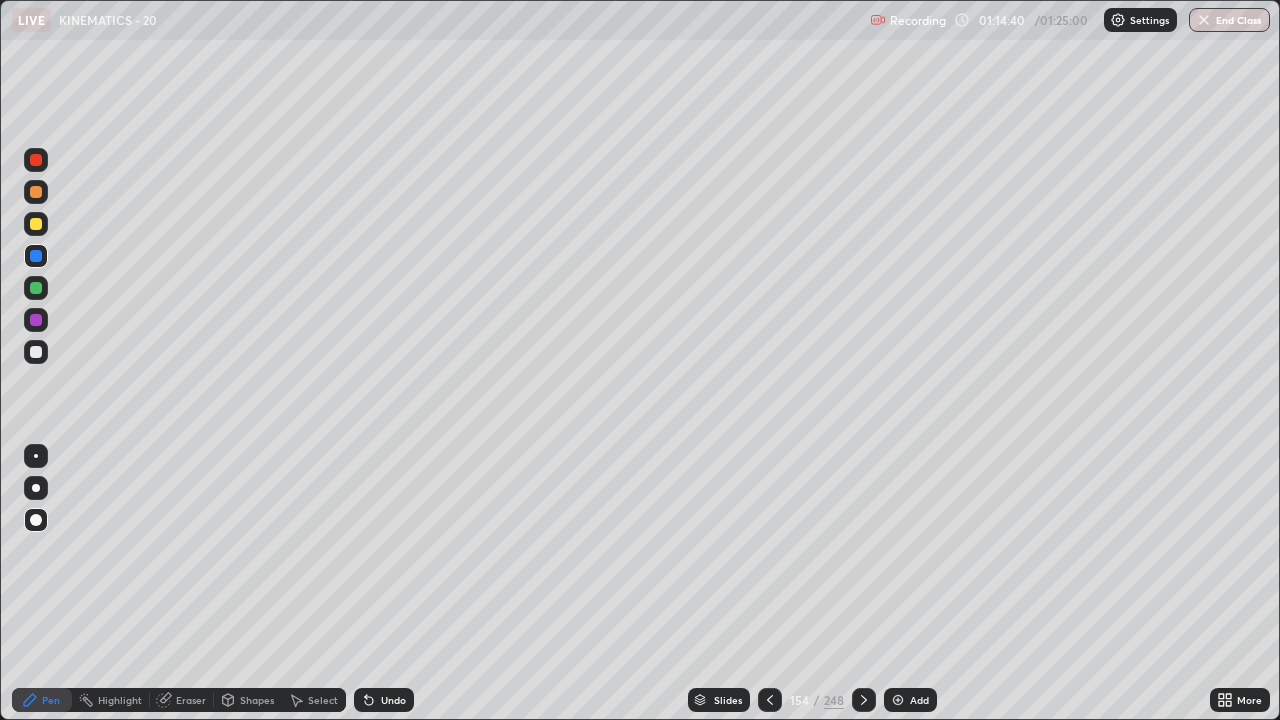 click on "Eraser" at bounding box center [182, 700] 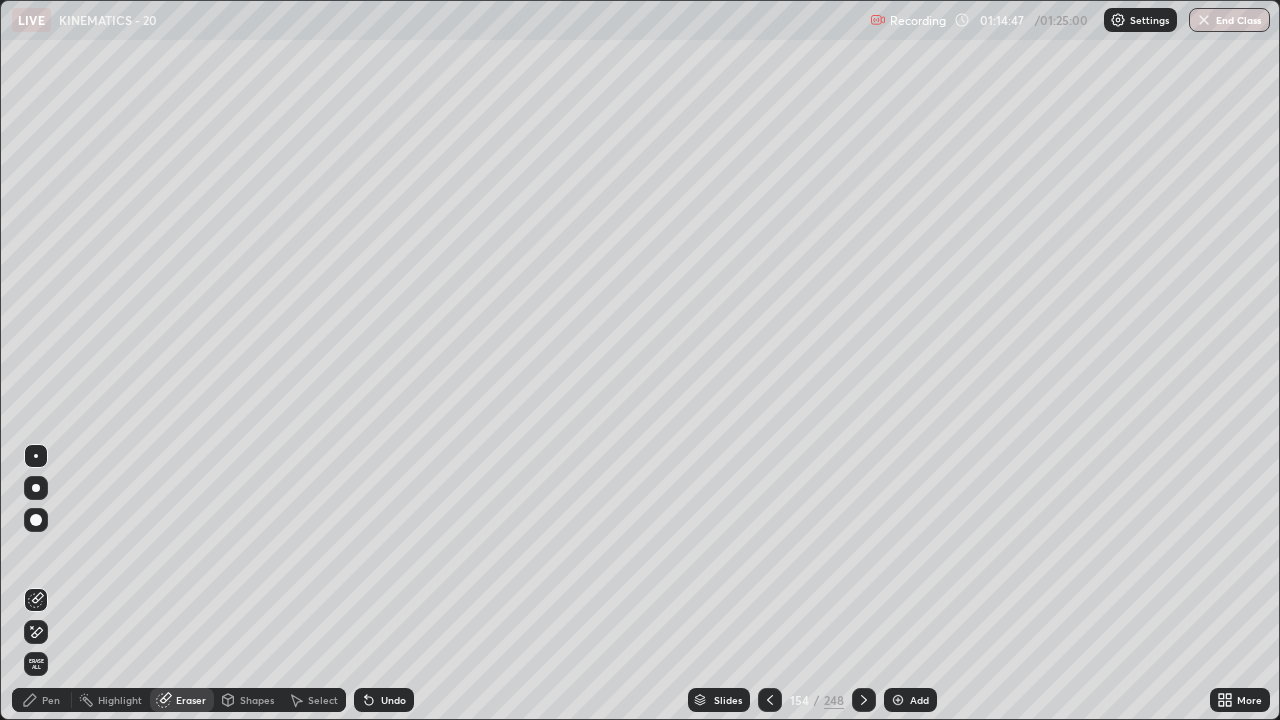click 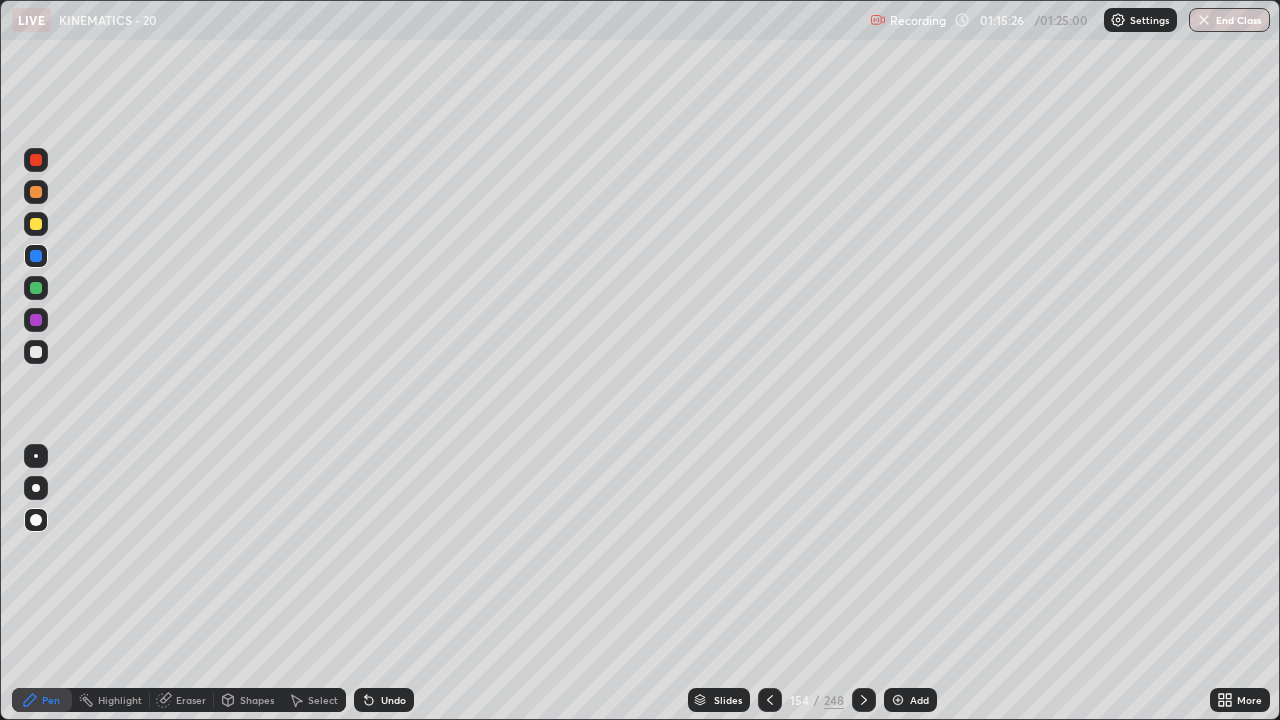 click on "Select" at bounding box center (323, 700) 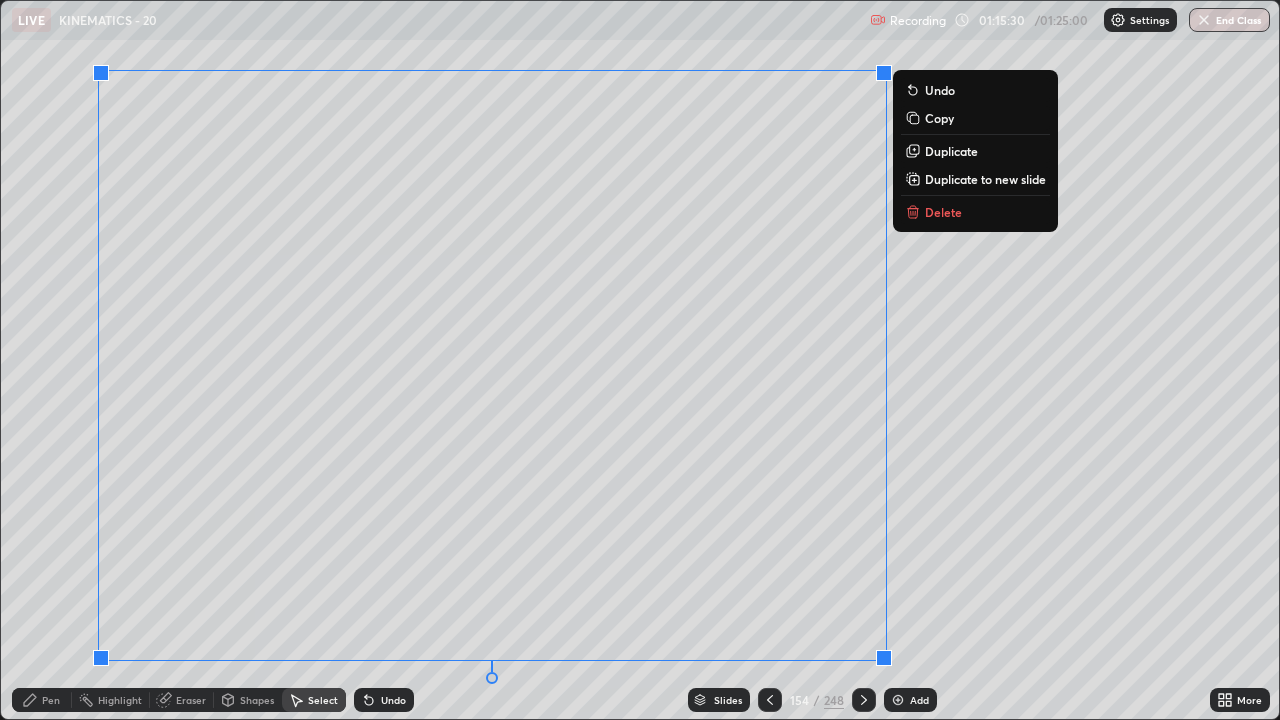 click on "Delete" at bounding box center (943, 212) 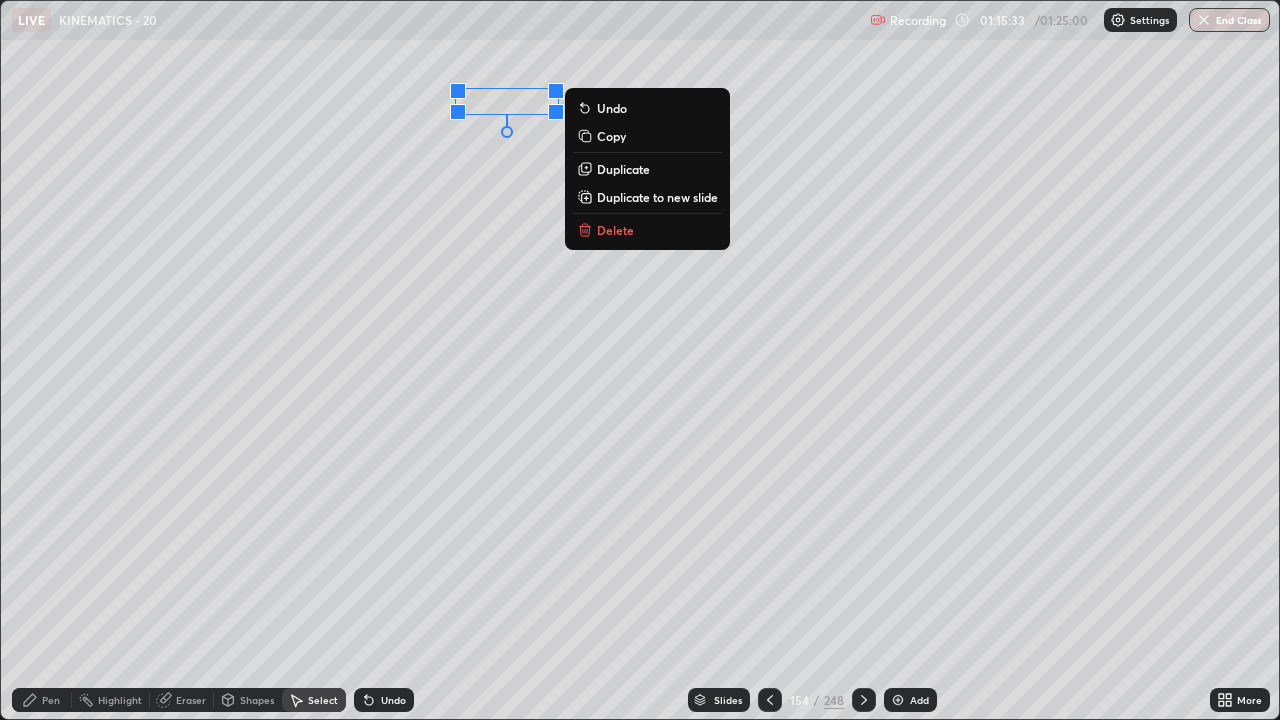 click on "Delete" at bounding box center (647, 230) 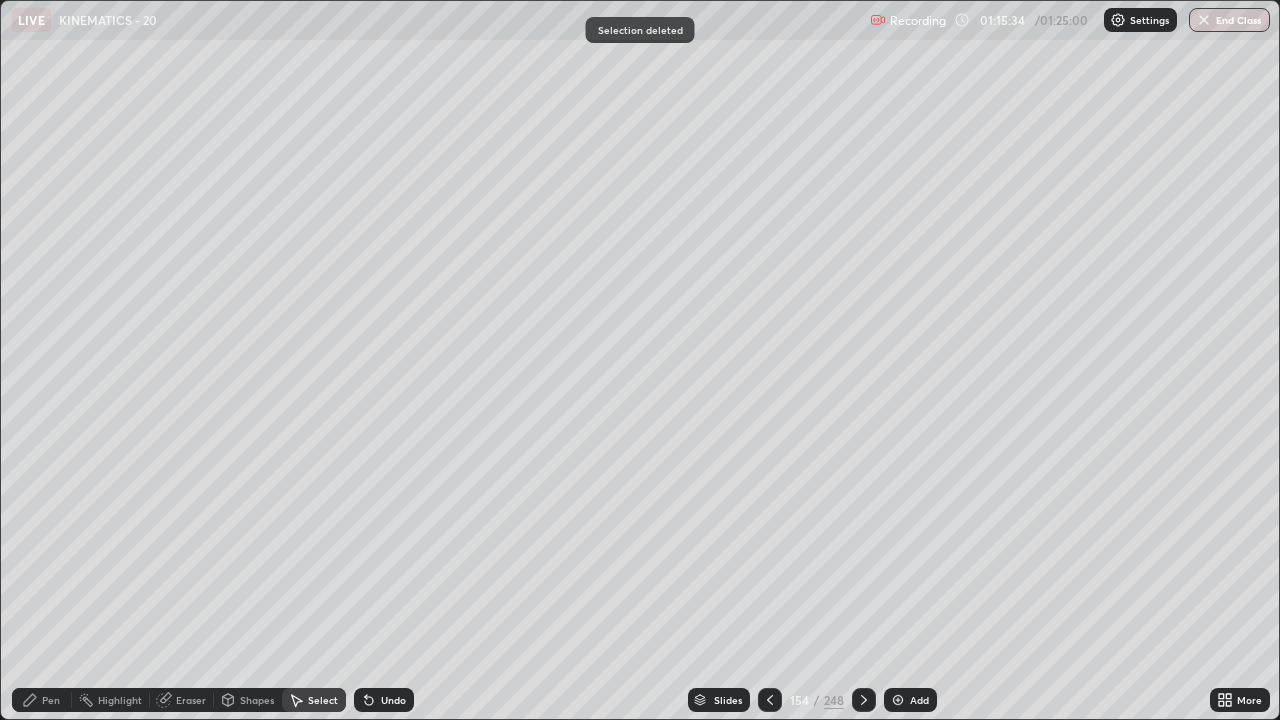 click on "Pen" at bounding box center [42, 700] 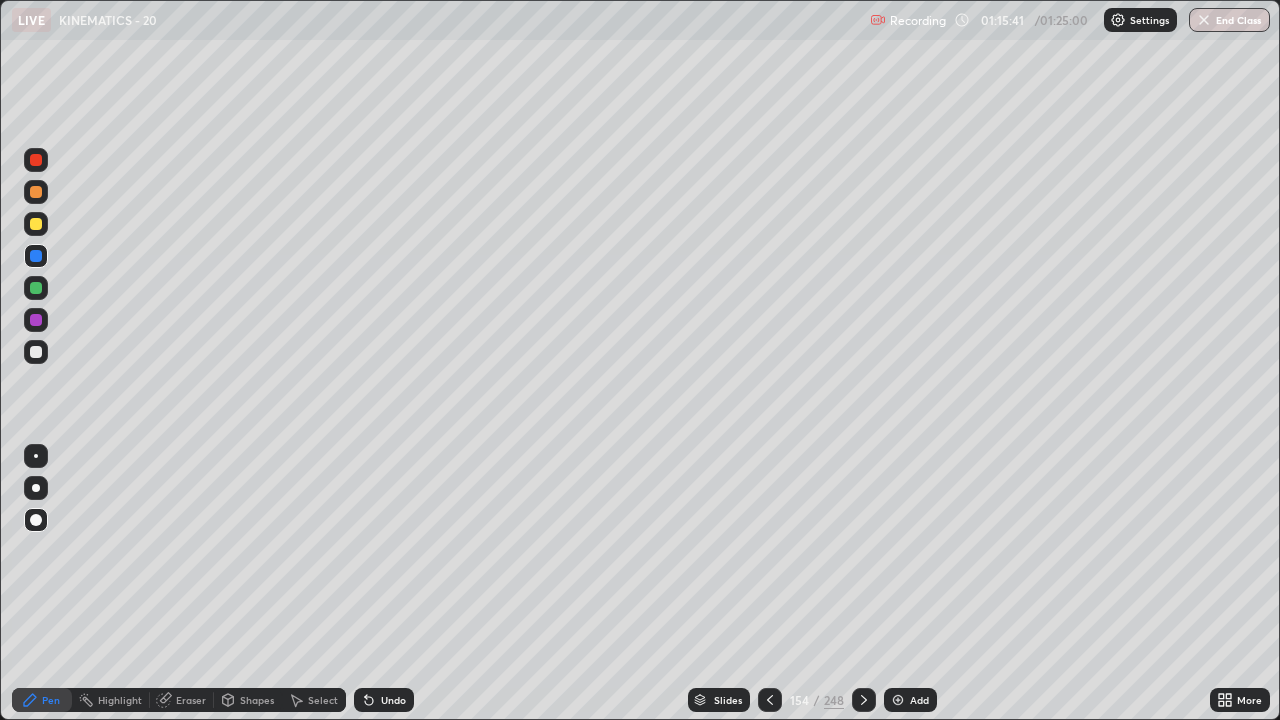 click 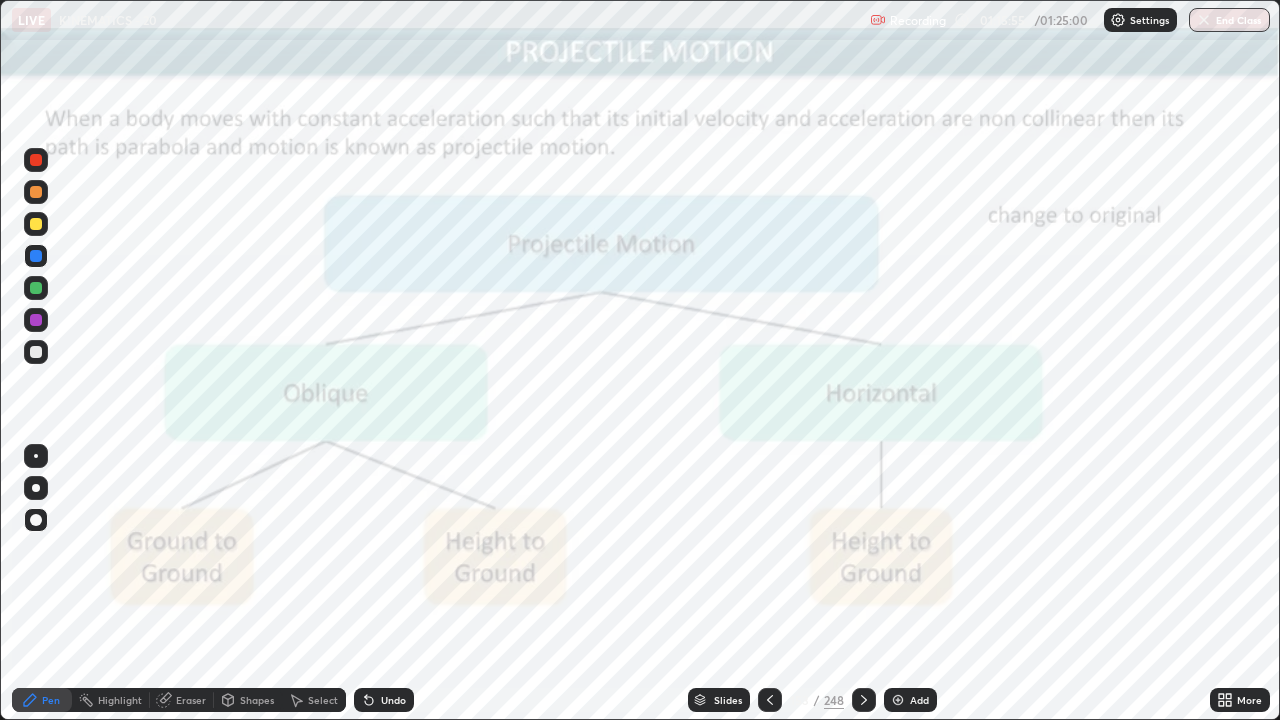 click on "Slides 153 / 248 Add" at bounding box center [812, 700] 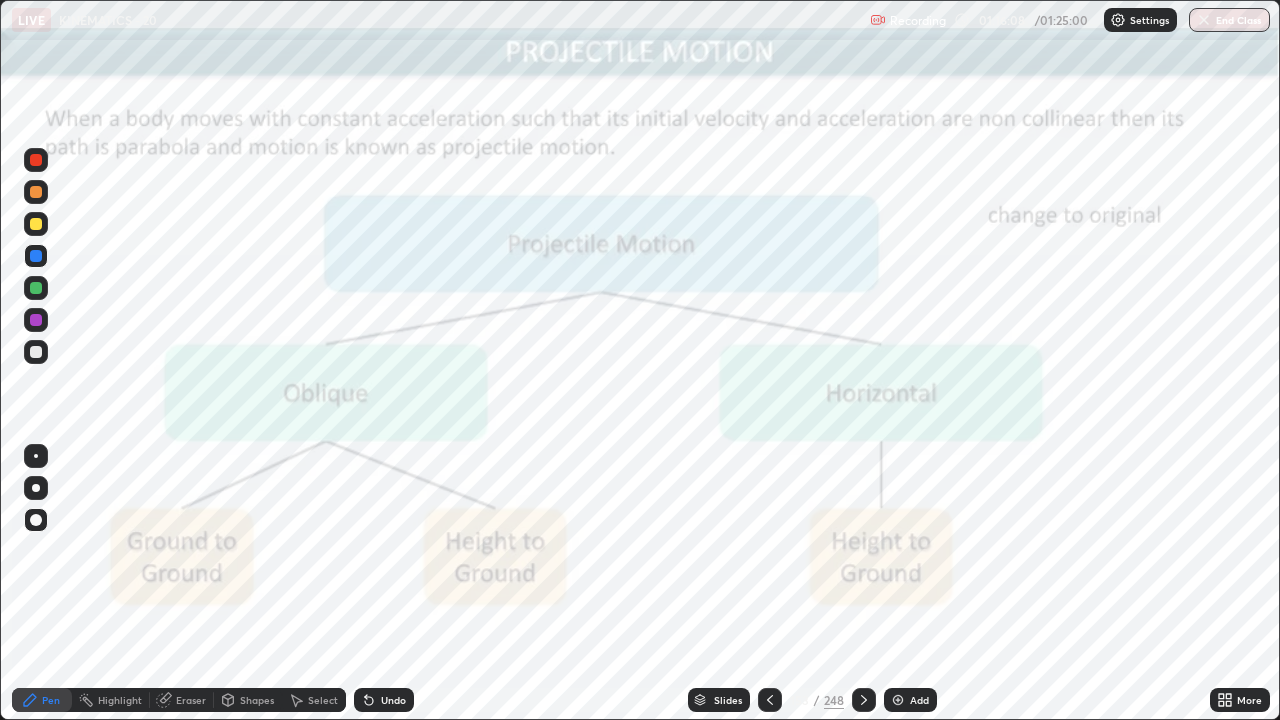 click 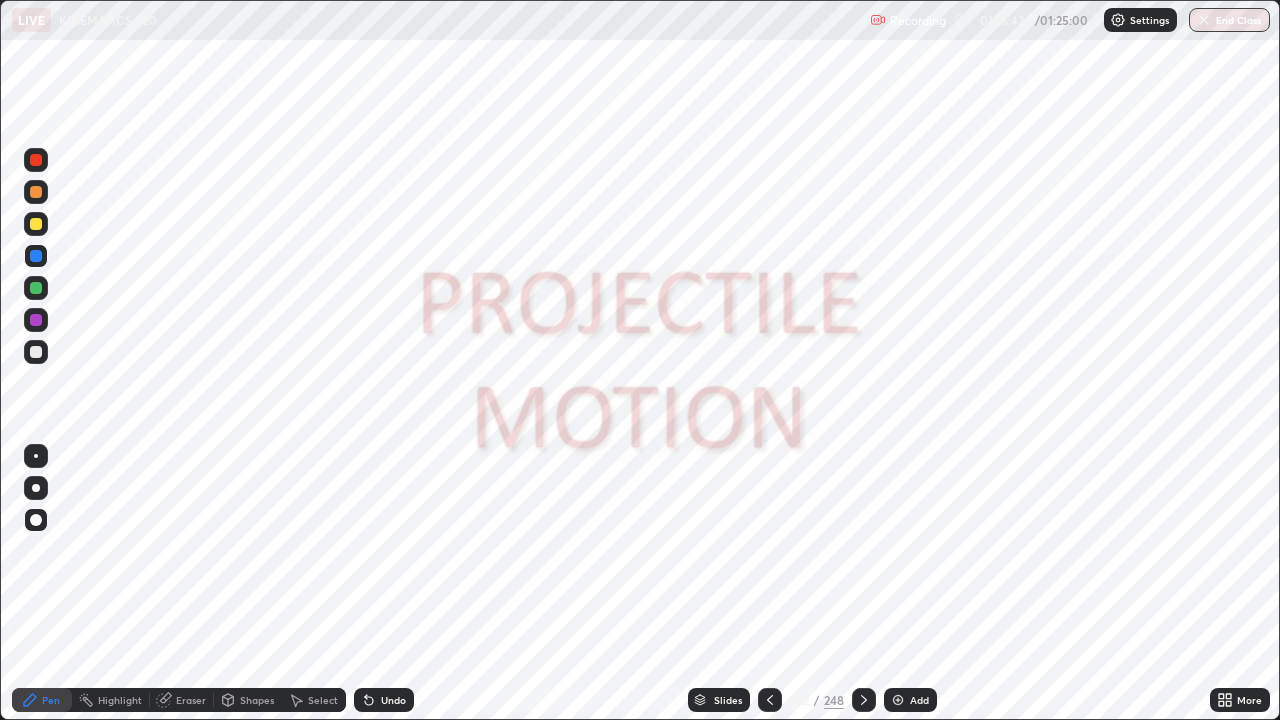 click at bounding box center (1204, 20) 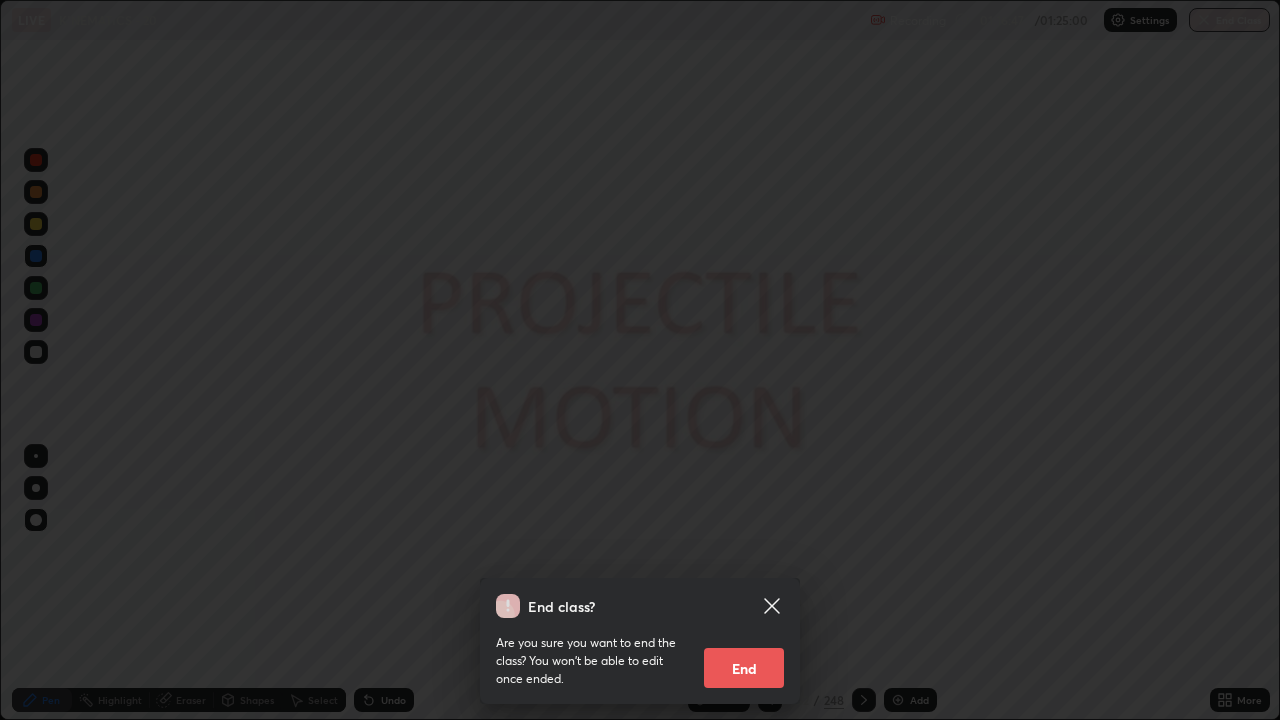 click on "End" at bounding box center [744, 668] 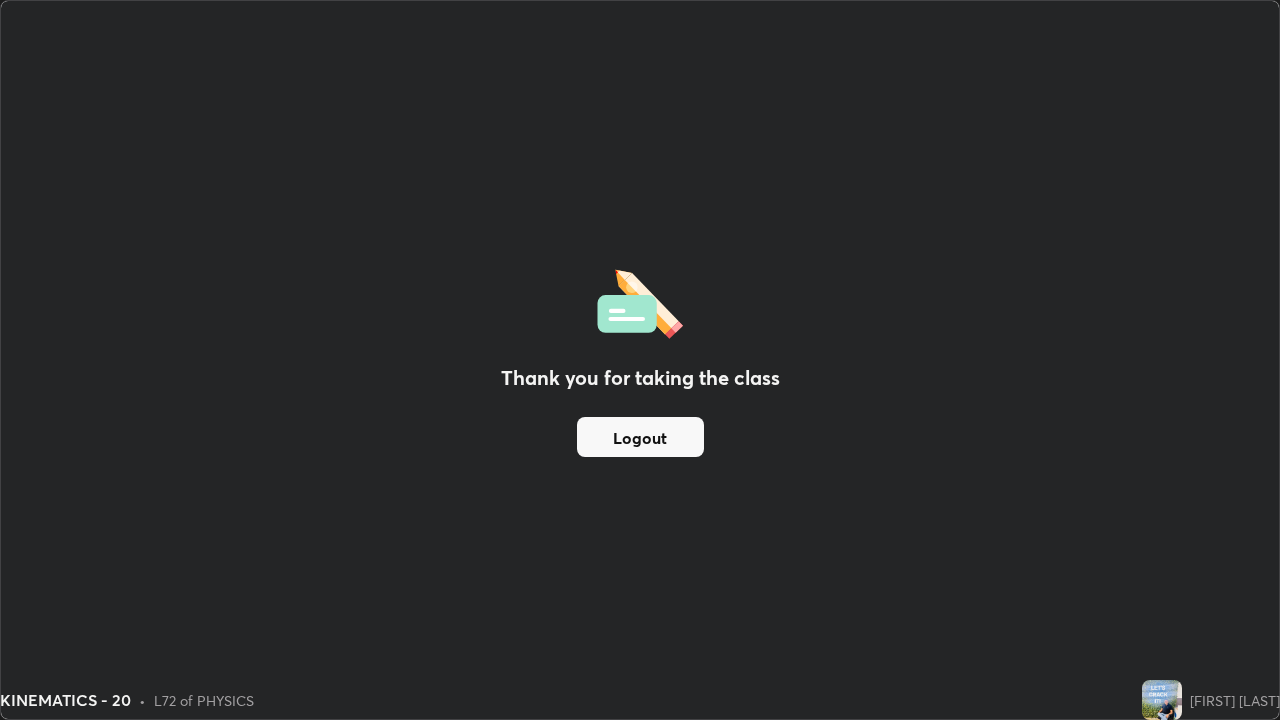 click on "Thank you for taking the class Logout" at bounding box center [640, 360] 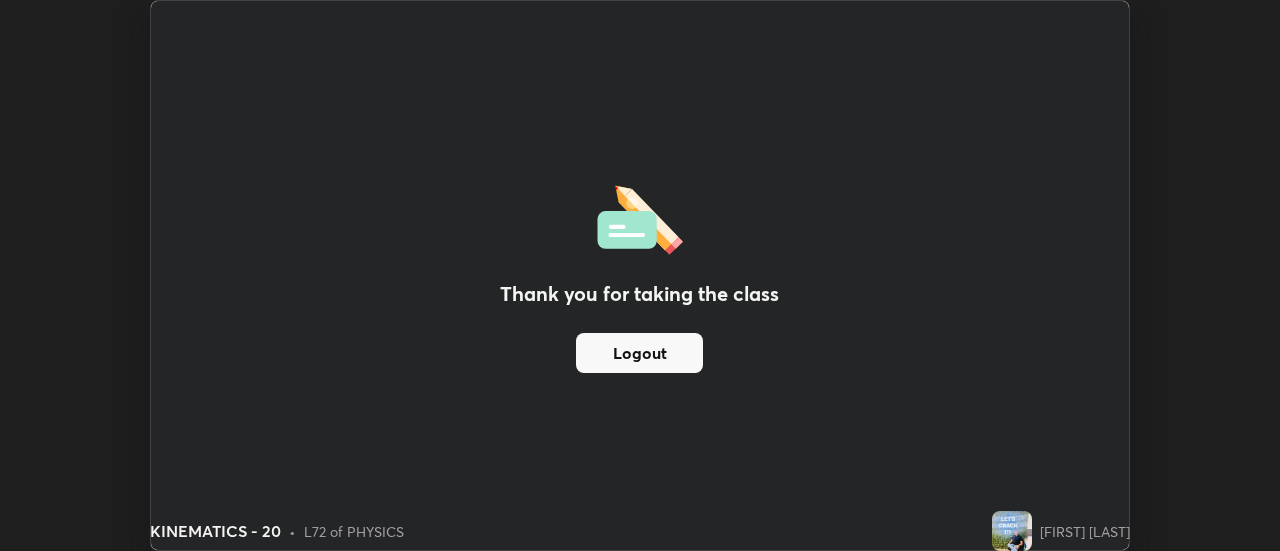 scroll, scrollTop: 551, scrollLeft: 1280, axis: both 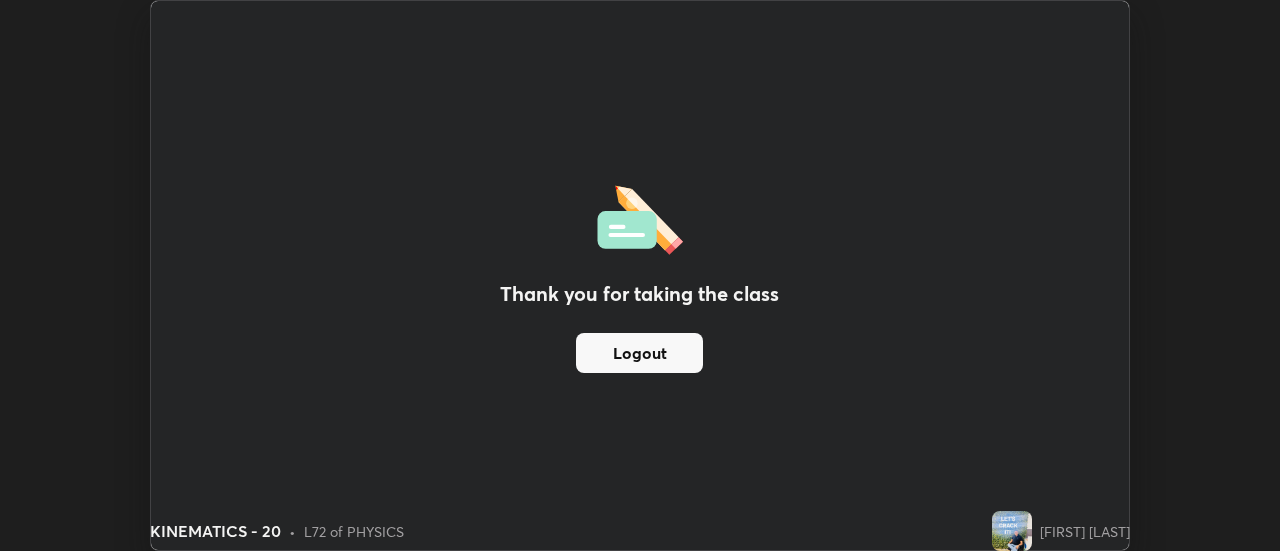 click on "Logout" at bounding box center [639, 353] 